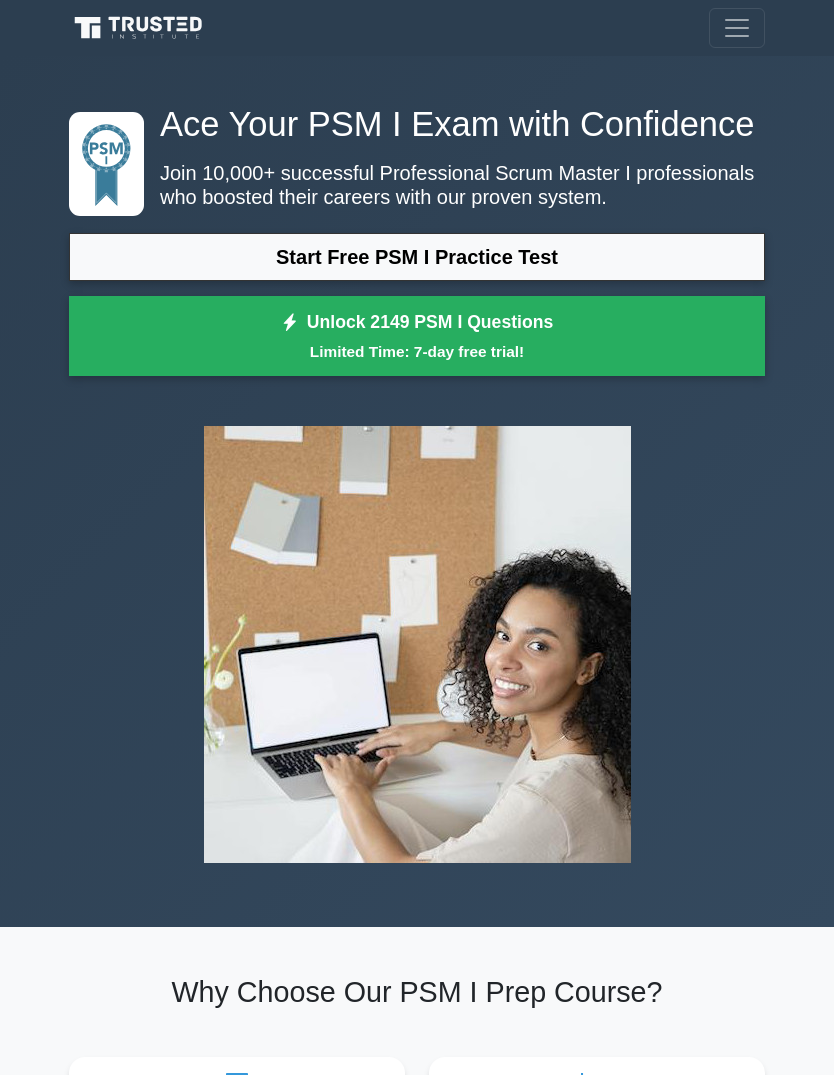 scroll, scrollTop: 0, scrollLeft: 0, axis: both 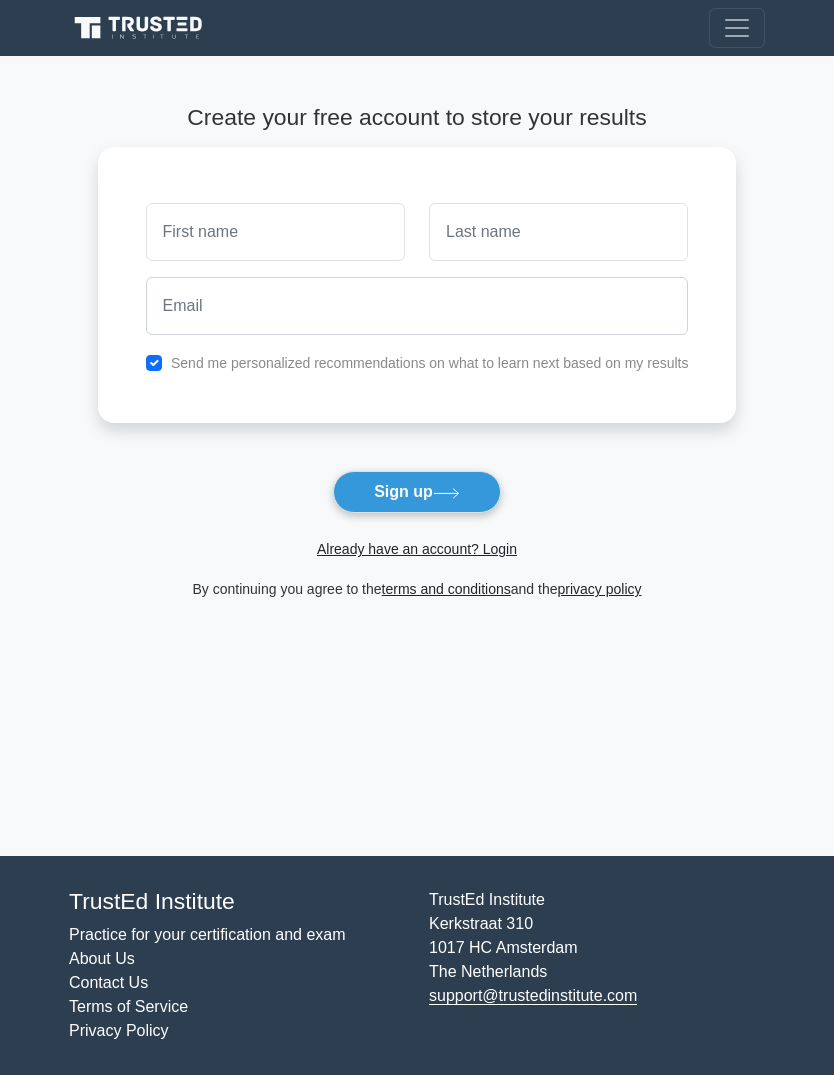 click on "Already have an account? Login" at bounding box center [417, 549] 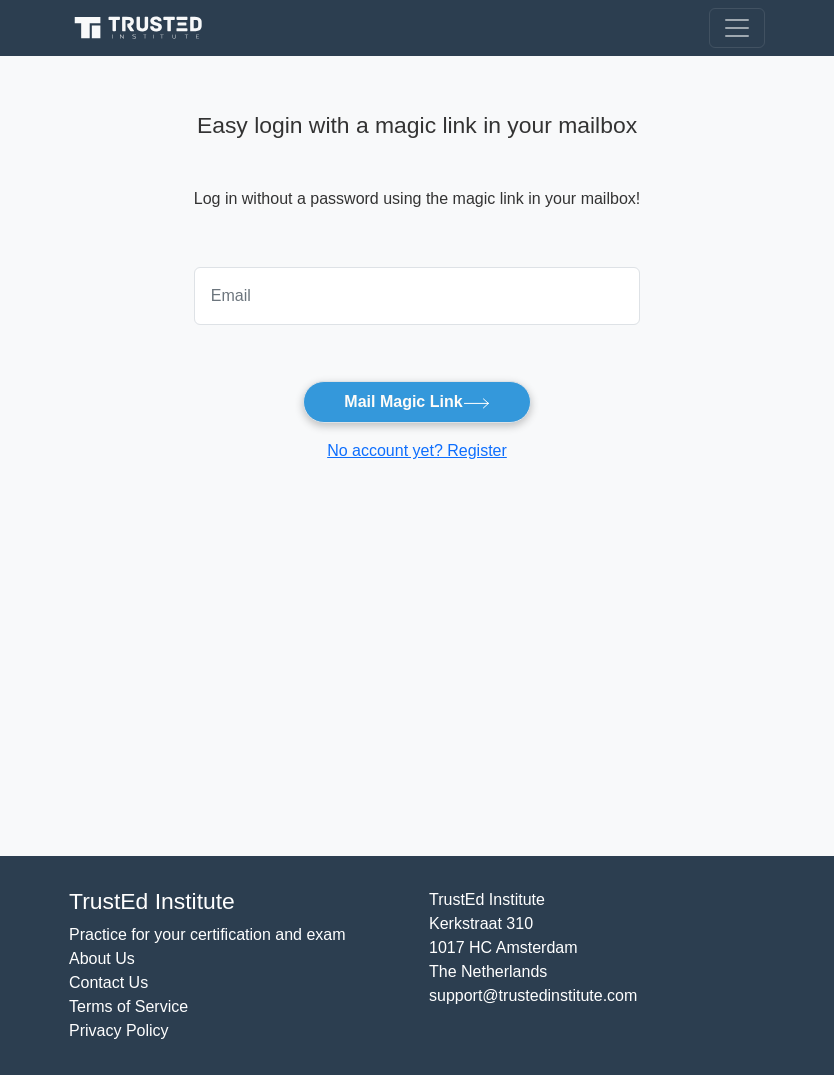 scroll, scrollTop: 0, scrollLeft: 0, axis: both 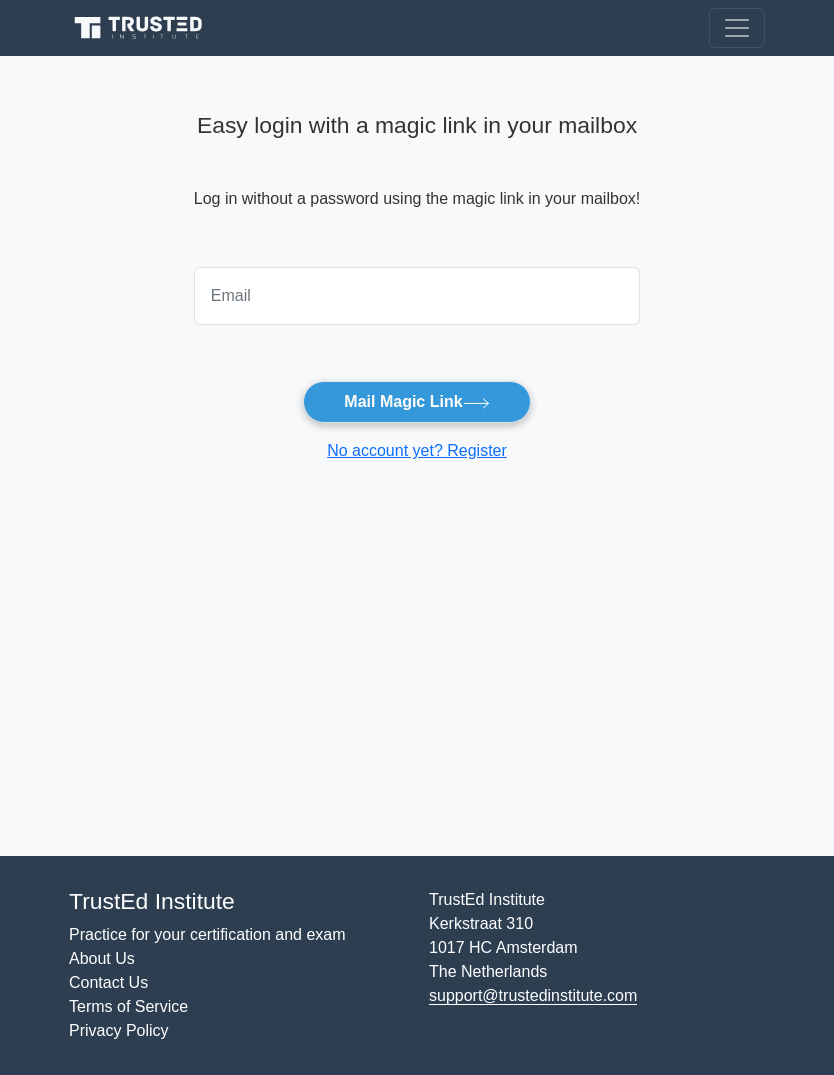 click at bounding box center (417, 296) 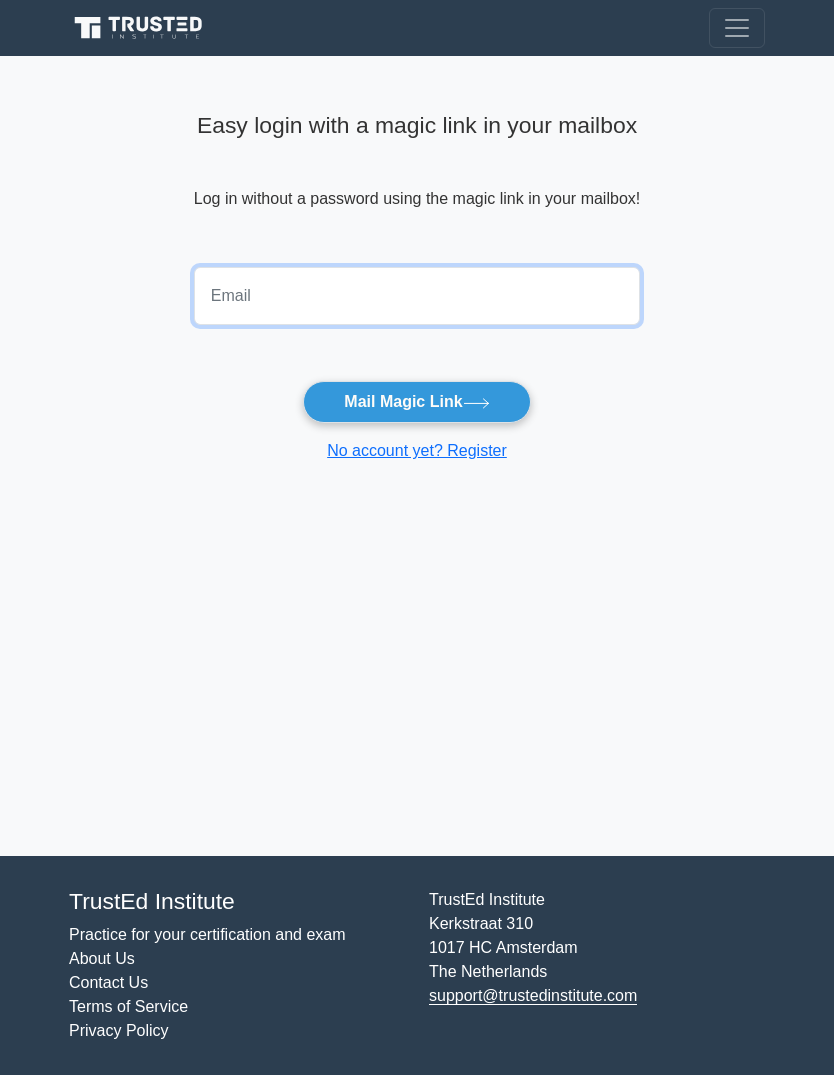 click at bounding box center [417, 296] 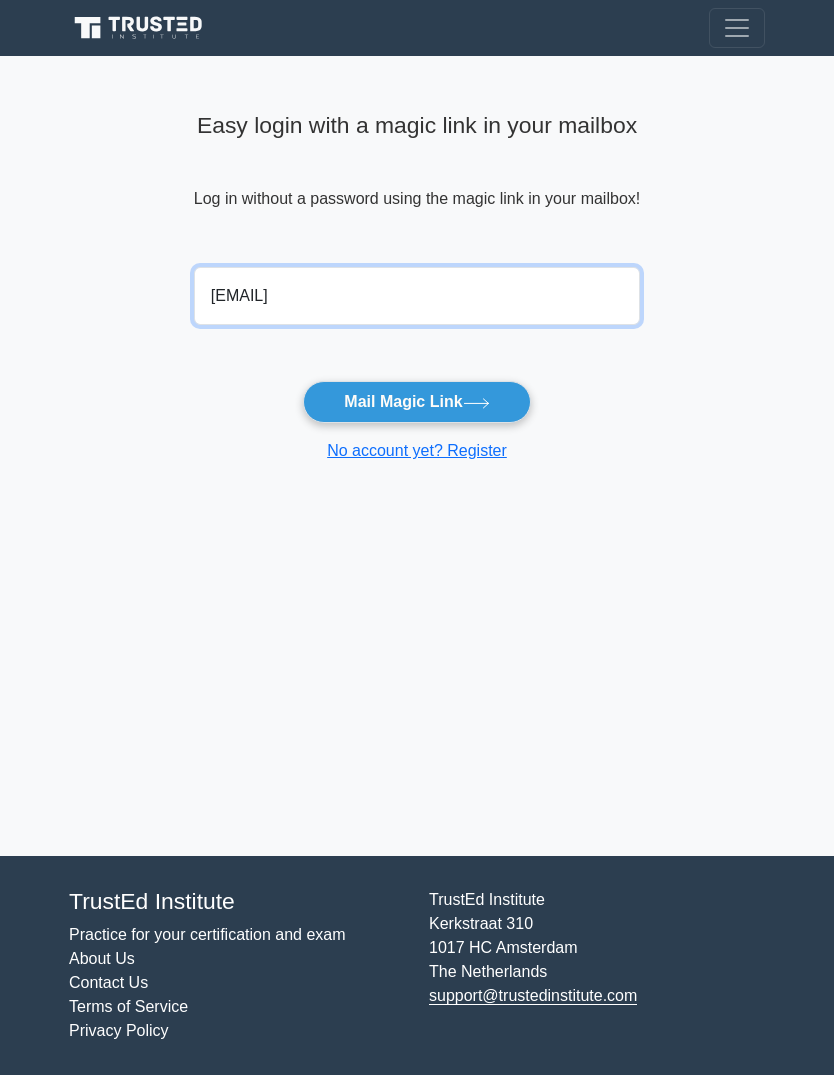 type on "valeriia.shcheblykina.social@gmail.com" 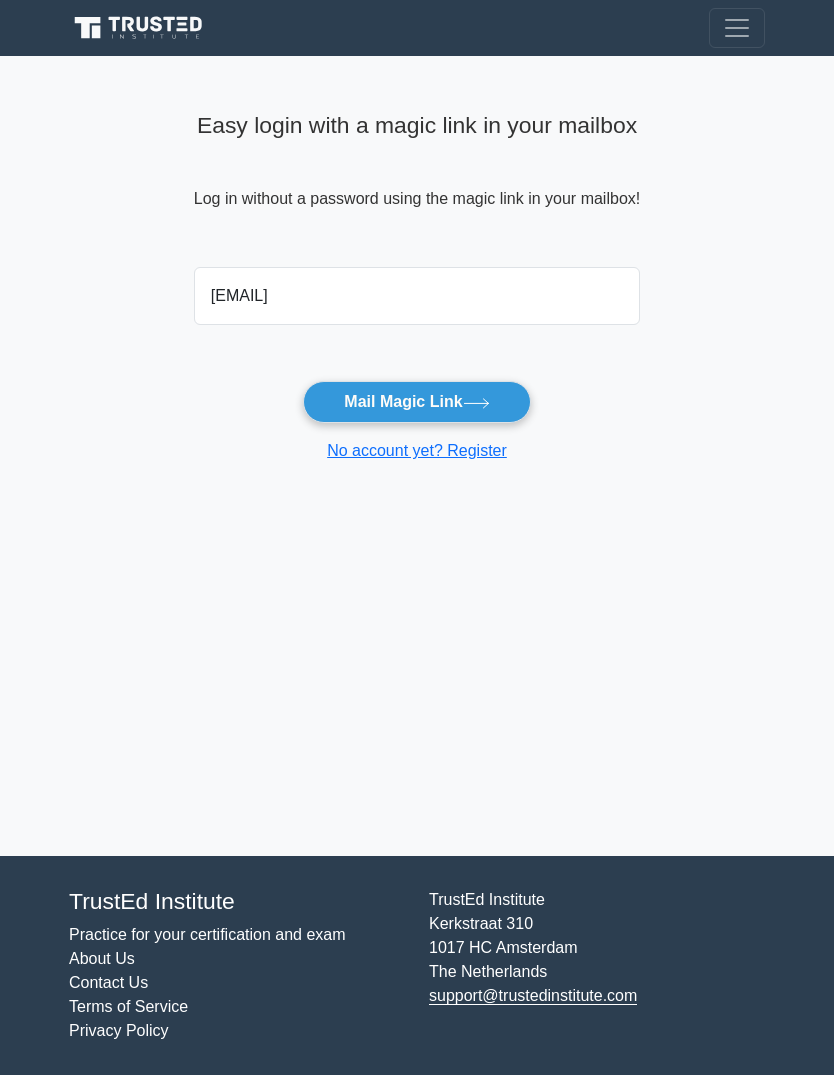 click on "Mail Magic Link" at bounding box center (416, 402) 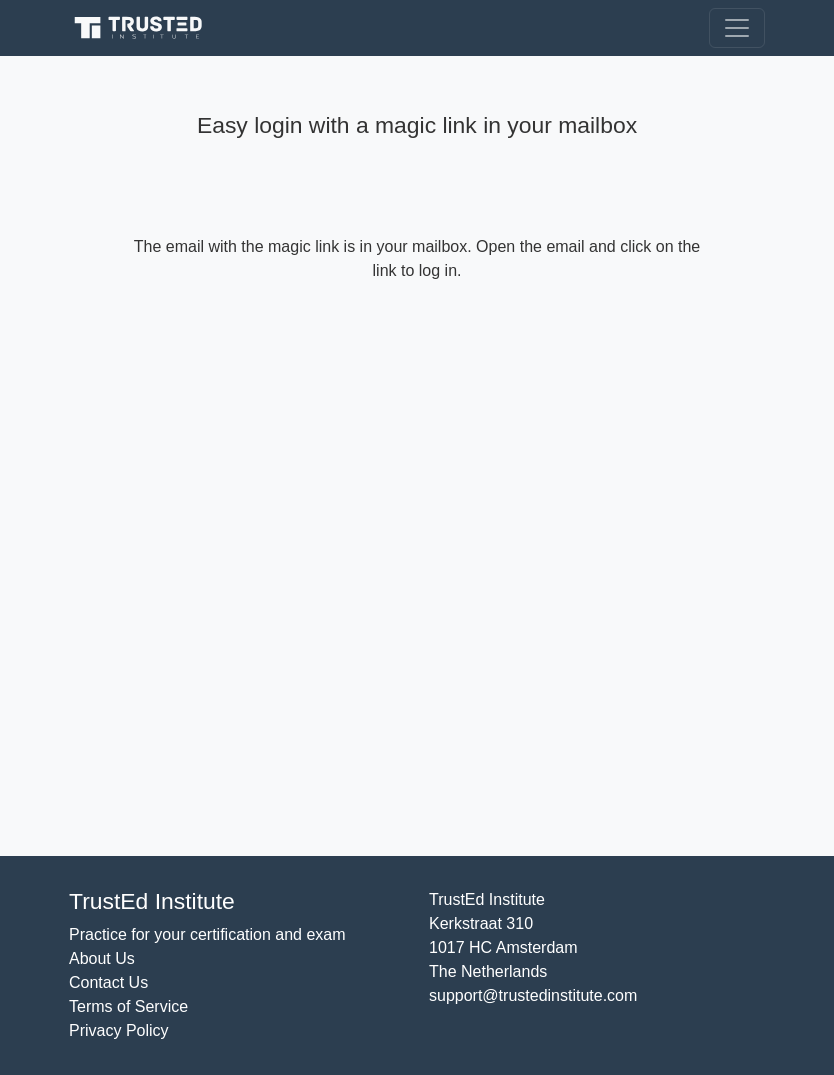 scroll, scrollTop: 0, scrollLeft: 0, axis: both 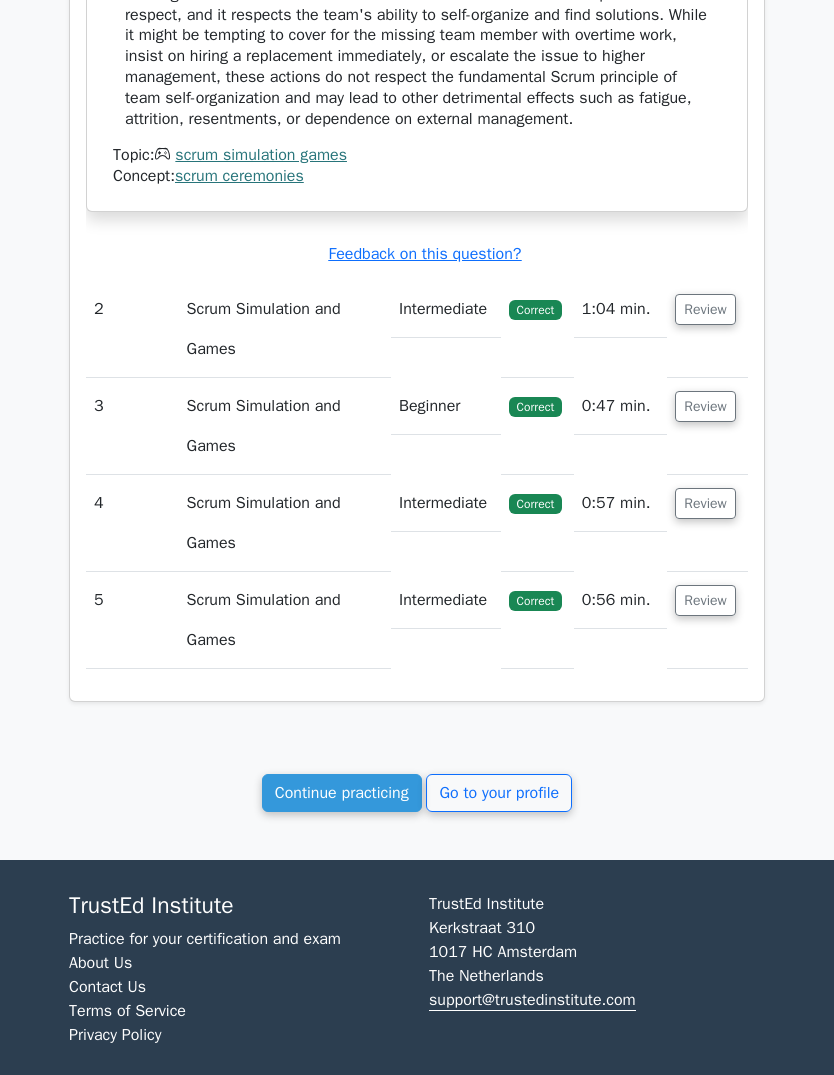 click on "Continue practicing" at bounding box center (342, 793) 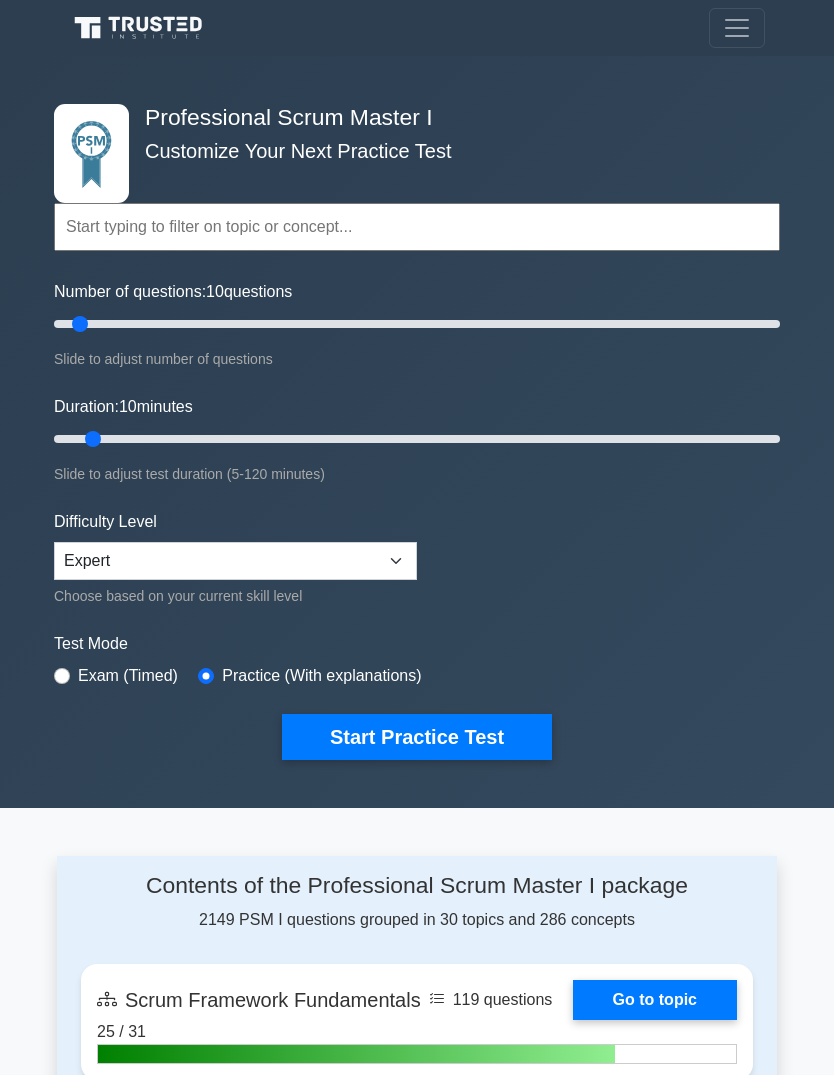 scroll, scrollTop: 0, scrollLeft: 0, axis: both 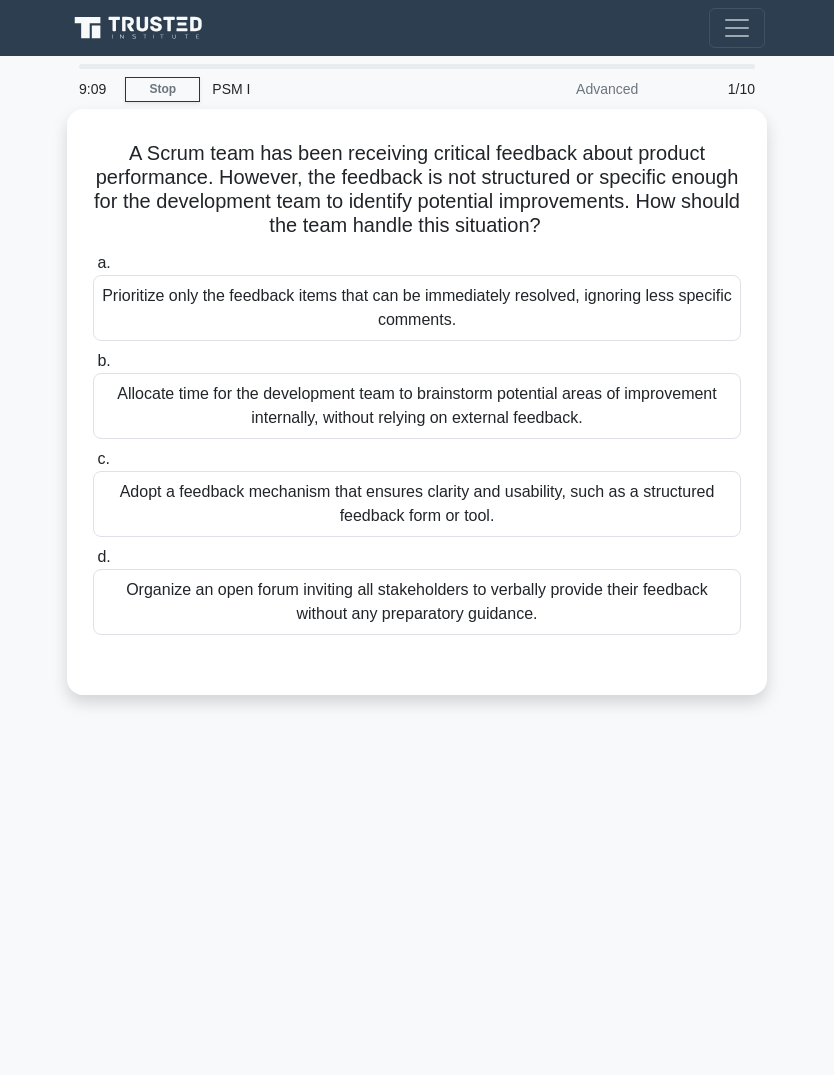 click on "Allocate time for the development team to brainstorm potential areas of improvement internally, without relying on external feedback." at bounding box center [417, 406] 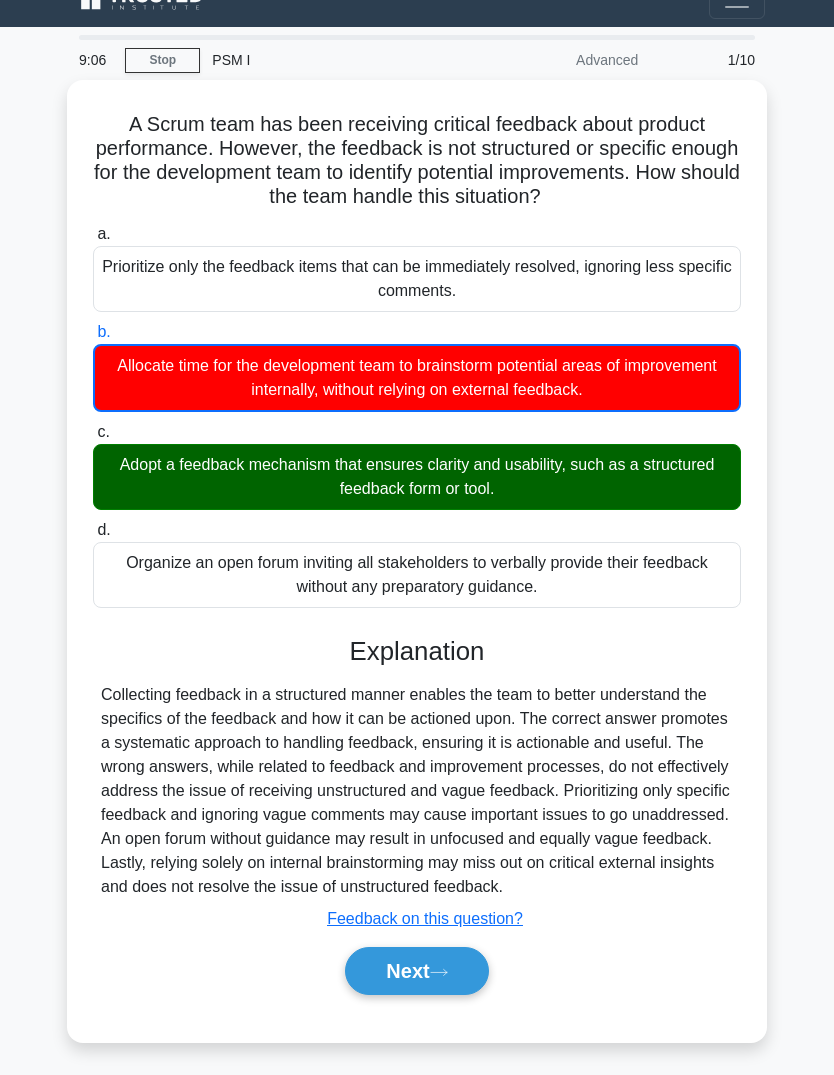 scroll, scrollTop: 66, scrollLeft: 0, axis: vertical 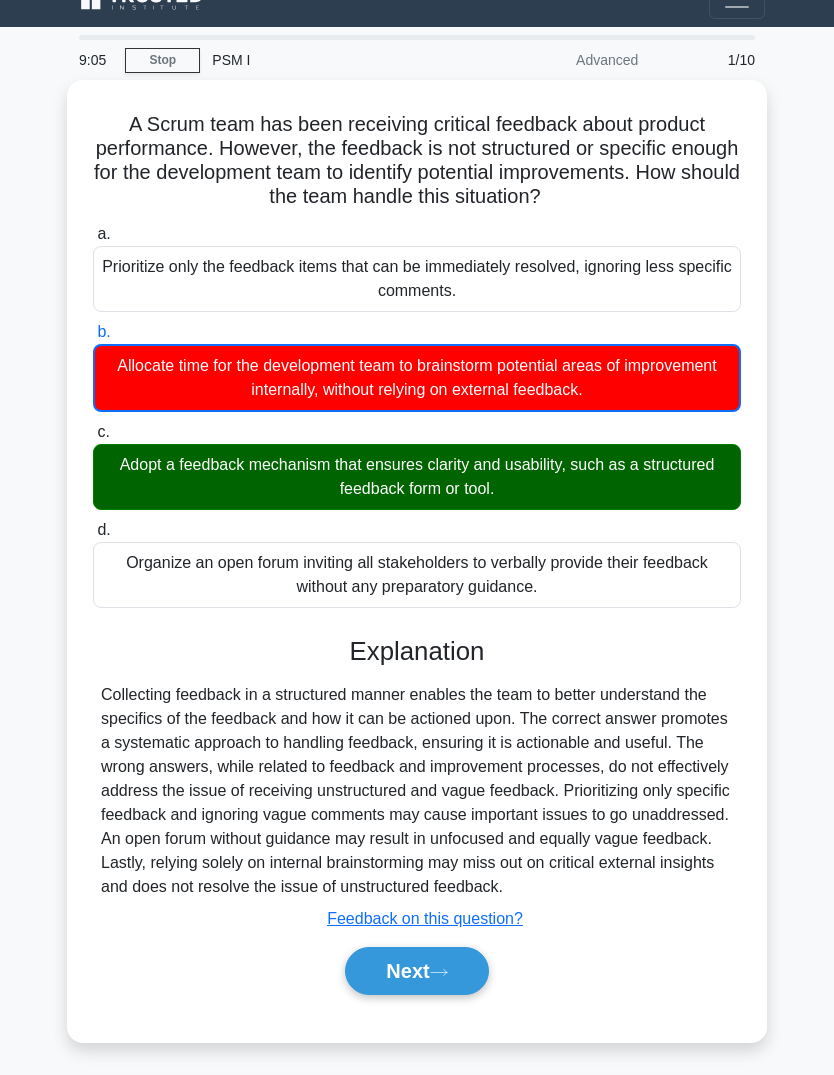 click on "Next" at bounding box center [416, 971] 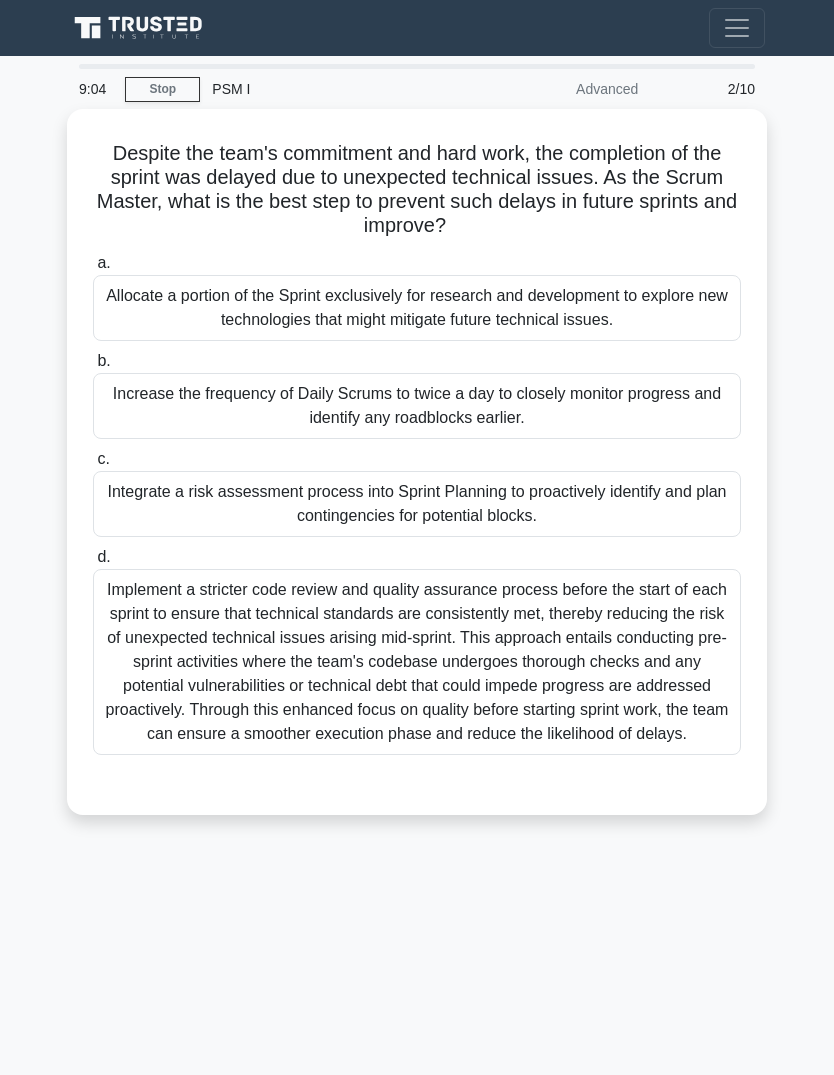 scroll, scrollTop: 0, scrollLeft: 0, axis: both 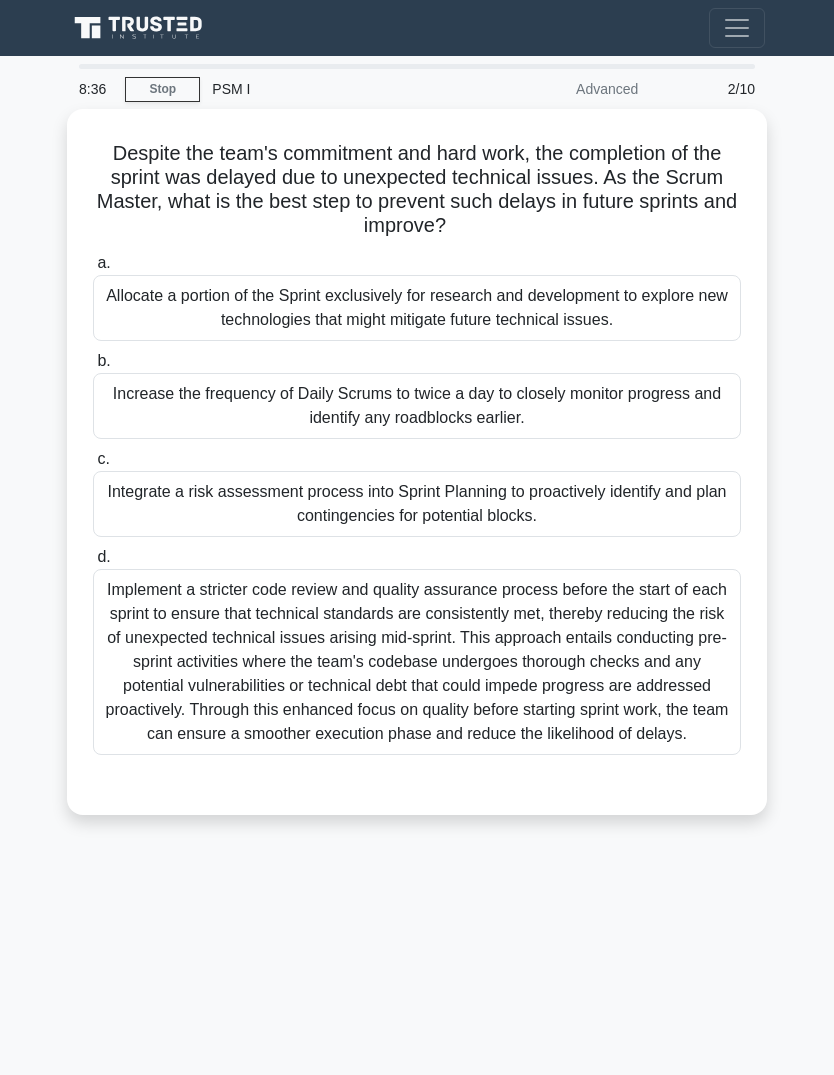 click on "Integrate a risk assessment process into Sprint Planning to proactively identify and plan contingencies for potential blocks." at bounding box center (417, 504) 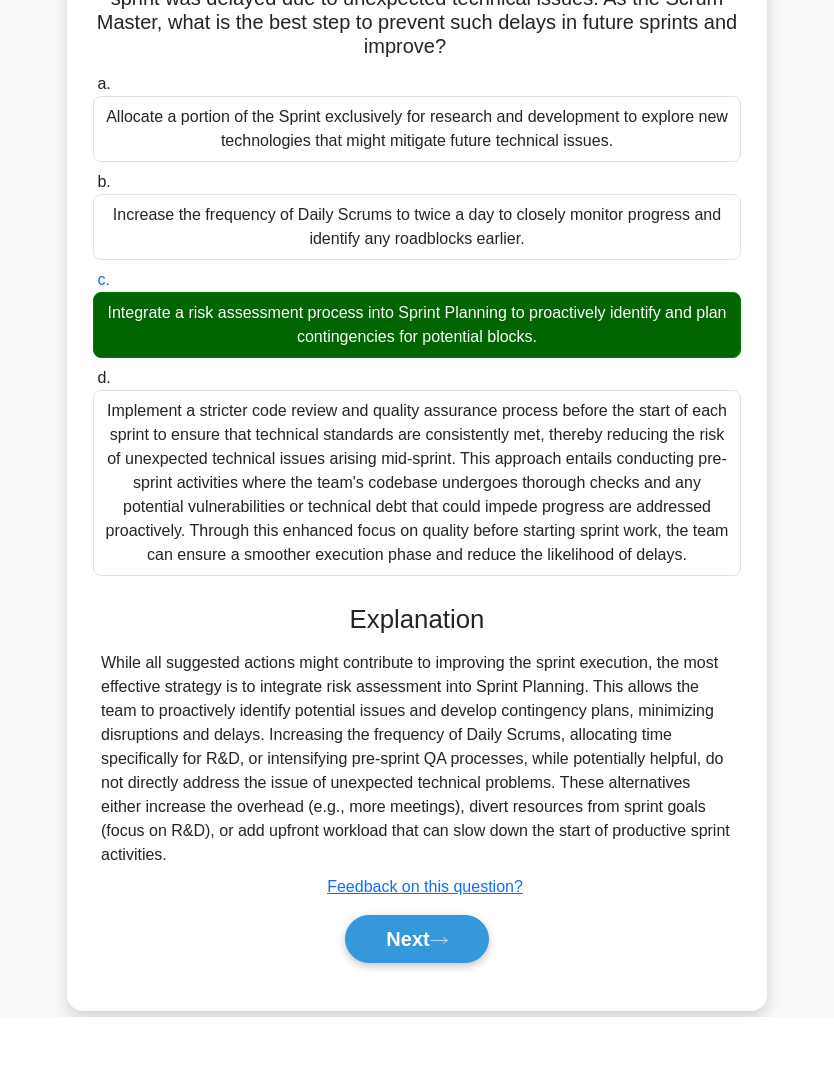 scroll, scrollTop: 196, scrollLeft: 0, axis: vertical 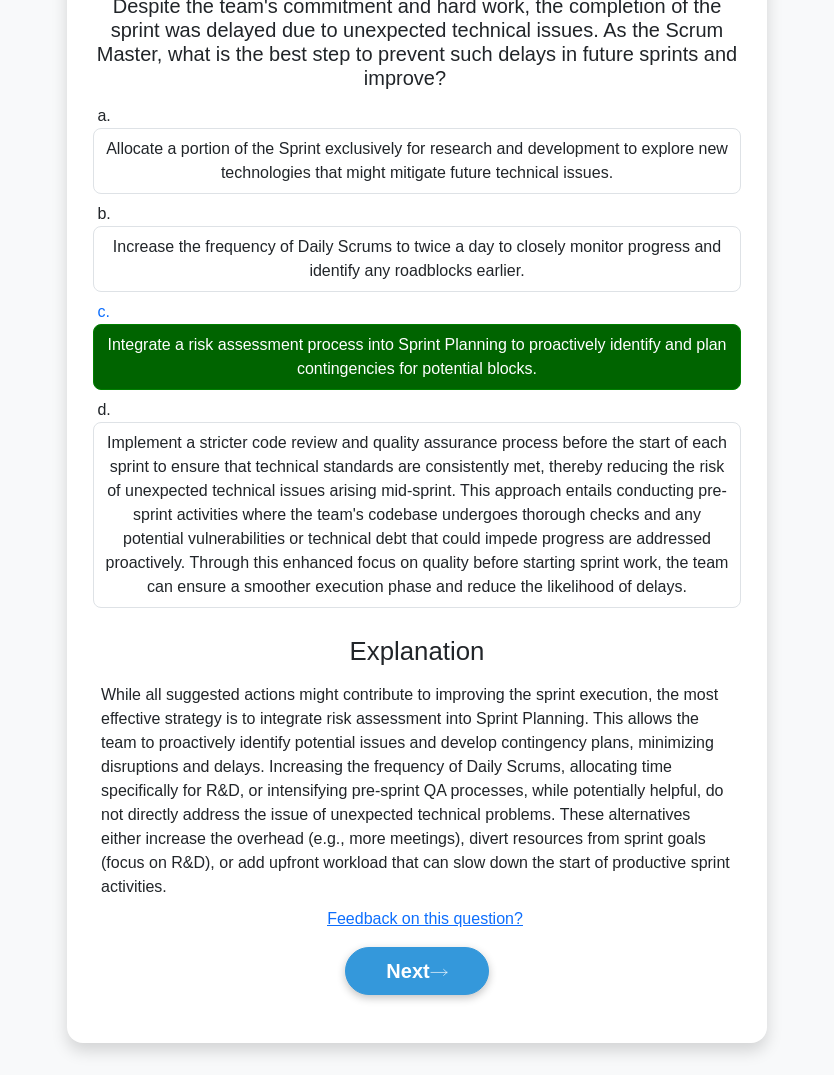 click on "Next" at bounding box center [416, 971] 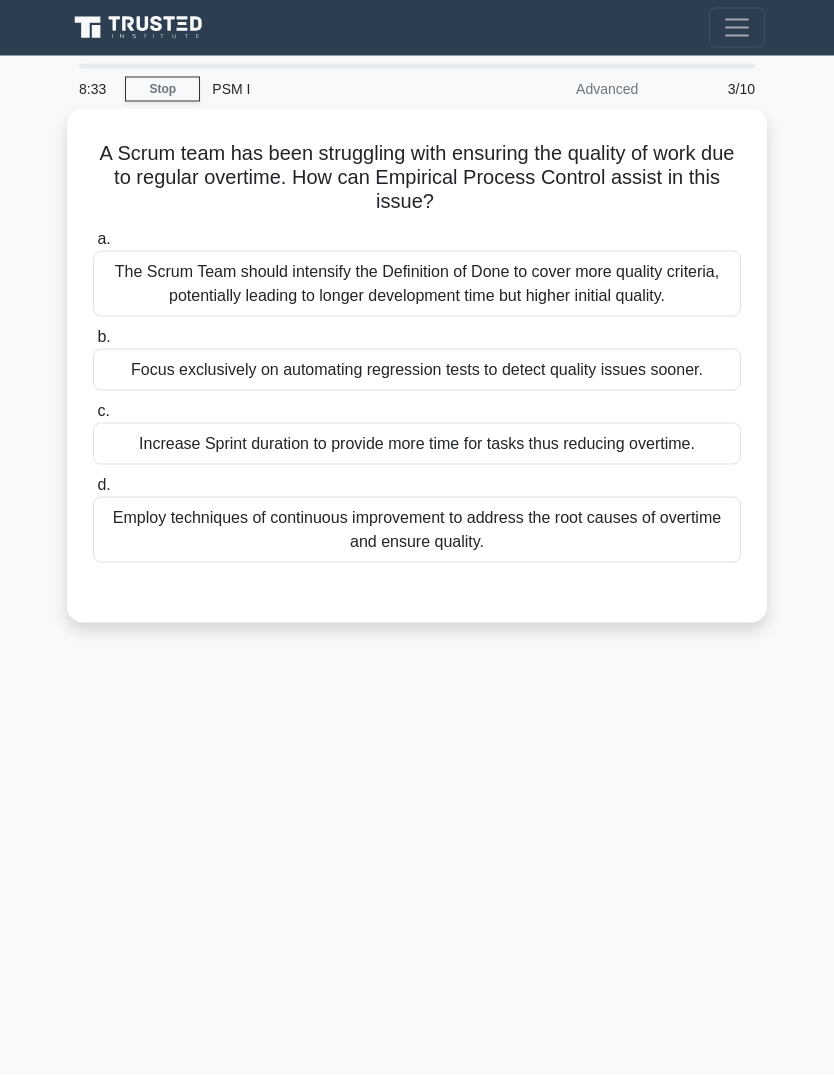 scroll, scrollTop: 0, scrollLeft: 0, axis: both 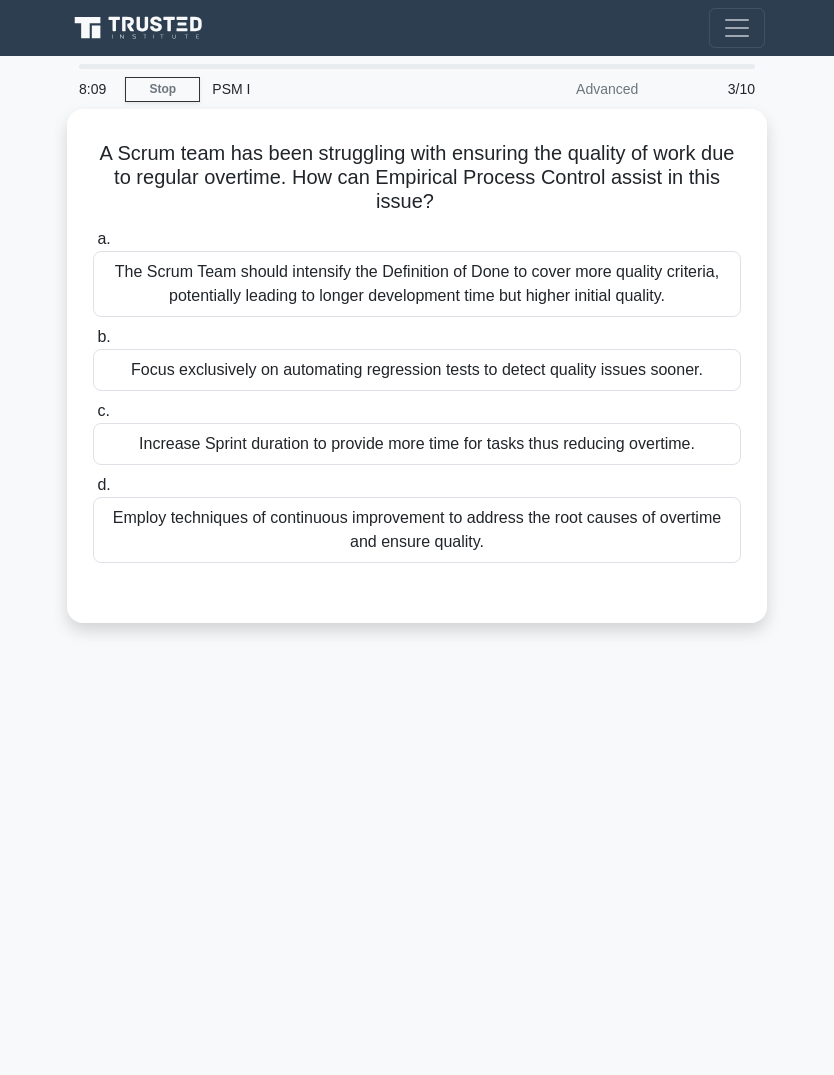 click on "Employ techniques of continuous improvement to address the root causes of overtime and ensure quality." at bounding box center (417, 530) 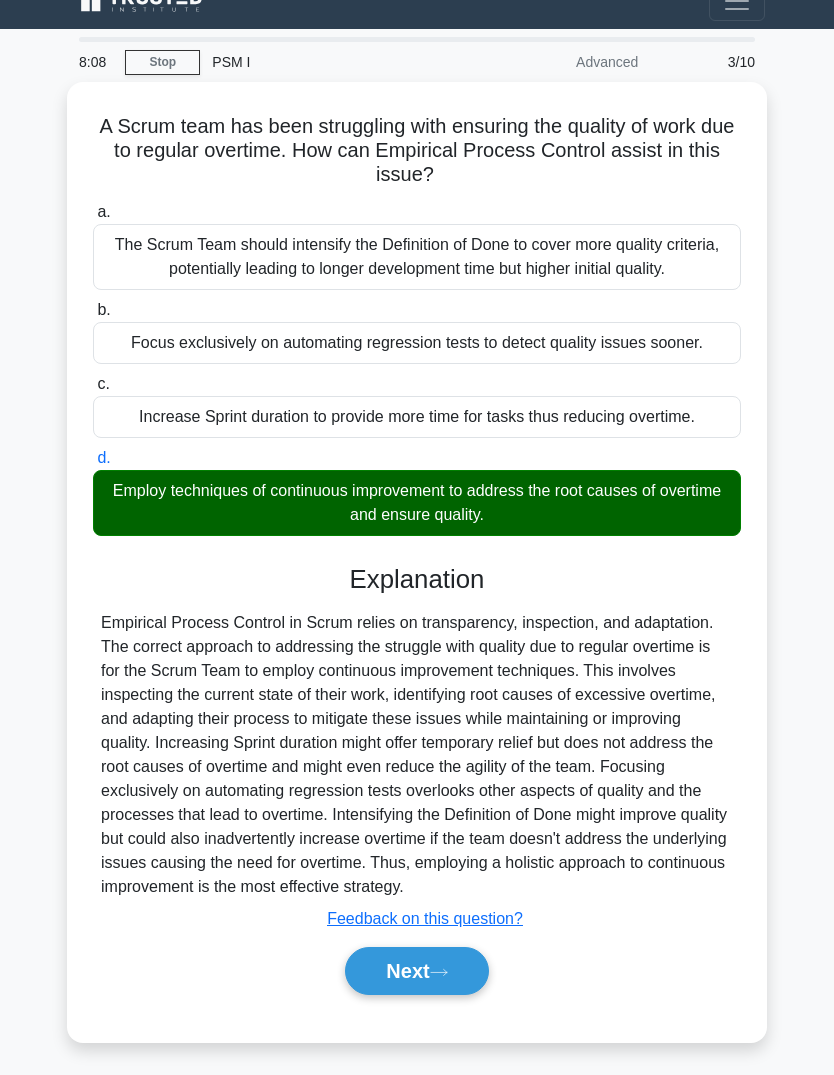 scroll, scrollTop: 148, scrollLeft: 0, axis: vertical 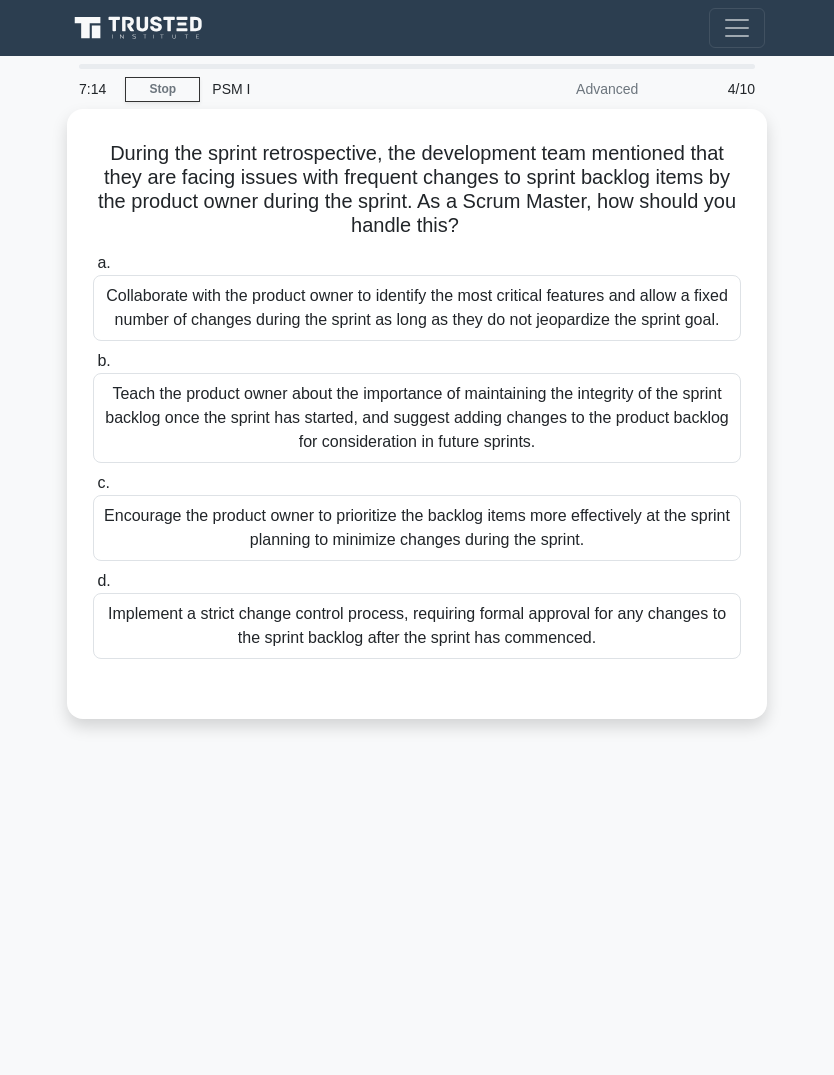 click on "Teach the product owner about the importance of maintaining the integrity of the sprint backlog once the sprint has started, and suggest adding changes to the product backlog for consideration in future sprints." at bounding box center [417, 418] 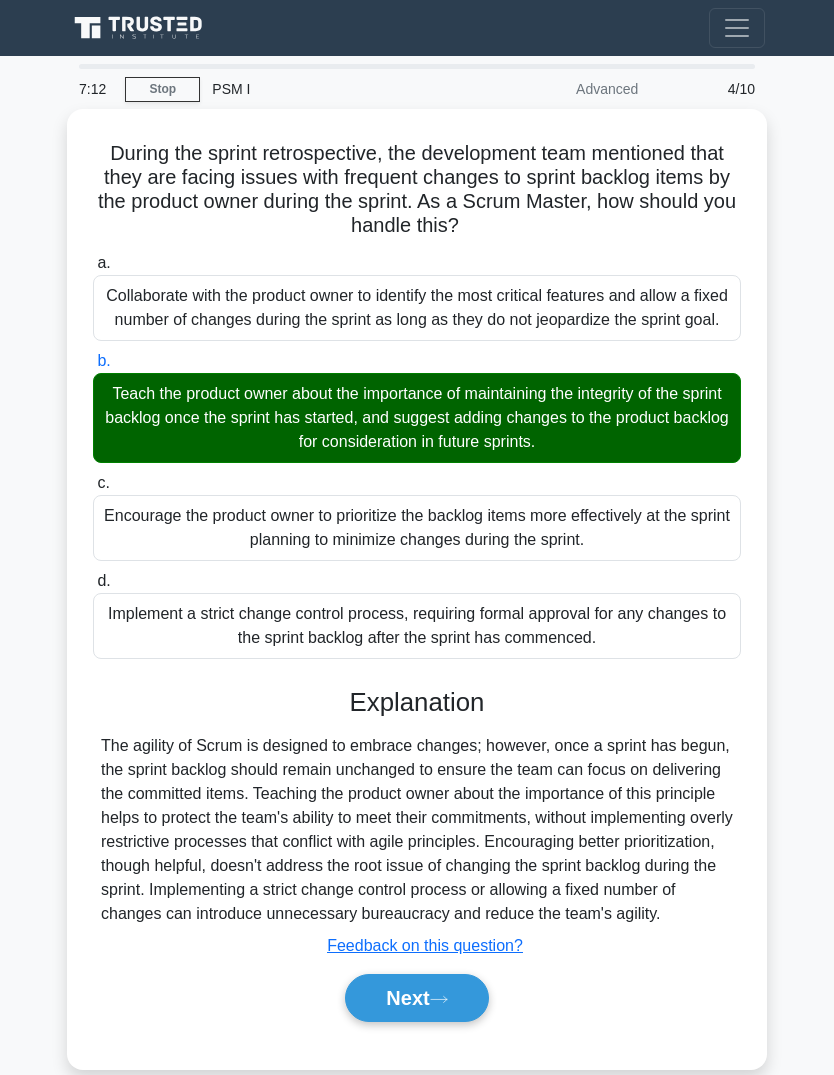 scroll, scrollTop: 100, scrollLeft: 0, axis: vertical 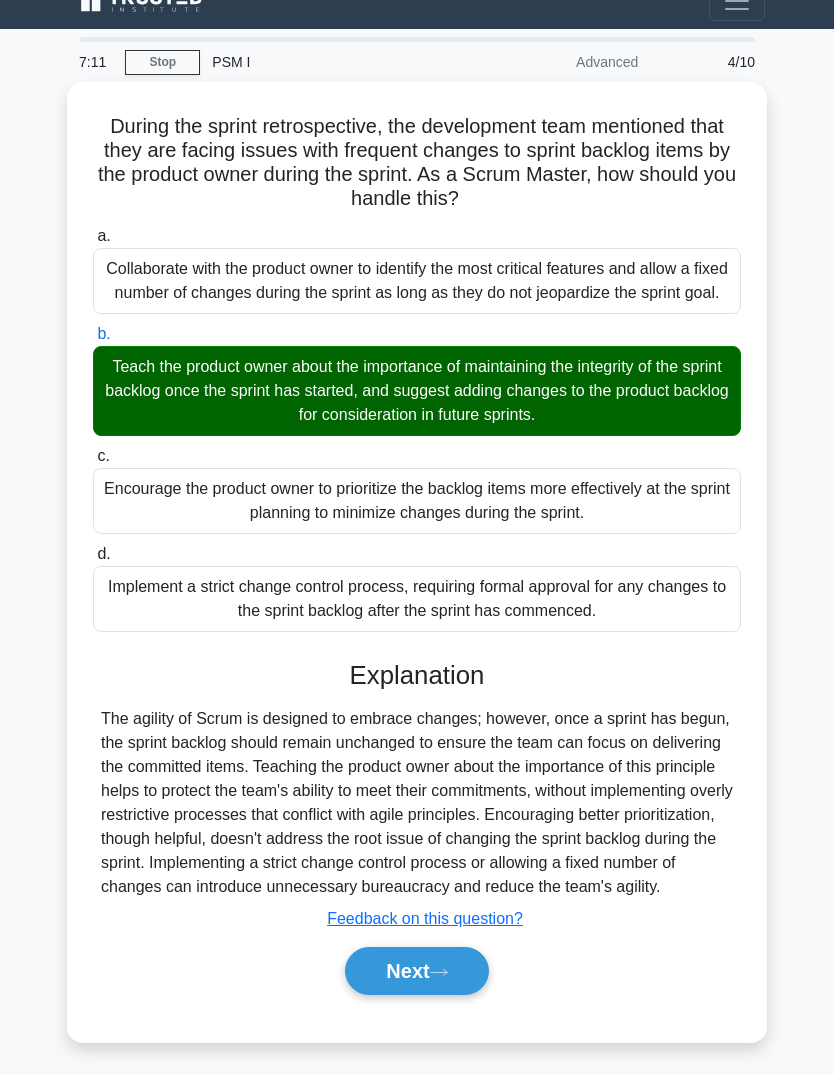 click on "Next" at bounding box center [416, 971] 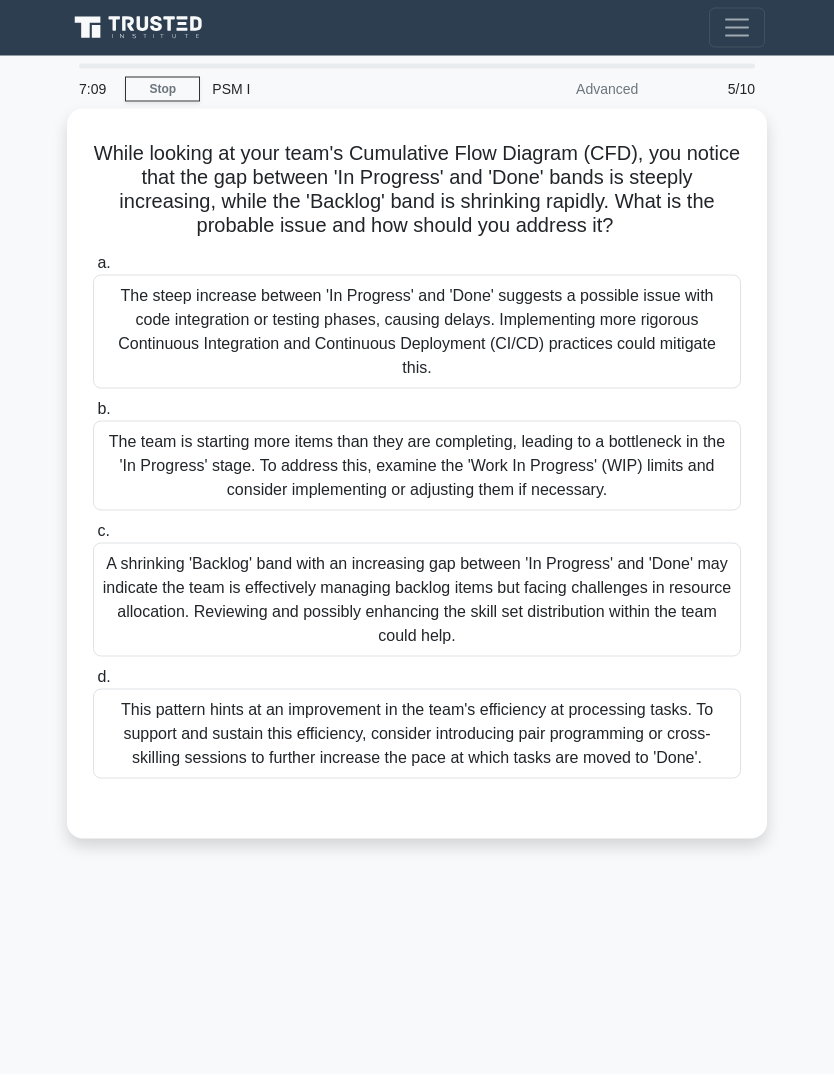 scroll, scrollTop: 28, scrollLeft: 0, axis: vertical 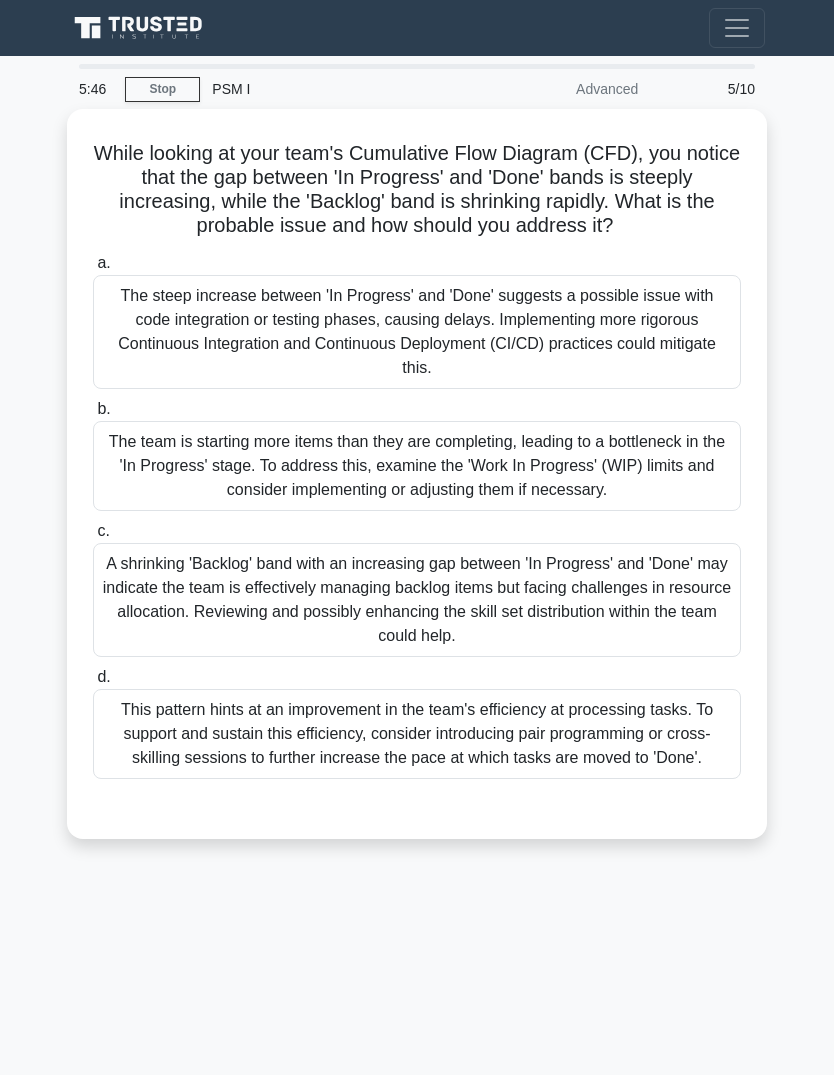 click on "The team is starting more items than they are completing, leading to a bottleneck in the 'In Progress' stage. To address this, examine the 'Work In Progress' (WIP) limits and consider implementing or adjusting them if necessary." at bounding box center (417, 466) 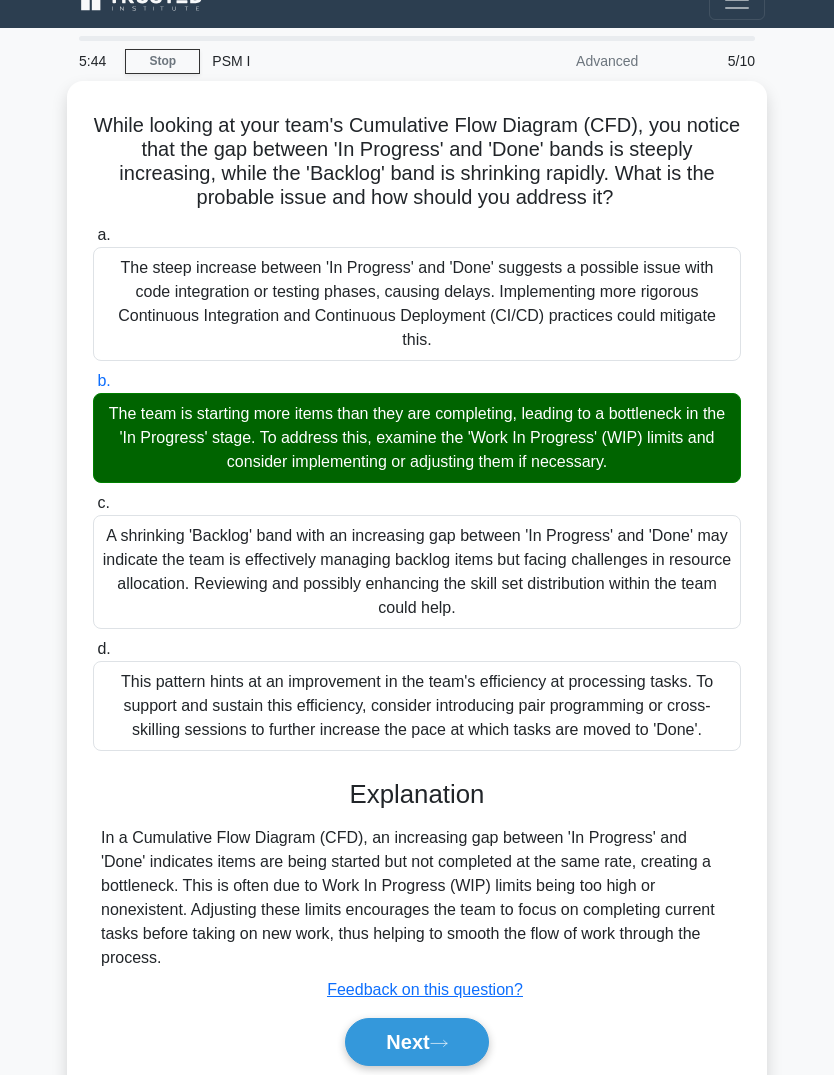 scroll, scrollTop: 97, scrollLeft: 0, axis: vertical 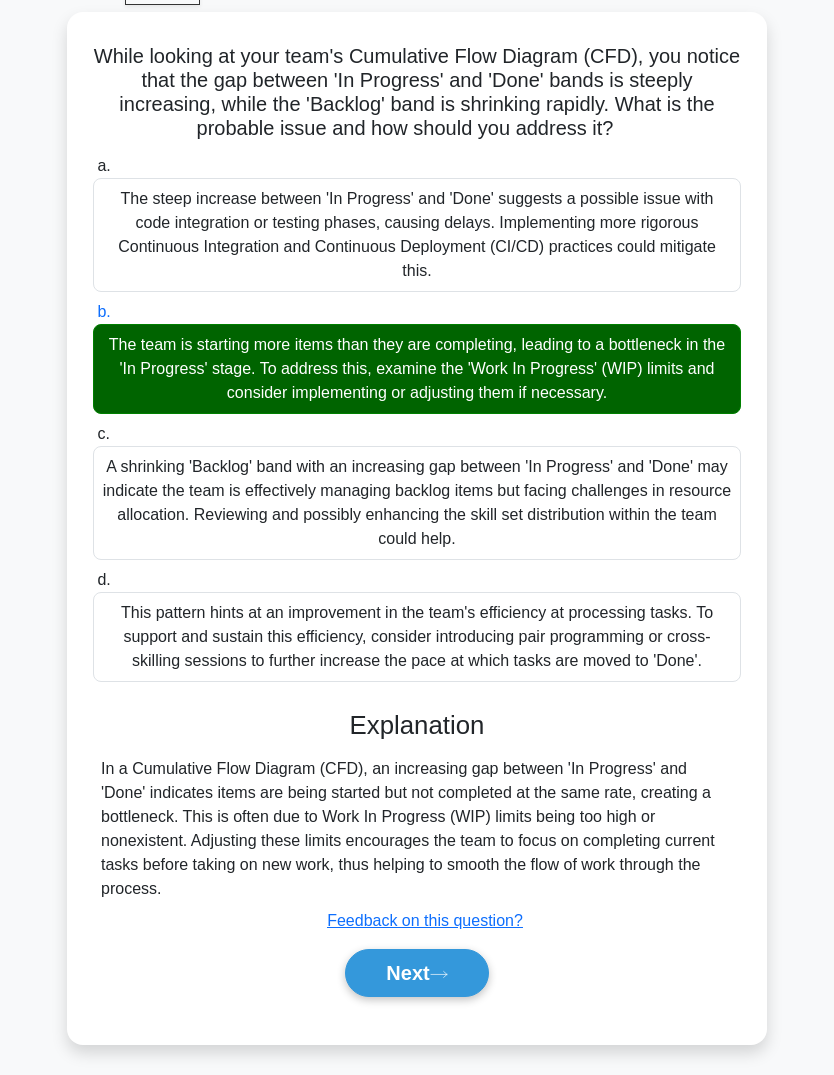 click on "Next" at bounding box center [416, 973] 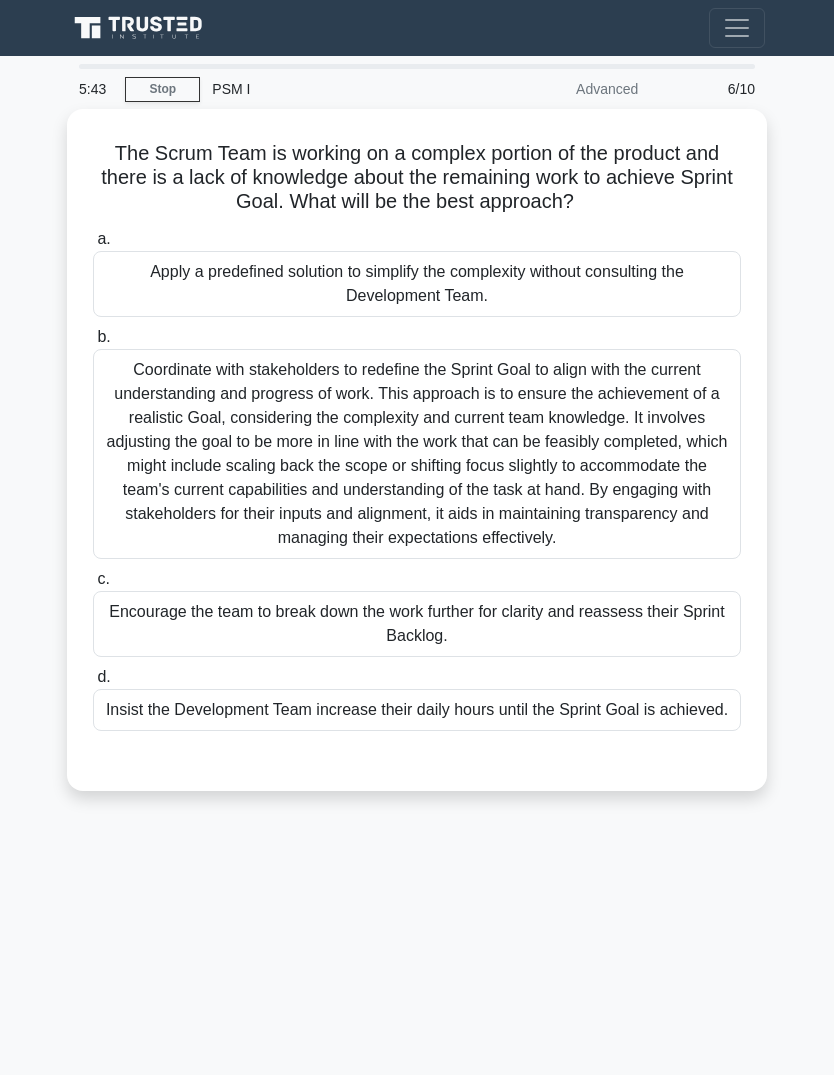 scroll, scrollTop: 0, scrollLeft: 0, axis: both 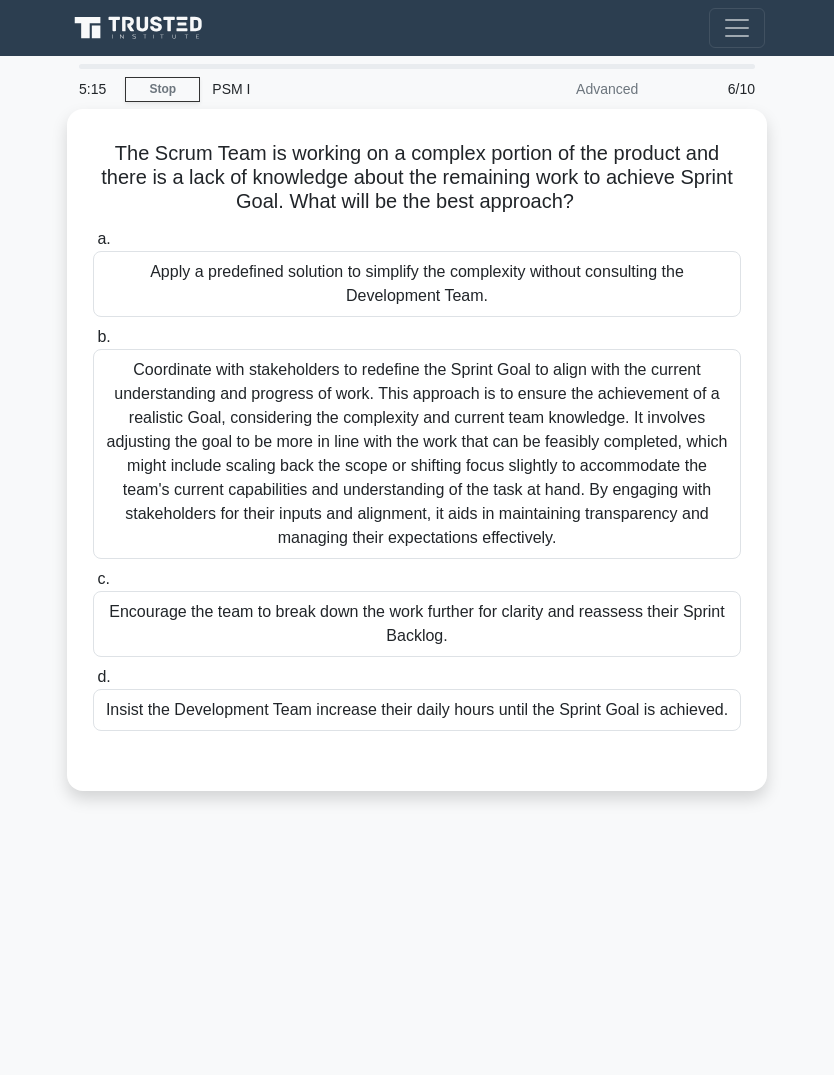 click on "Encourage the team to break down the work further for clarity and reassess their Sprint Backlog." at bounding box center [417, 624] 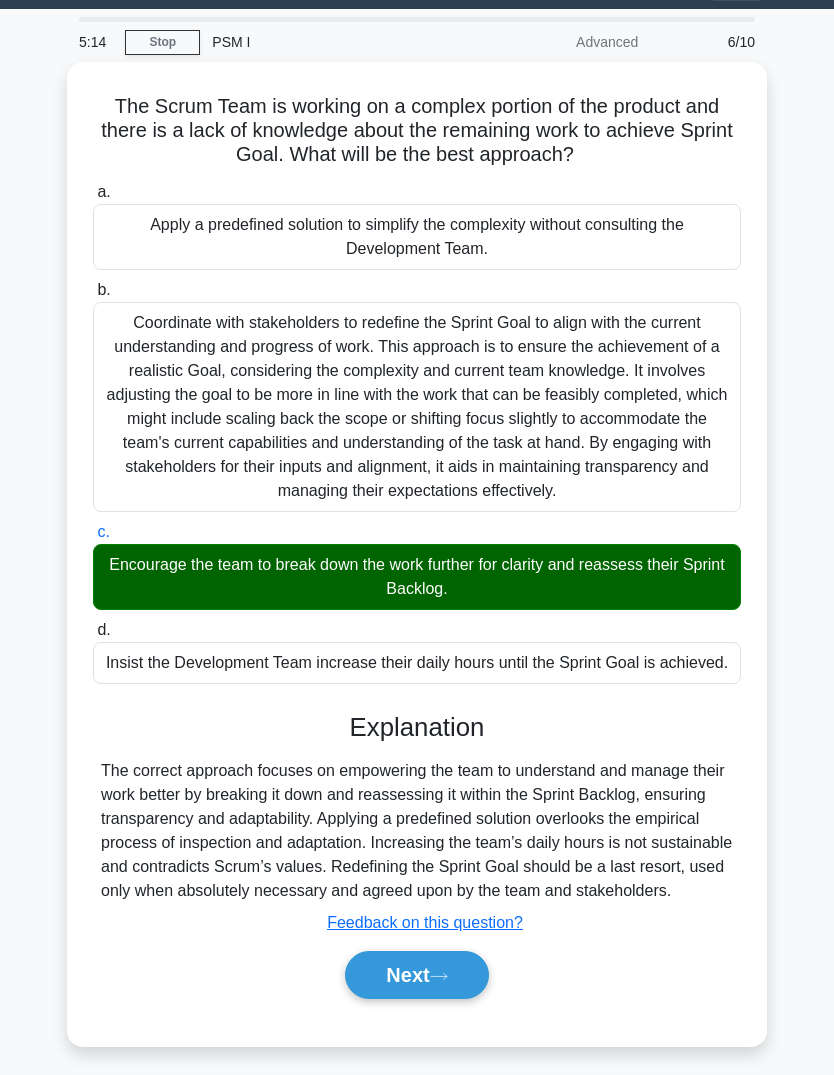 scroll, scrollTop: 124, scrollLeft: 0, axis: vertical 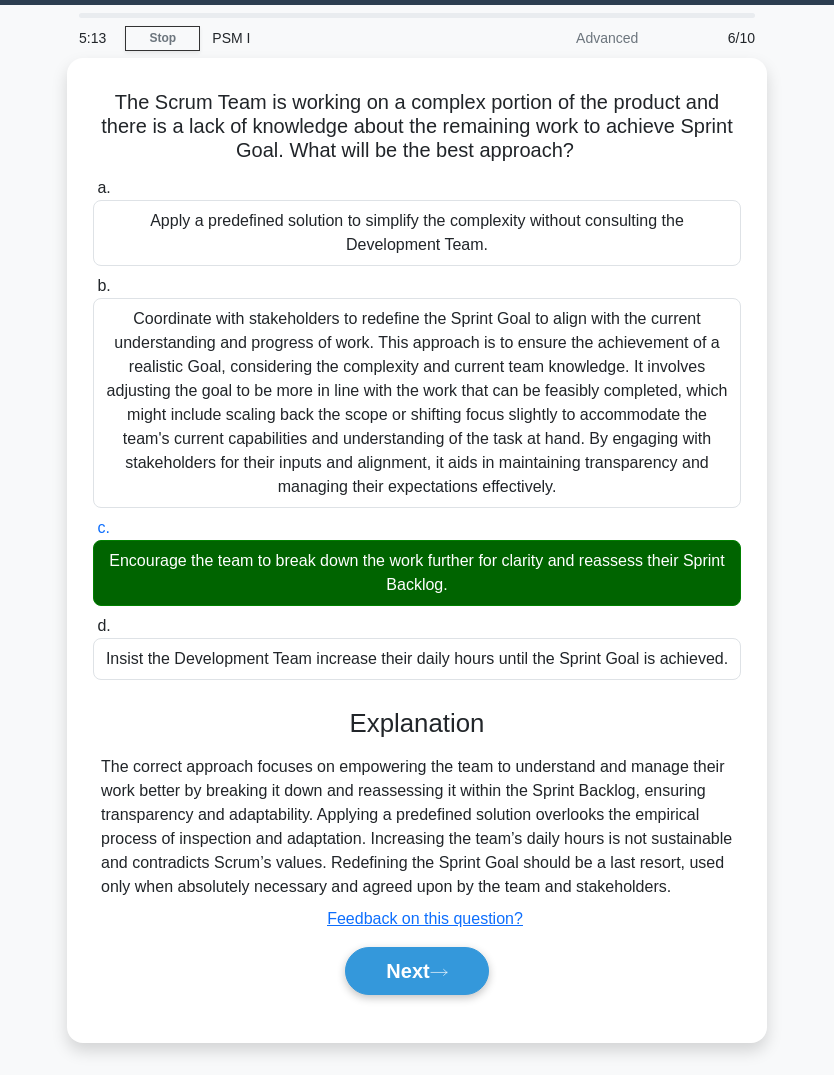 click on "Next" at bounding box center [416, 971] 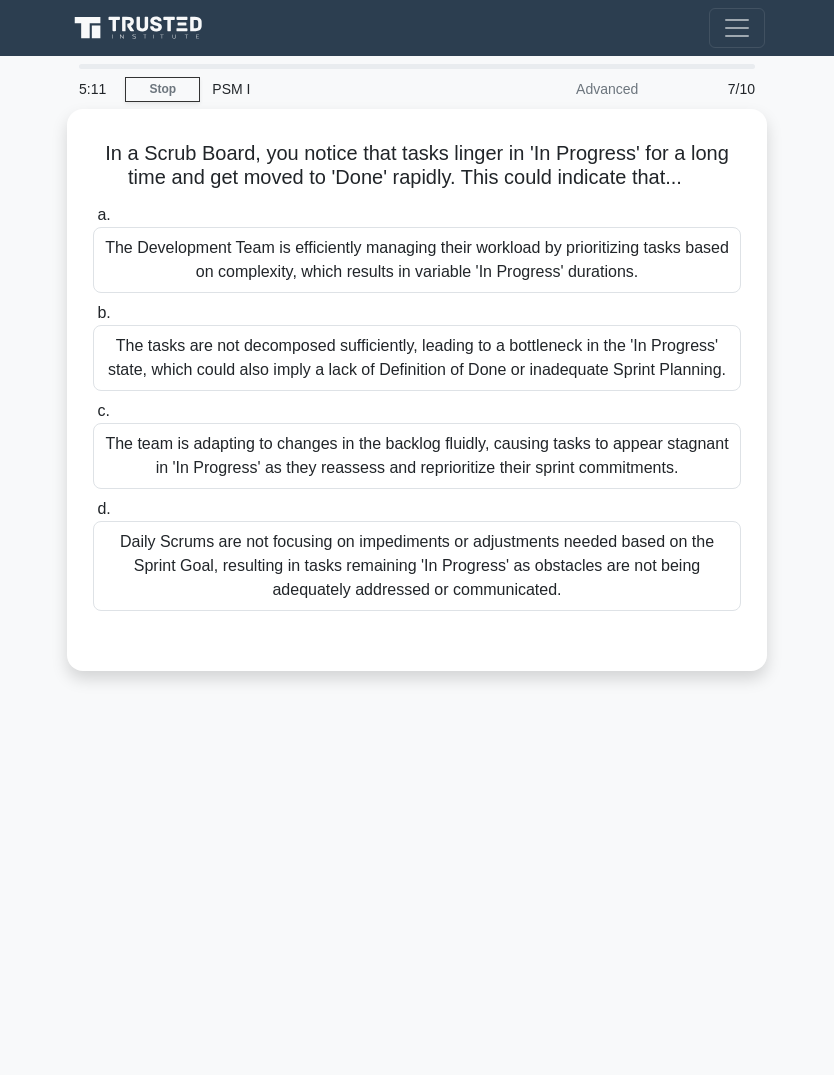 scroll, scrollTop: 0, scrollLeft: 0, axis: both 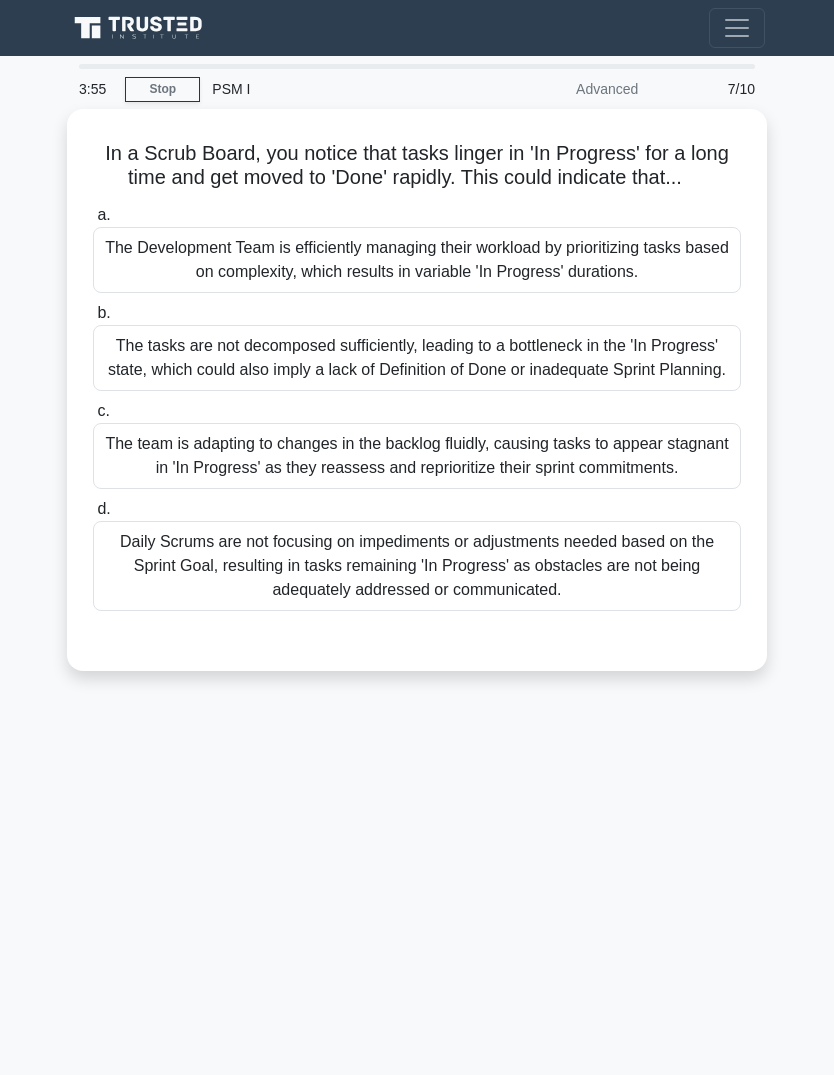 click on "The Development Team is efficiently managing their workload by prioritizing tasks based on complexity, which results in variable 'In Progress' durations." at bounding box center [417, 260] 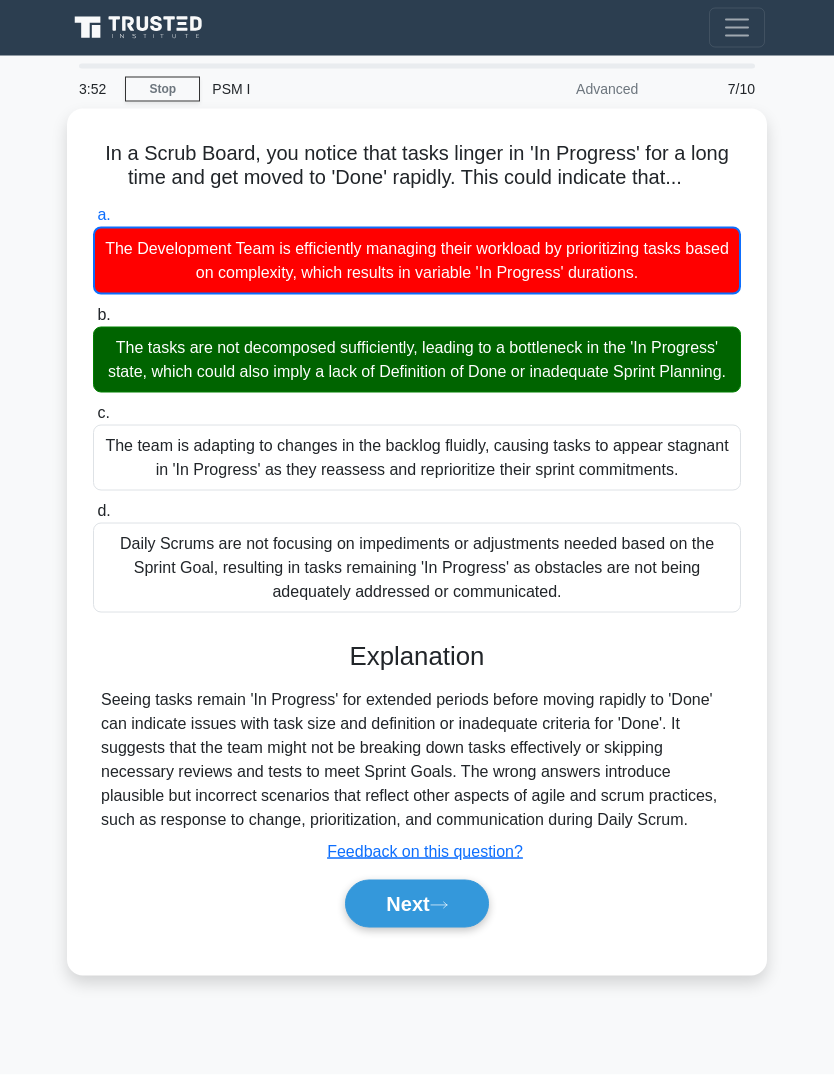 scroll, scrollTop: 75, scrollLeft: 0, axis: vertical 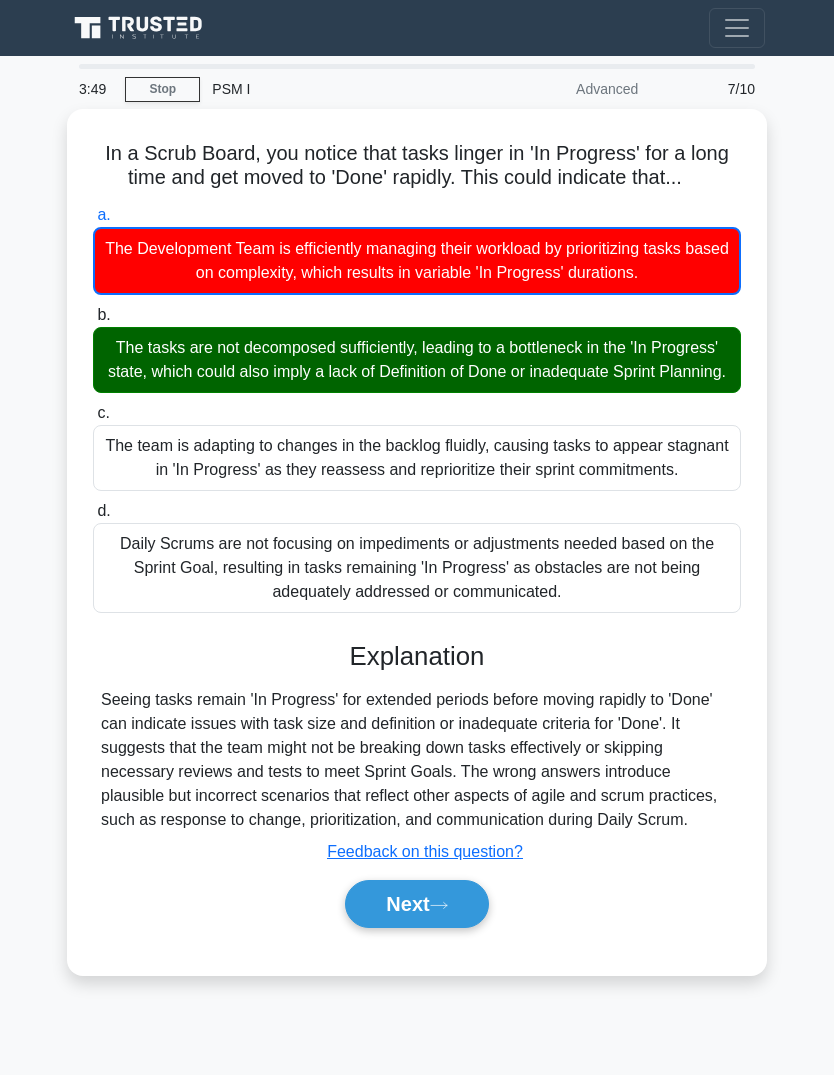 click on "Next" at bounding box center [416, 904] 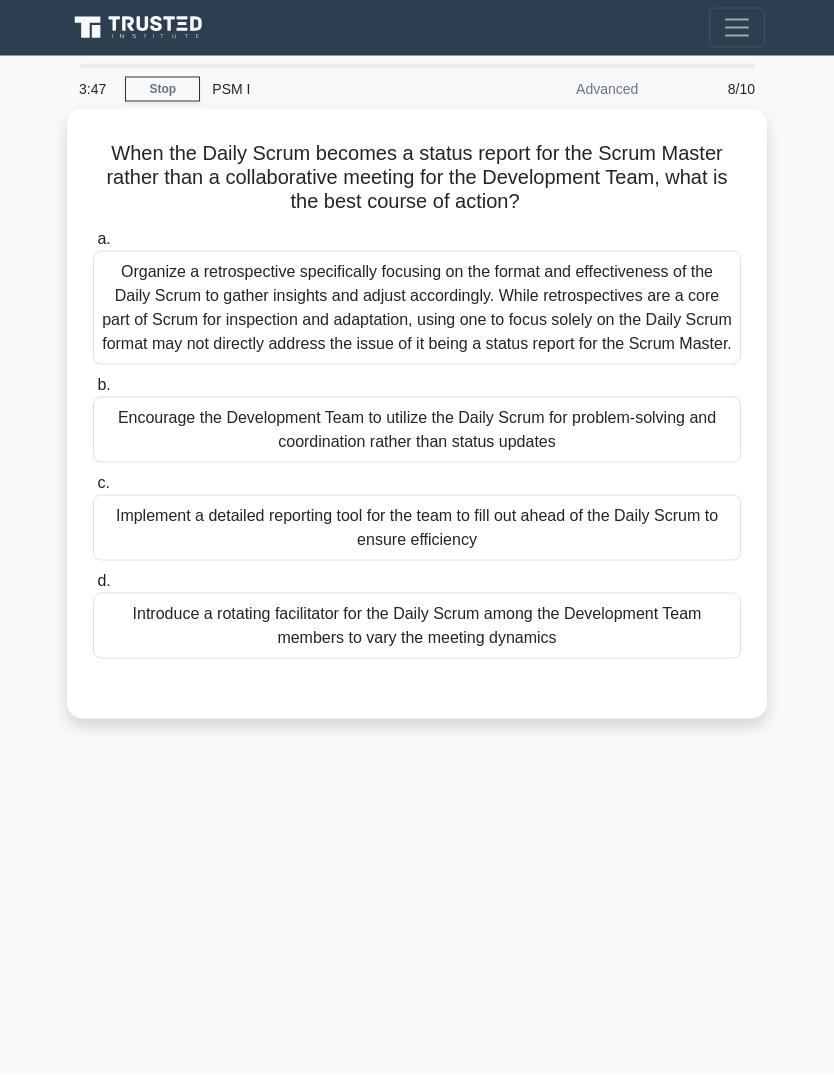 scroll, scrollTop: 28, scrollLeft: 0, axis: vertical 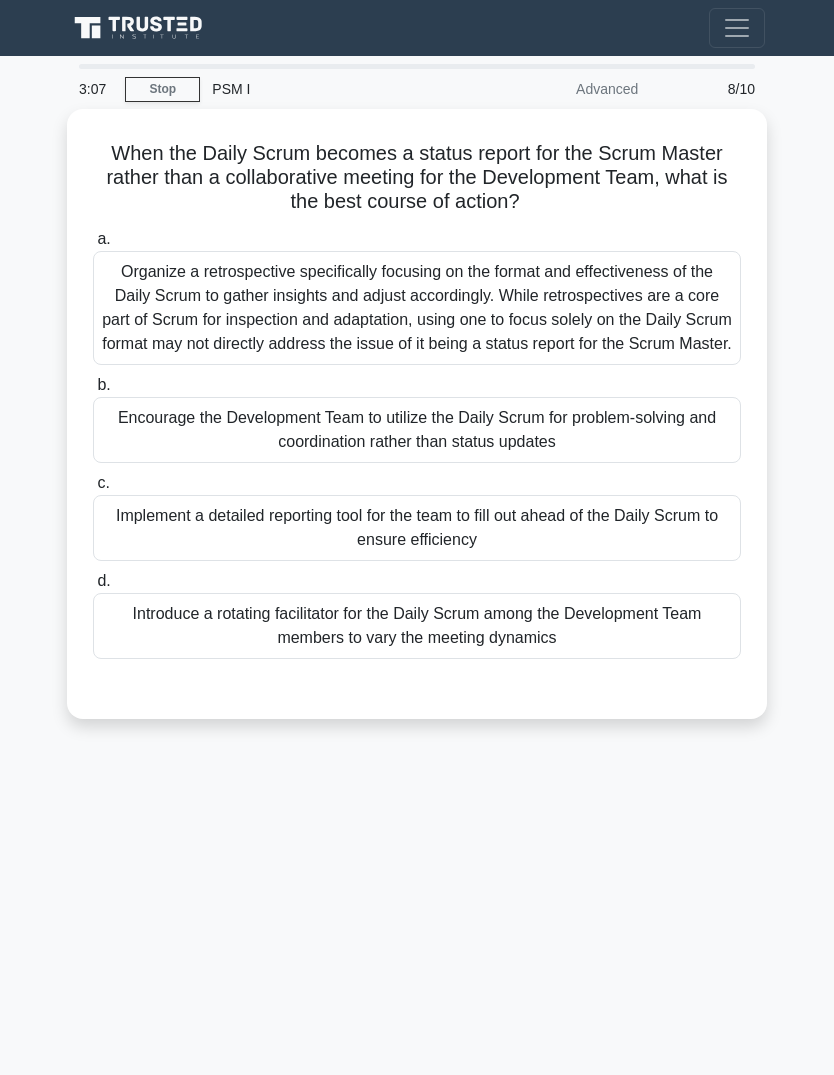 click on "Introduce a rotating facilitator for the Daily Scrum among the Development Team members to vary the meeting dynamics" at bounding box center (417, 626) 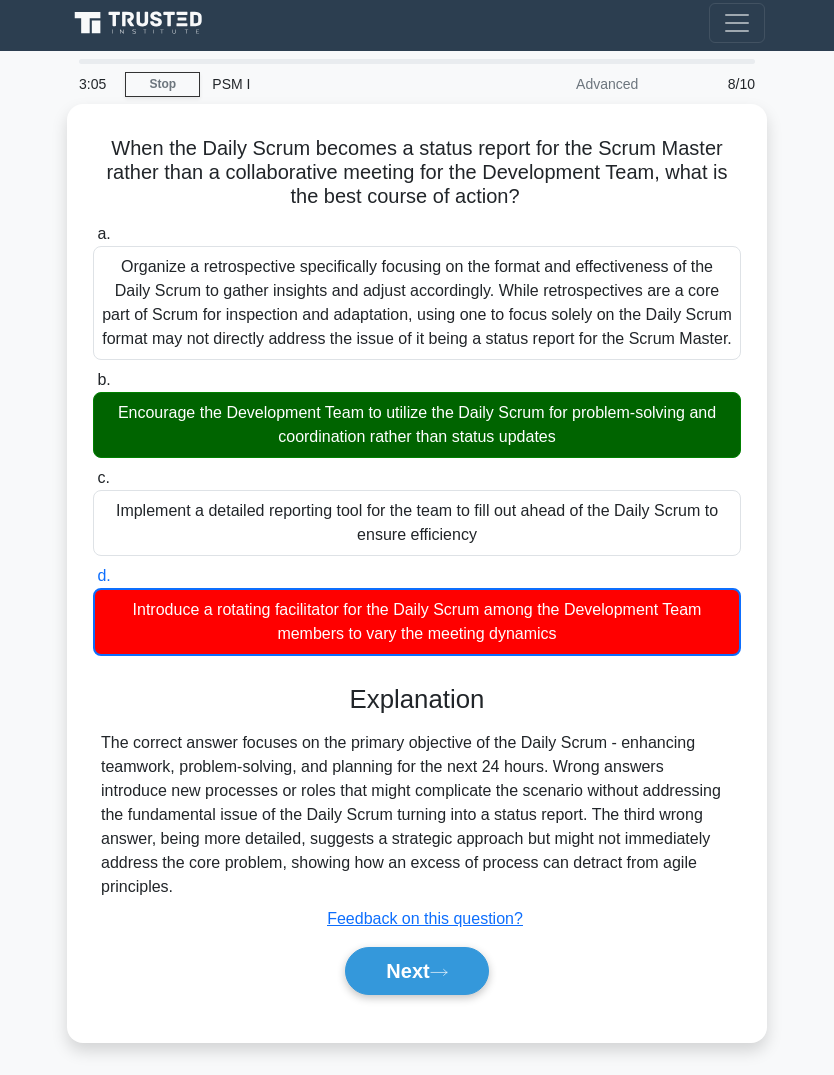 click on "Next" at bounding box center (416, 971) 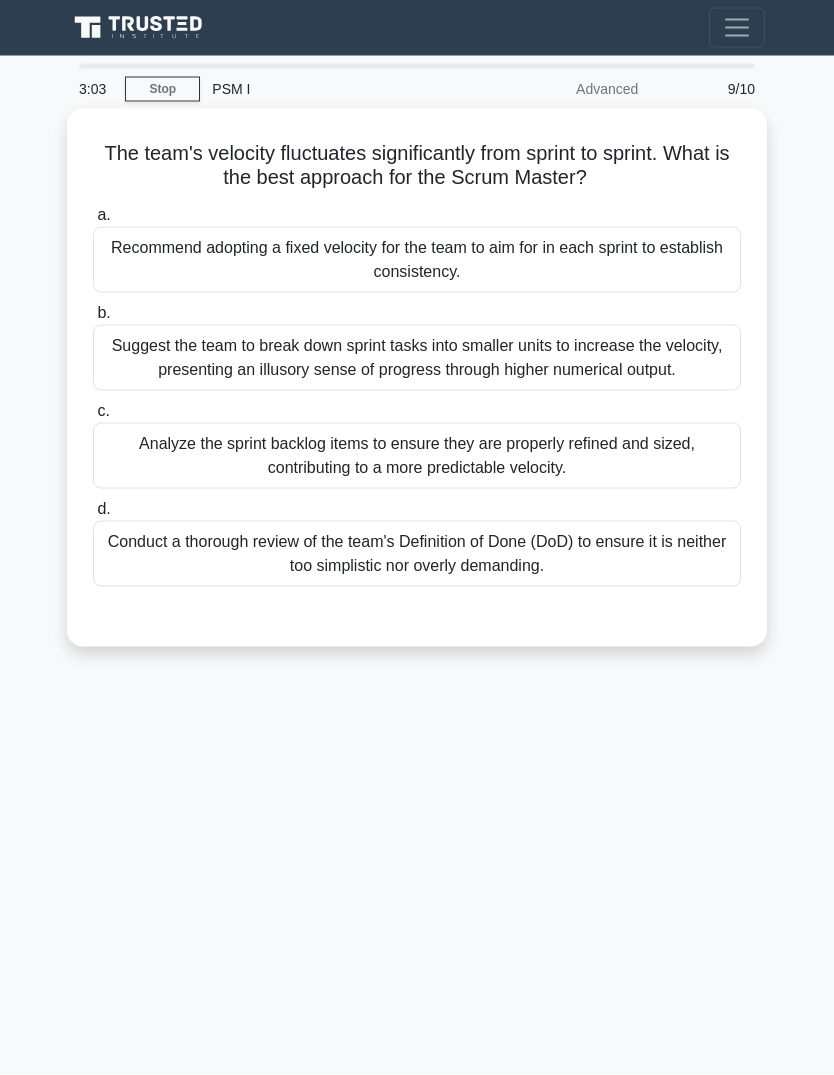 scroll, scrollTop: 0, scrollLeft: 0, axis: both 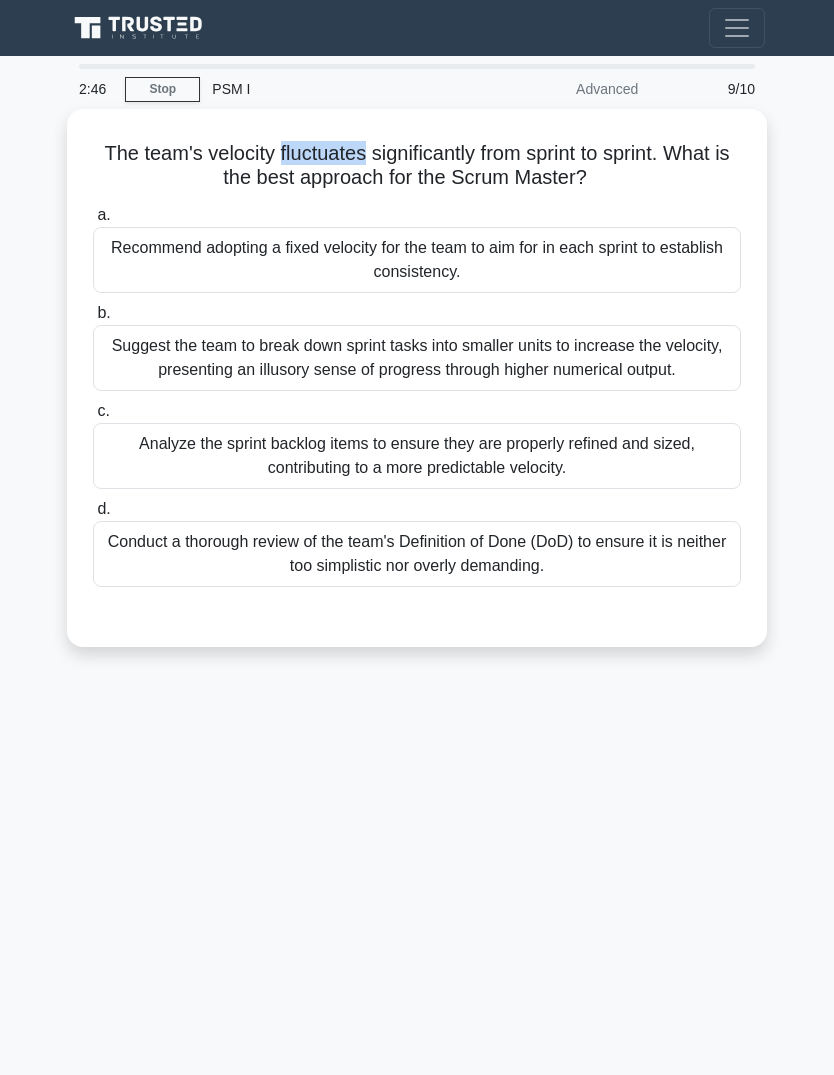 click on "The team's velocity fluctuates significantly from sprint to sprint. What is the best approach for the Scrum Master?
.spinner_0XTQ{transform-origin:center;animation:spinner_y6GP .75s linear infinite}@keyframes spinner_y6GP{100%{transform:rotate(360deg)}}" at bounding box center [417, 166] 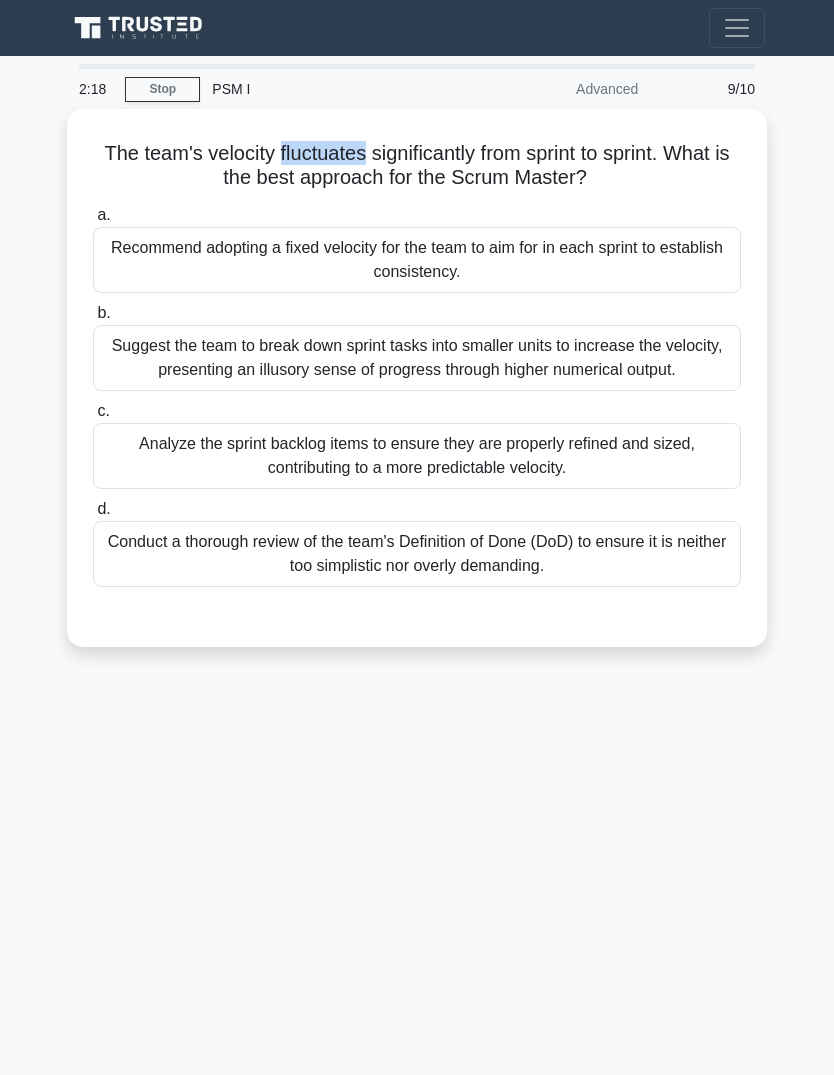 click on "Recommend adopting a fixed velocity for the team to aim for in each sprint to establish consistency." at bounding box center (417, 260) 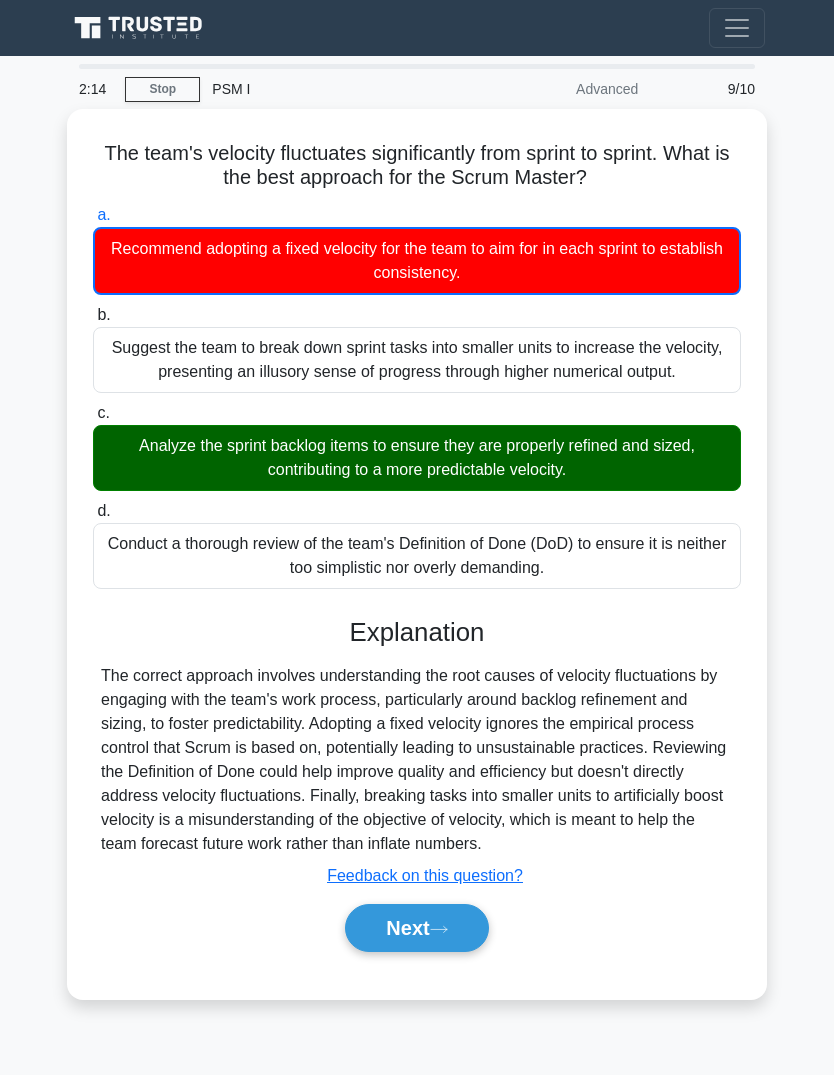 click on "Next" at bounding box center (416, 928) 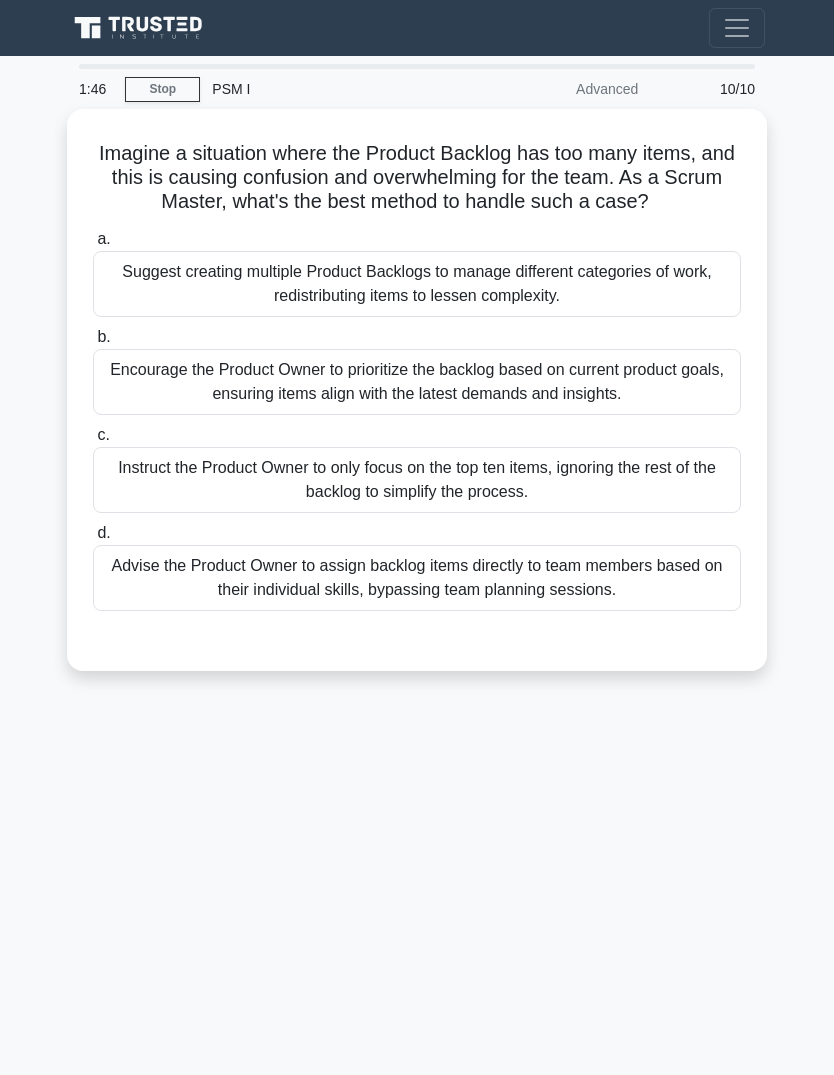 click on "Encourage the Product Owner to prioritize the backlog based on current product goals, ensuring items align with the latest demands and insights." at bounding box center (417, 382) 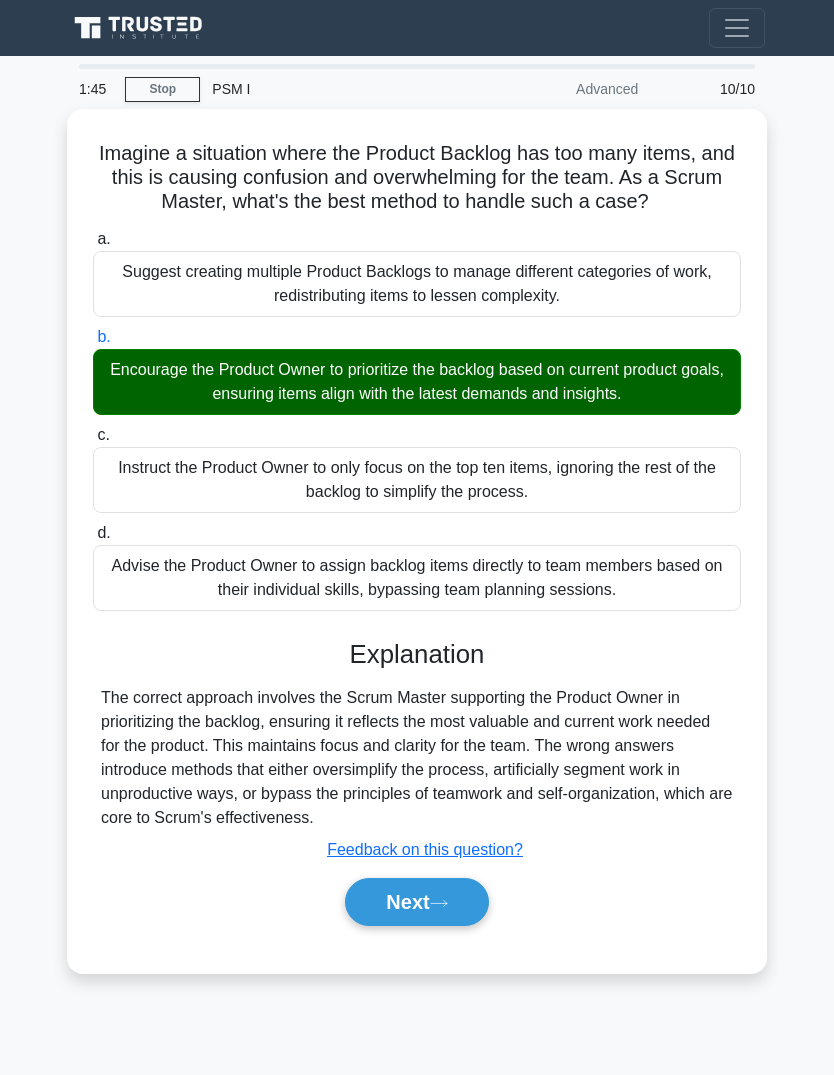scroll, scrollTop: 66, scrollLeft: 0, axis: vertical 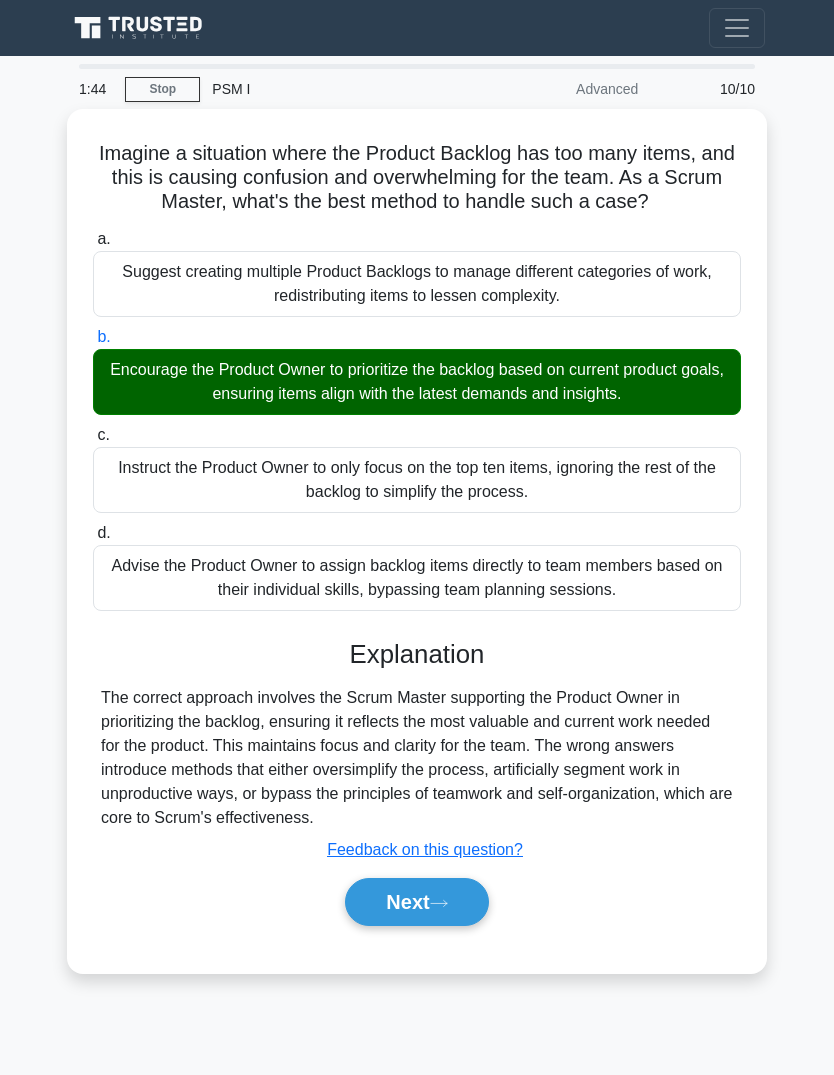 click on "a.
Suggest creating multiple Product Backlogs to manage different categories of work, redistributing items to lessen complexity.
b.
c. d." at bounding box center (417, 586) 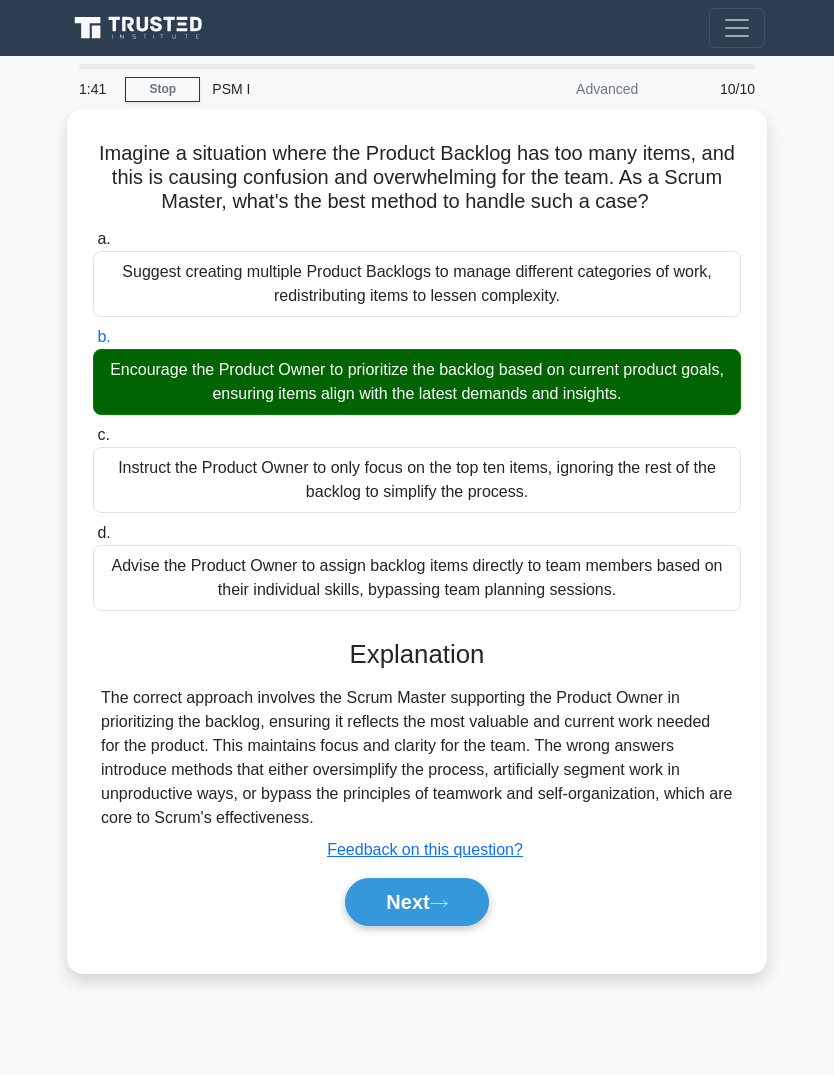 click 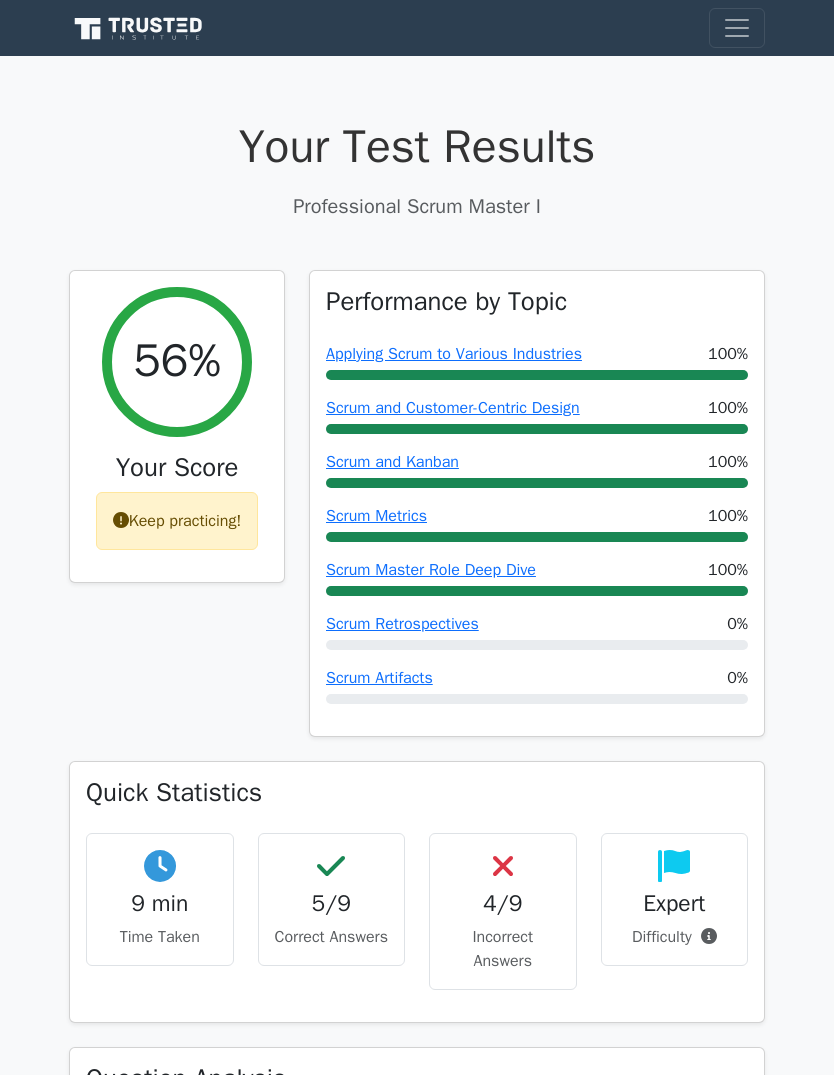 scroll, scrollTop: 0, scrollLeft: 0, axis: both 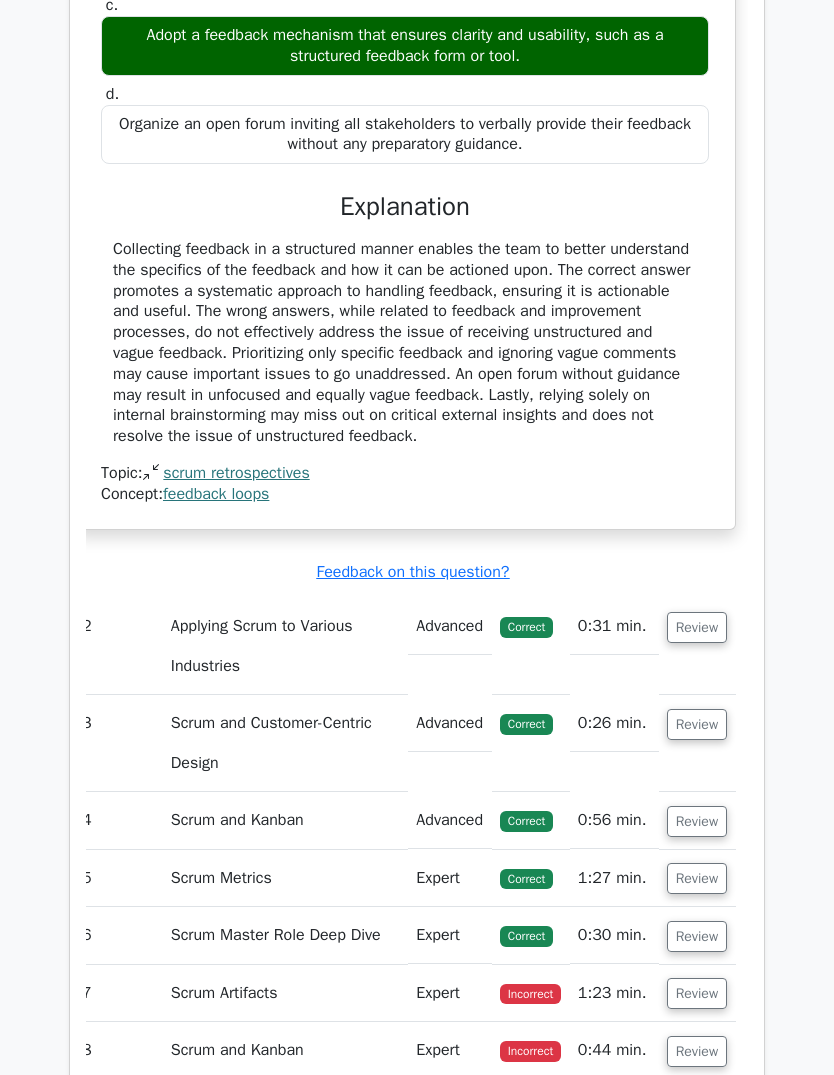 click on "feedback loops" at bounding box center (216, 494) 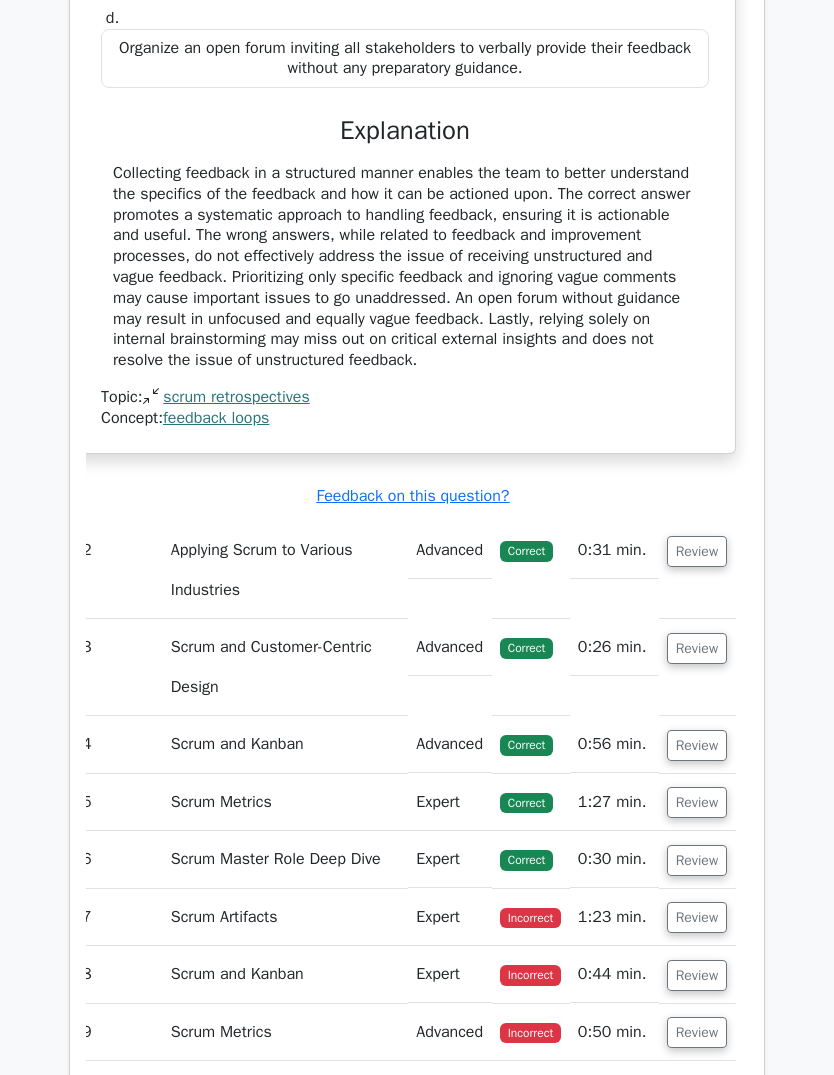 scroll, scrollTop: 1643, scrollLeft: 0, axis: vertical 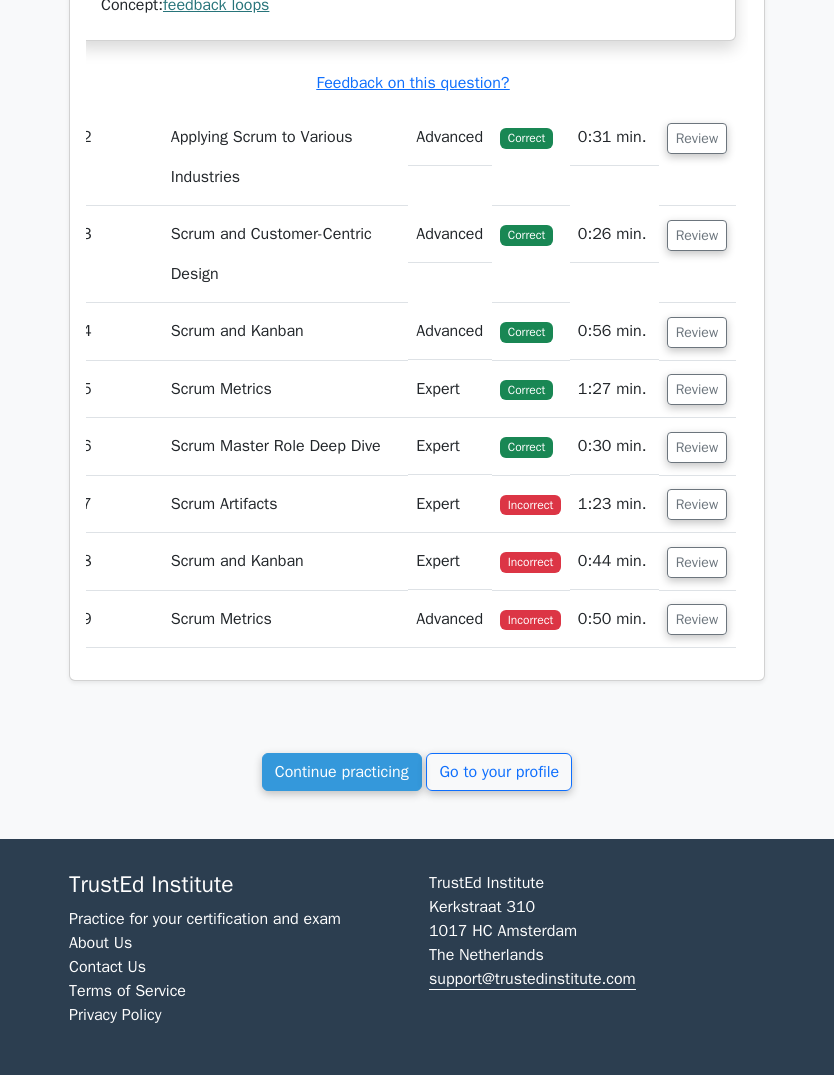 click on "Review" at bounding box center (697, 504) 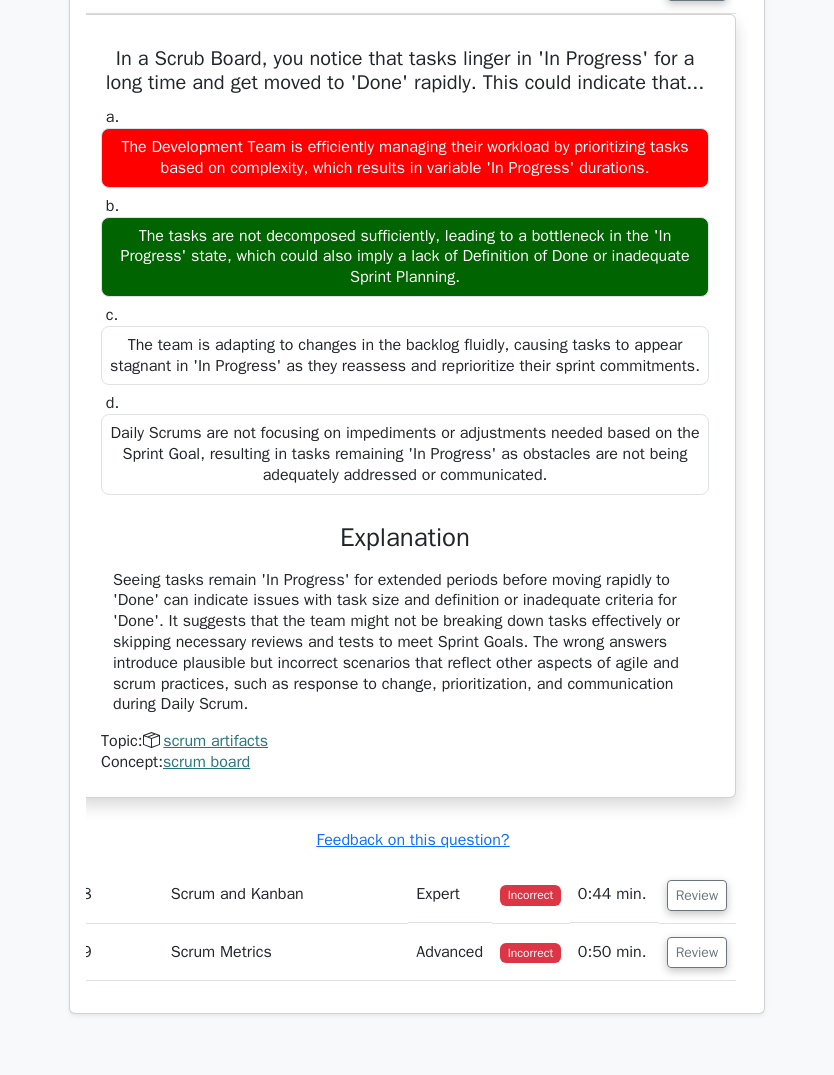 scroll, scrollTop: 2659, scrollLeft: 0, axis: vertical 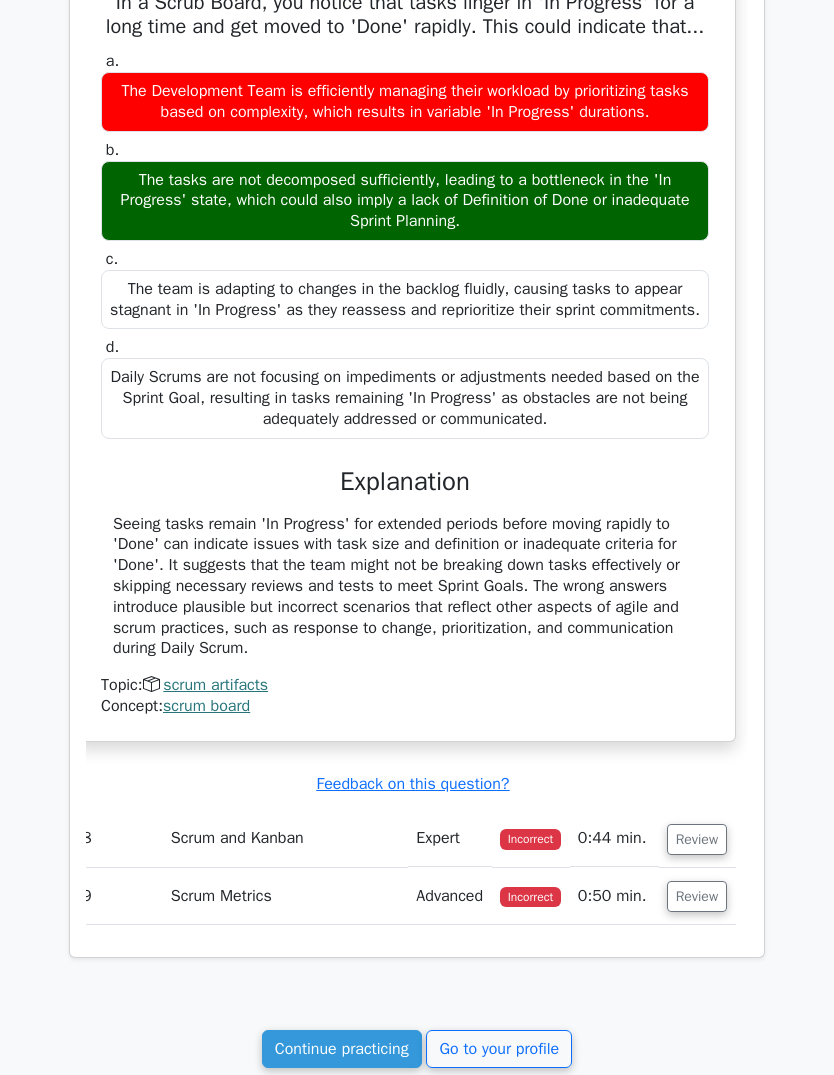 click on "Seeing tasks remain 'In Progress' for extended periods before moving rapidly to 'Done' can indicate issues with task size and definition or inadequate criteria for 'Done'. It suggests that the team might not be breaking down tasks effectively or skipping necessary reviews and tests to meet Sprint Goals. The wrong answers introduce plausible but incorrect scenarios that reflect other aspects of agile and scrum practices, such as response to change, prioritization, and communication during Daily Scrum." at bounding box center [405, 588] 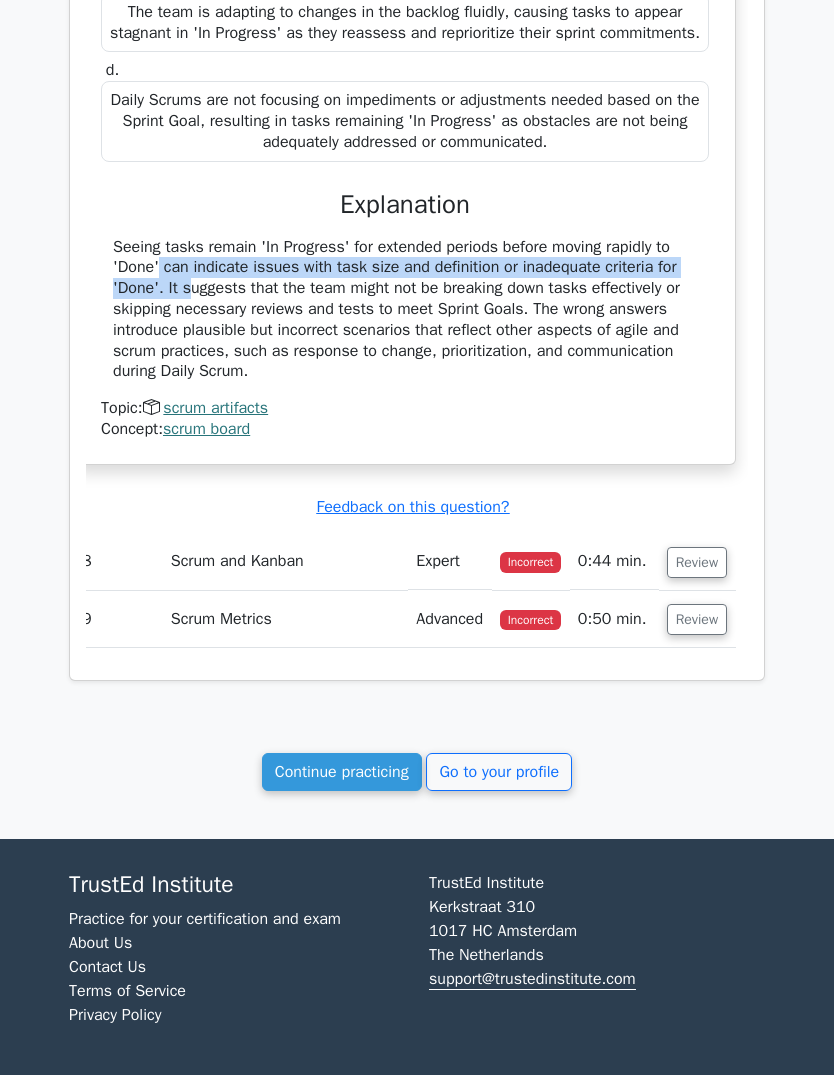 scroll, scrollTop: 3159, scrollLeft: 0, axis: vertical 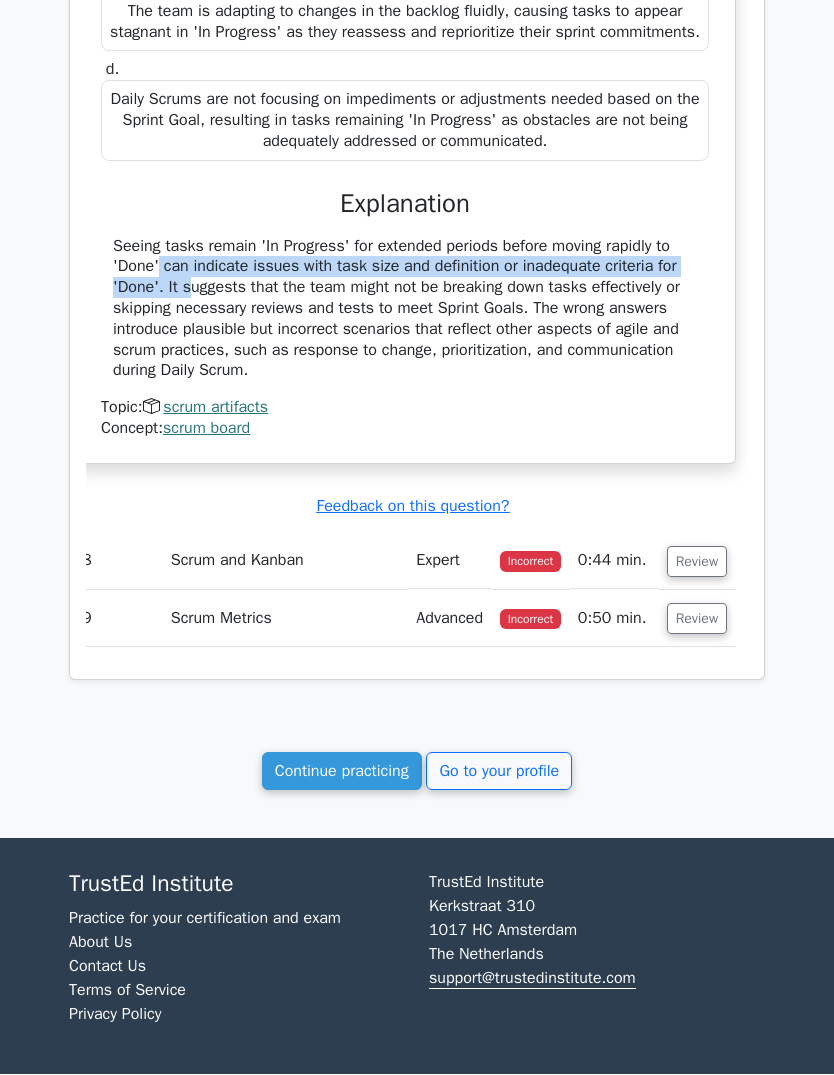 click on "Review" at bounding box center [697, 562] 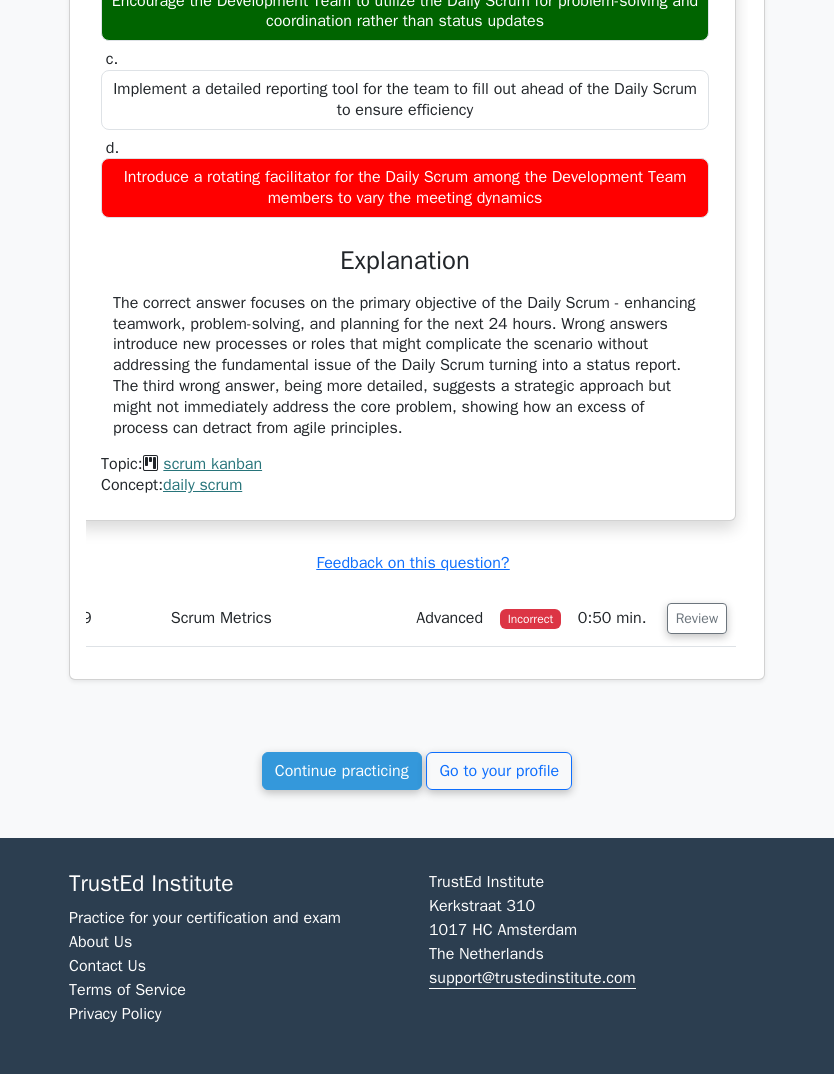 scroll, scrollTop: 4002, scrollLeft: 0, axis: vertical 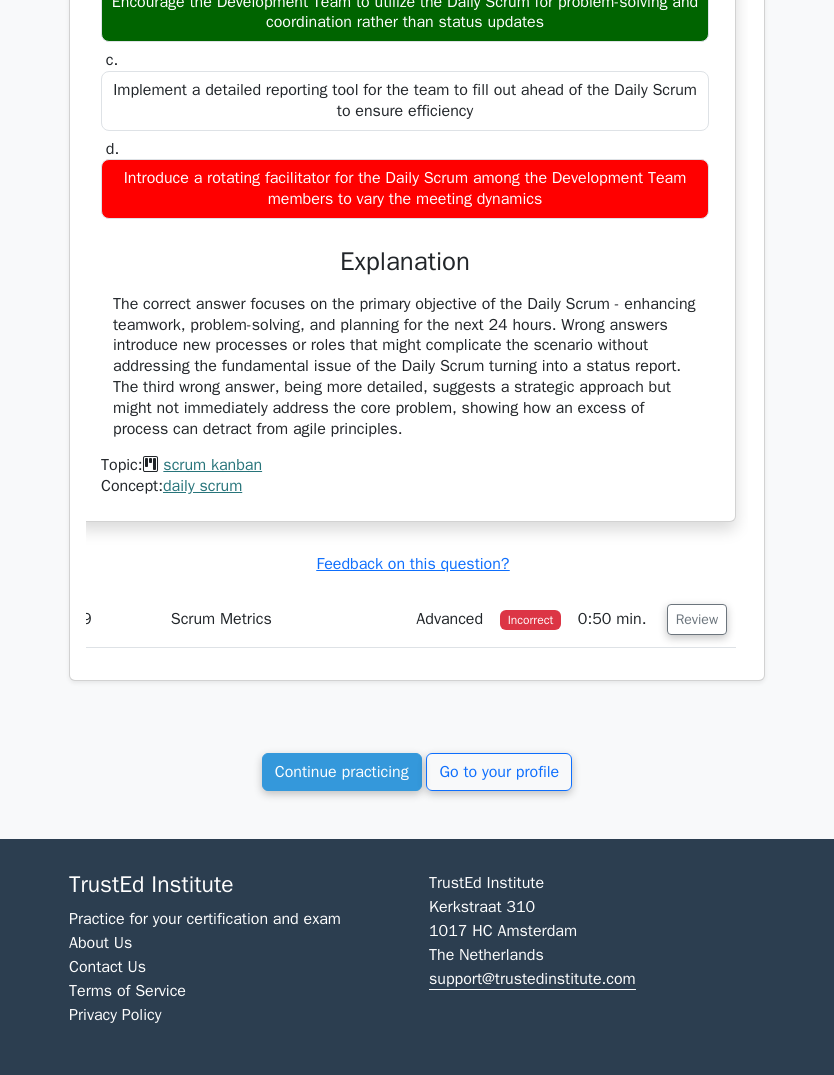 click on "Review" at bounding box center [697, 619] 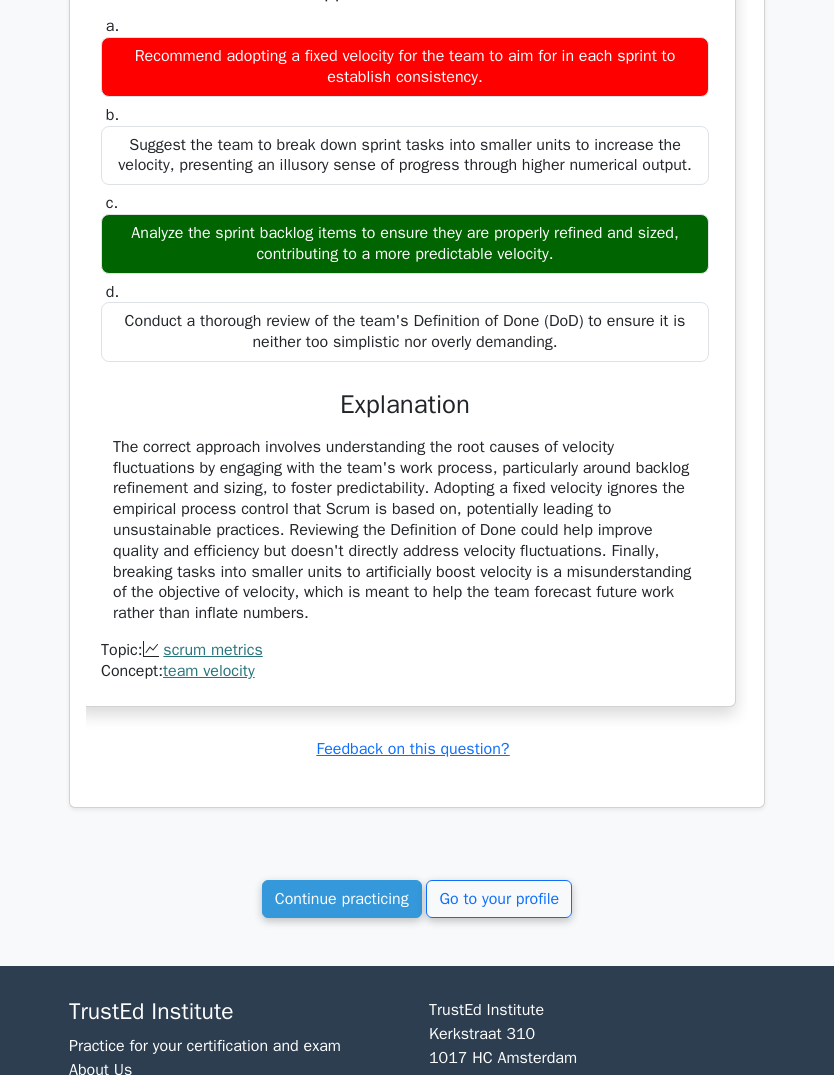 scroll, scrollTop: 4566, scrollLeft: 0, axis: vertical 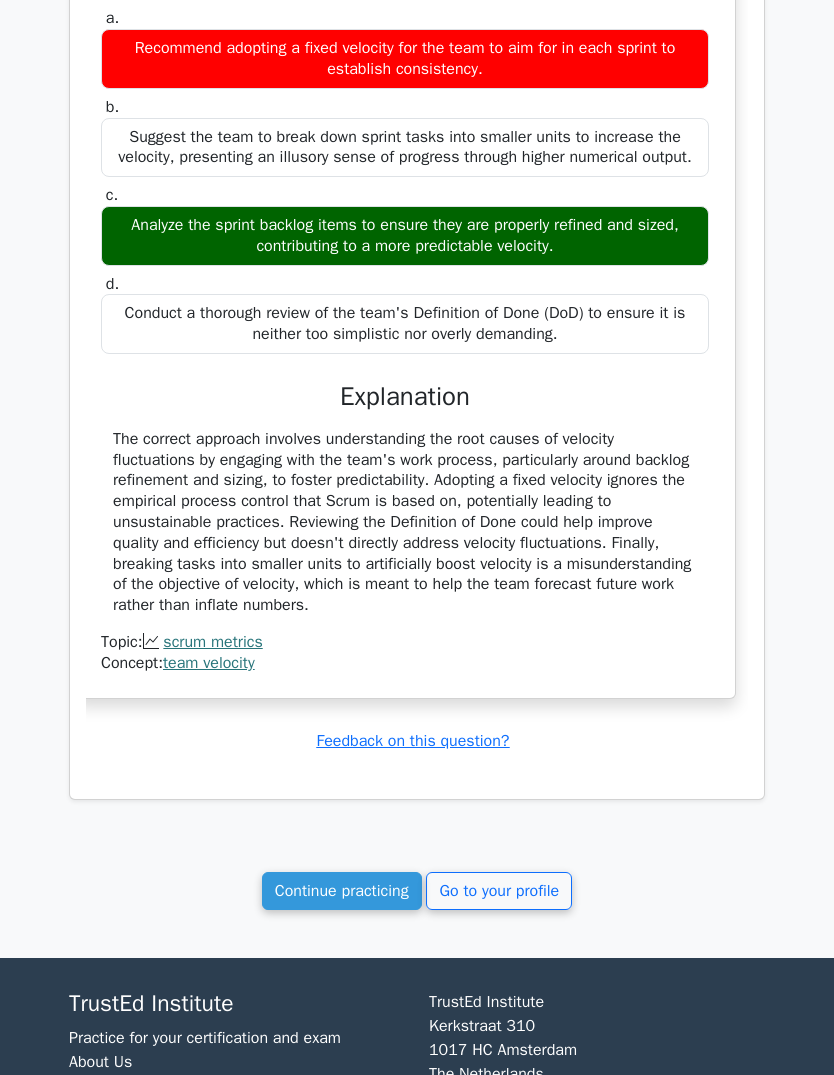 click on "The correct approach involves understanding the root causes of velocity fluctuations by engaging with the team's work process, particularly around backlog refinement and sizing, to foster predictability. Adopting a fixed velocity ignores the empirical process control that Scrum is based on, potentially leading to unsustainable practices. Reviewing the Definition of Done could help improve quality and efficiency but doesn't directly address velocity fluctuations. Finally, breaking tasks into smaller units to artificially boost velocity is a misunderstanding of the objective of velocity, which is meant to help the team forecast future work rather than inflate numbers." at bounding box center (405, 523) 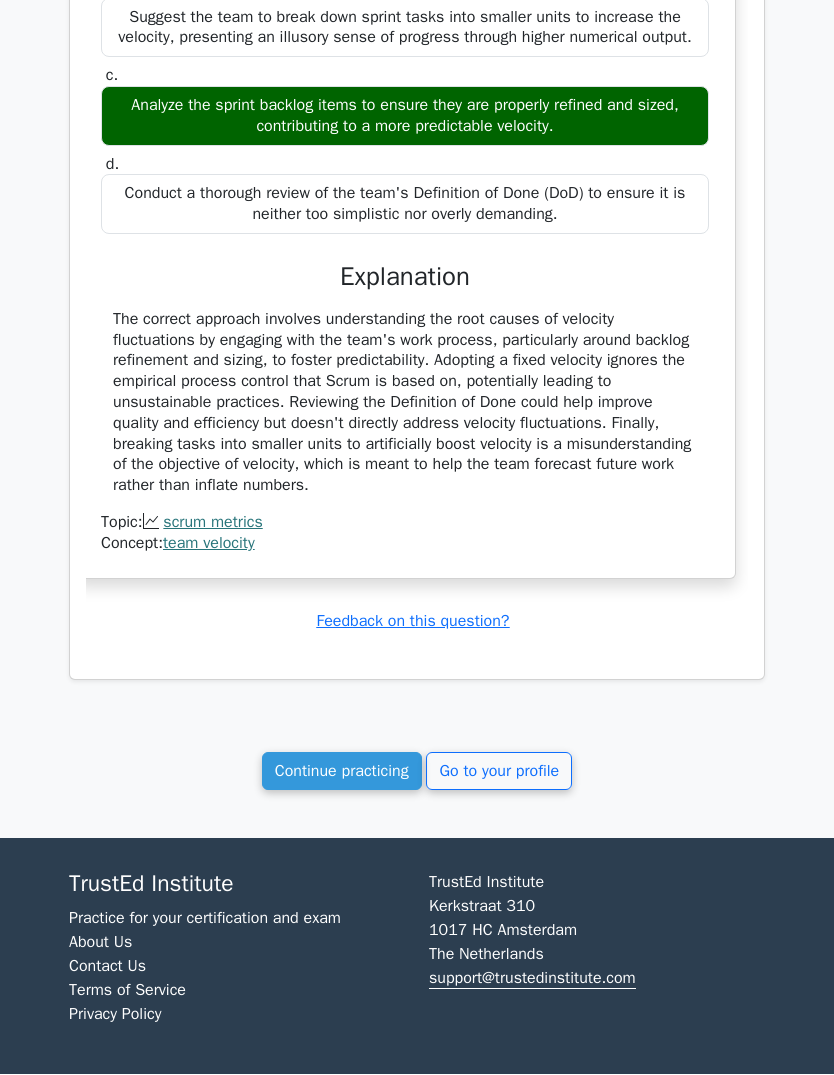 scroll, scrollTop: 4695, scrollLeft: 0, axis: vertical 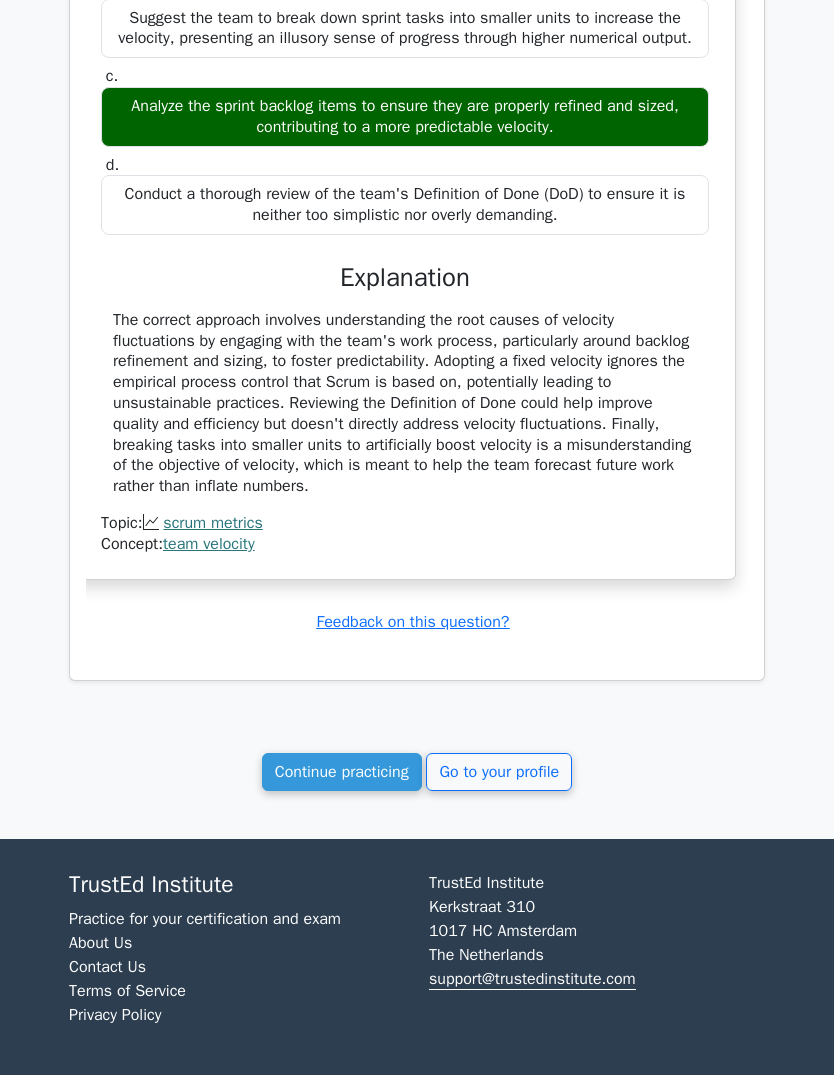 click on "team velocity" at bounding box center (209, 544) 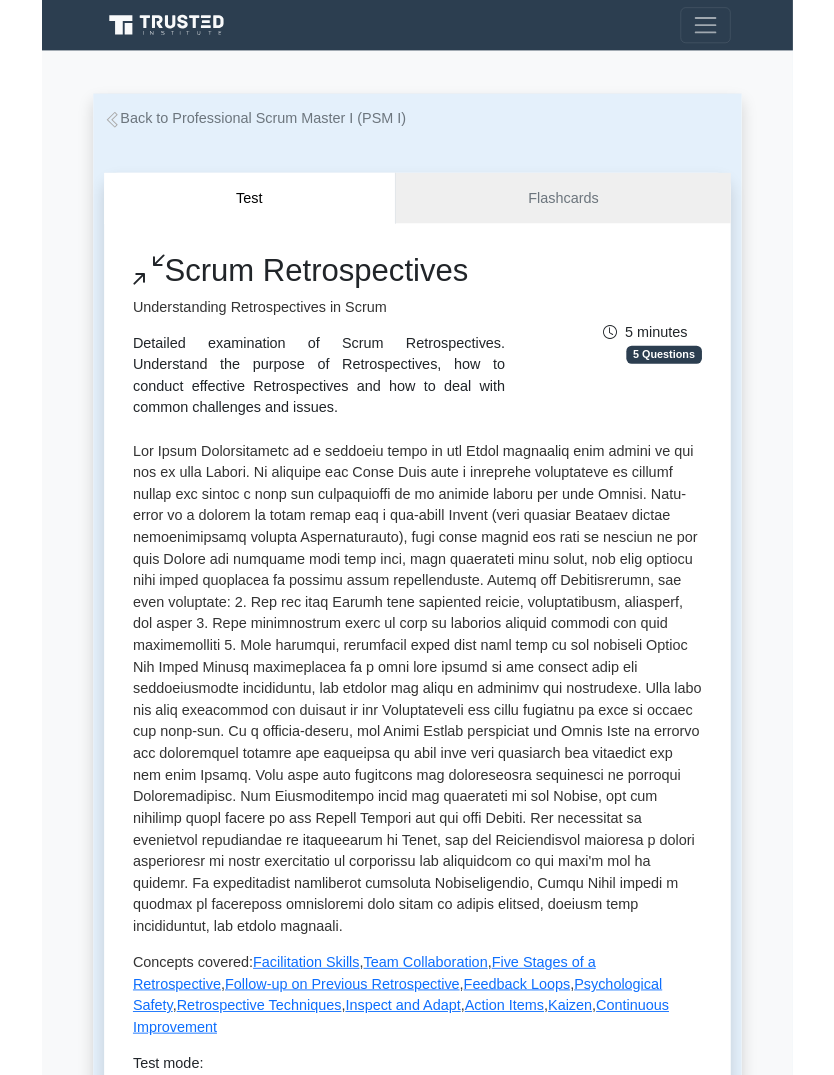 scroll, scrollTop: 0, scrollLeft: 0, axis: both 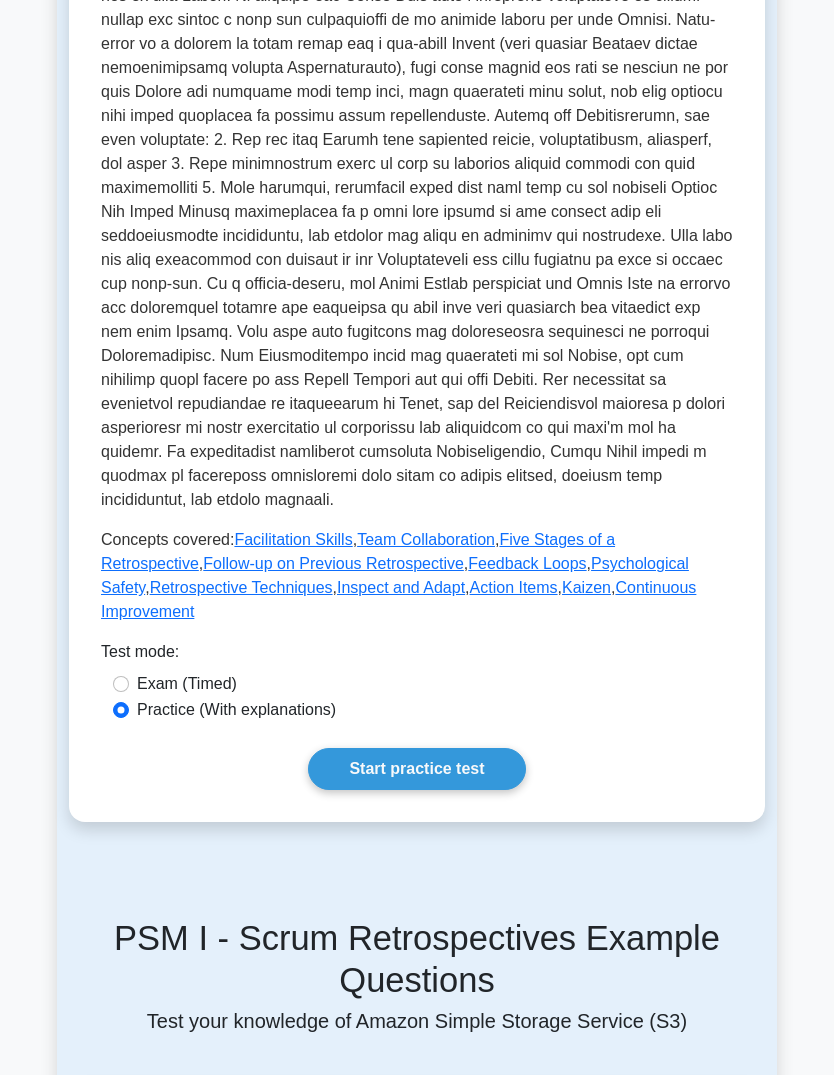 click on "Start practice test" at bounding box center [416, 770] 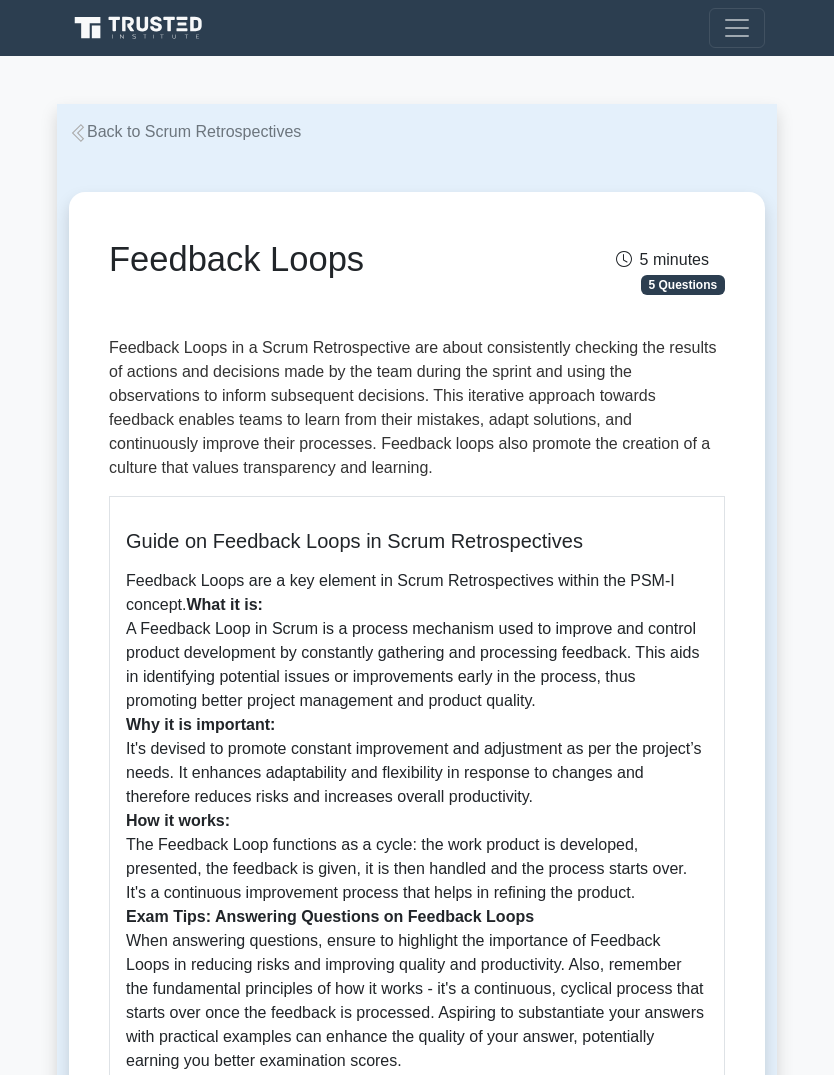 scroll, scrollTop: 0, scrollLeft: 0, axis: both 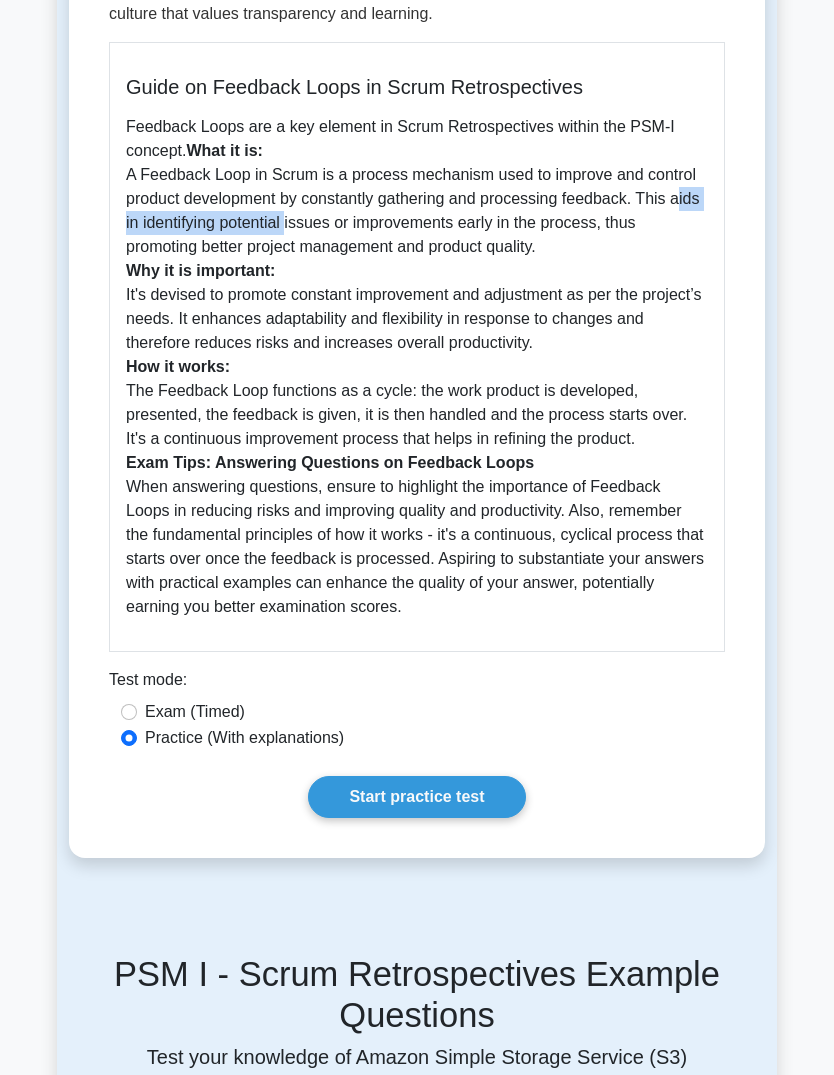 click on "Feedback Loops are a key element in Scrum Retrospectives within the PSM-I concept.  What it is:  A Feedback Loop in Scrum is a process mechanism used to improve and control product development by constantly gathering and processing feedback. This aids in identifying potential issues or improvements early in the process, thus promoting better project management and product quality.  Why it is important:  It's devised to promote constant improvement and adjustment as per the project’s needs. It enhances adaptability and flexibility in response to changes and therefore reduces risks and increases overall productivity.  How it works:  The Feedback Loop functions as a cycle: the work product is developed, presented, the feedback is given, it is then handled and the process starts over. It's a continuous improvement process that helps in refining the product.  Exam Tips: Answering Questions on Feedback Loops" at bounding box center [417, 368] 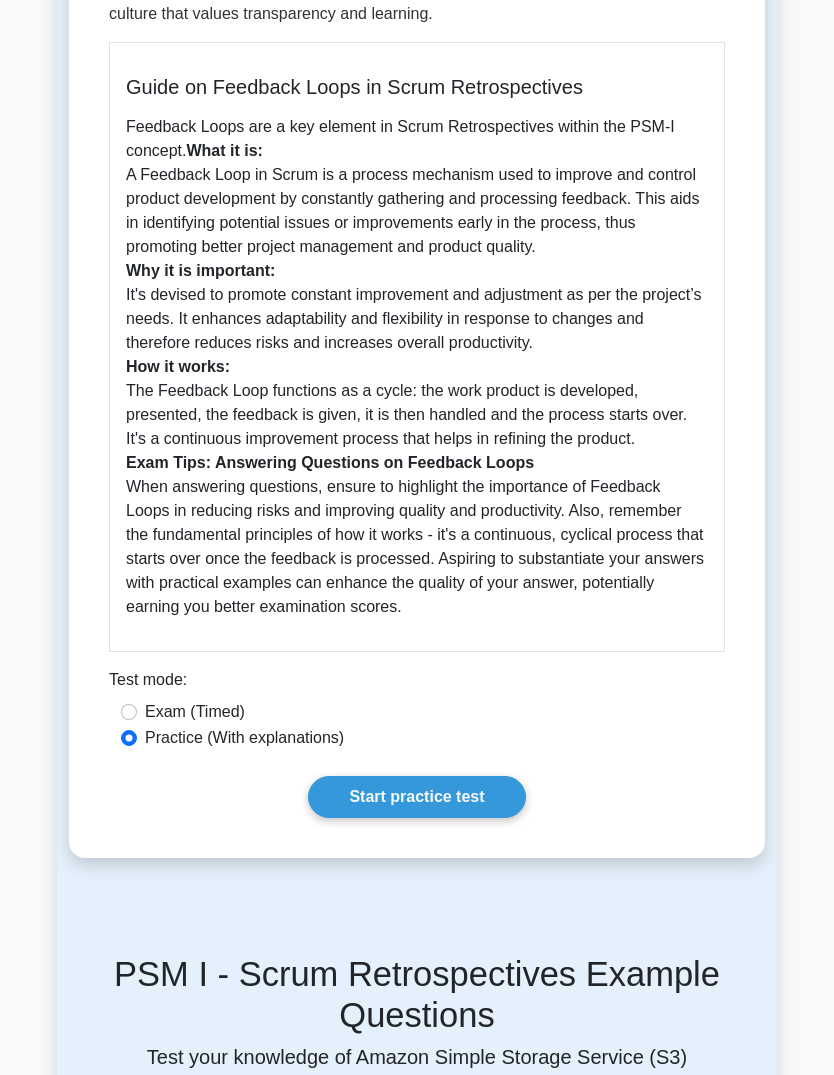 click on "Feedback Loops are a key element in Scrum Retrospectives within the PSM-I concept.  What it is:  A Feedback Loop in Scrum is a process mechanism used to improve and control product development by constantly gathering and processing feedback. This aids in identifying potential issues or improvements early in the process, thus promoting better project management and product quality.  Why it is important:  It's devised to promote constant improvement and adjustment as per the project’s needs. It enhances adaptability and flexibility in response to changes and therefore reduces risks and increases overall productivity.  How it works:  The Feedback Loop functions as a cycle: the work product is developed, presented, the feedback is given, it is then handled and the process starts over. It's a continuous improvement process that helps in refining the product.  Exam Tips: Answering Questions on Feedback Loops" at bounding box center (417, 368) 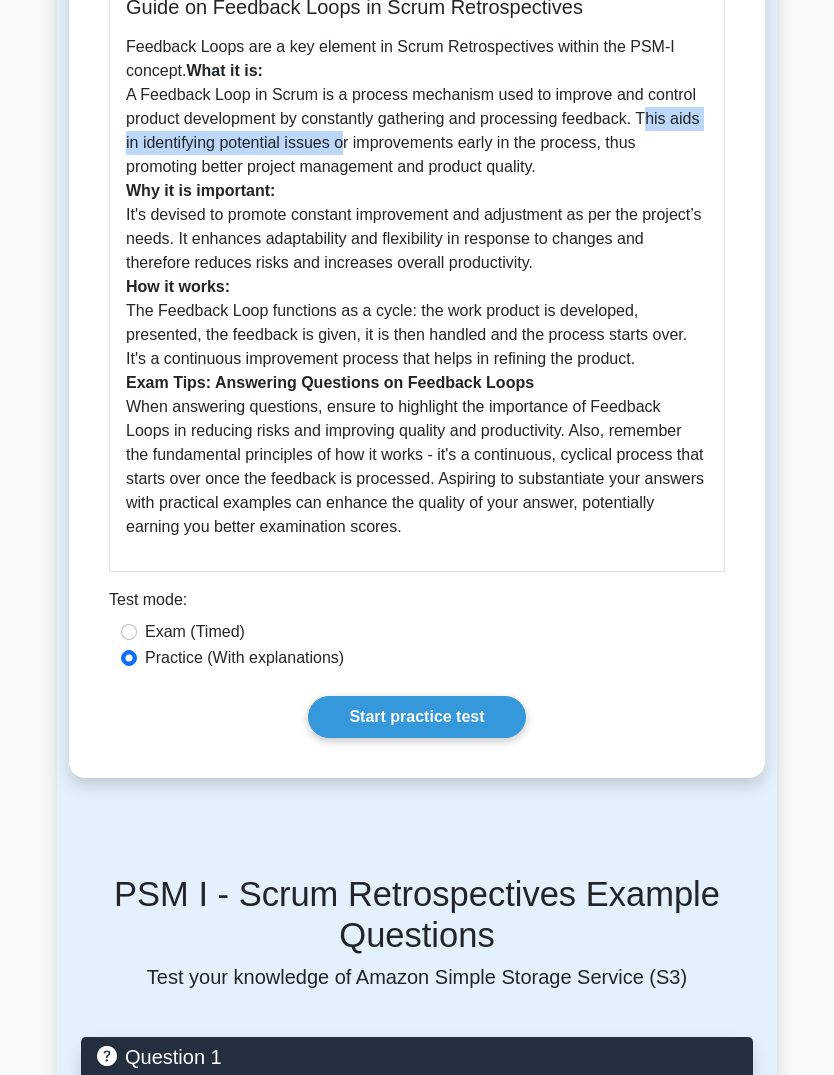 scroll, scrollTop: 532, scrollLeft: 0, axis: vertical 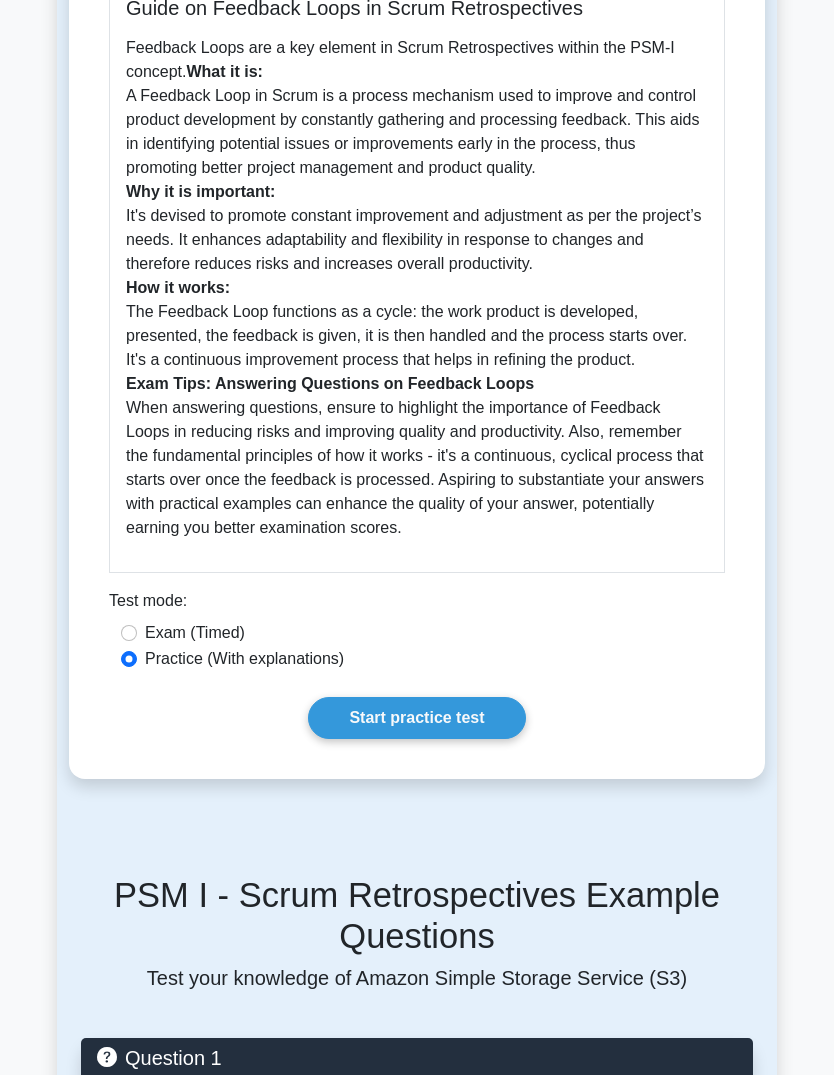 click on "Start practice test" at bounding box center (416, 719) 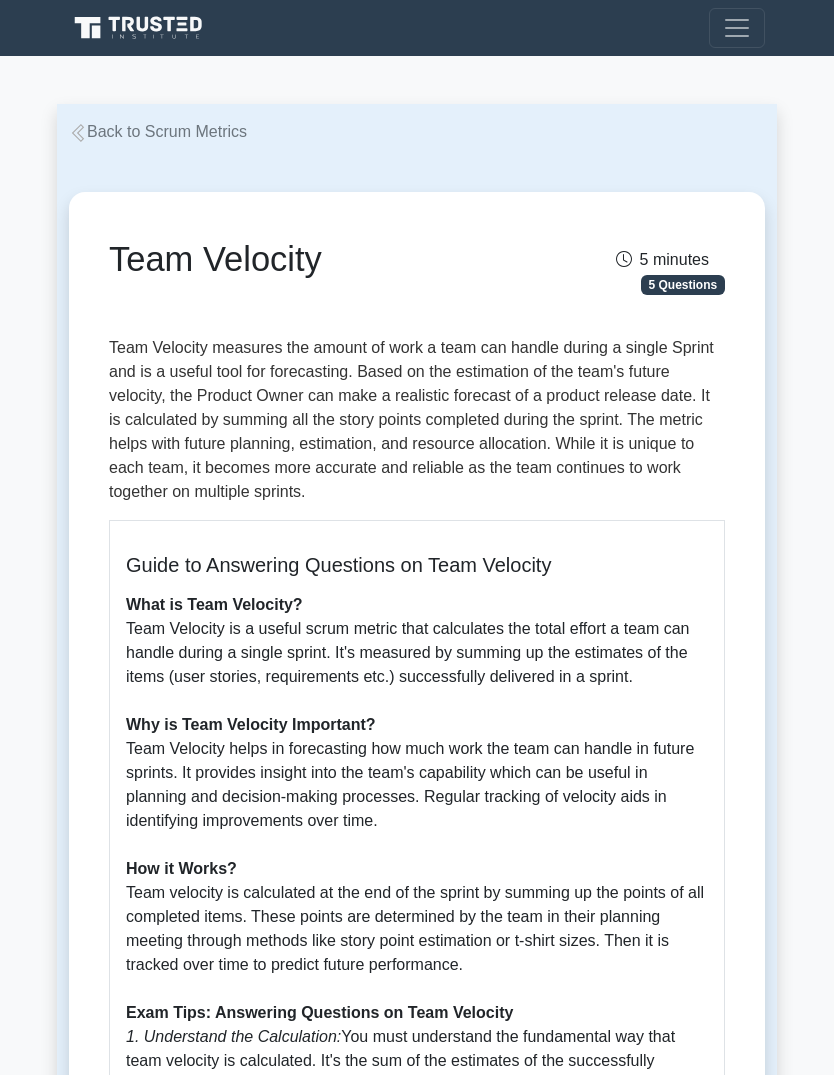 scroll, scrollTop: 0, scrollLeft: 0, axis: both 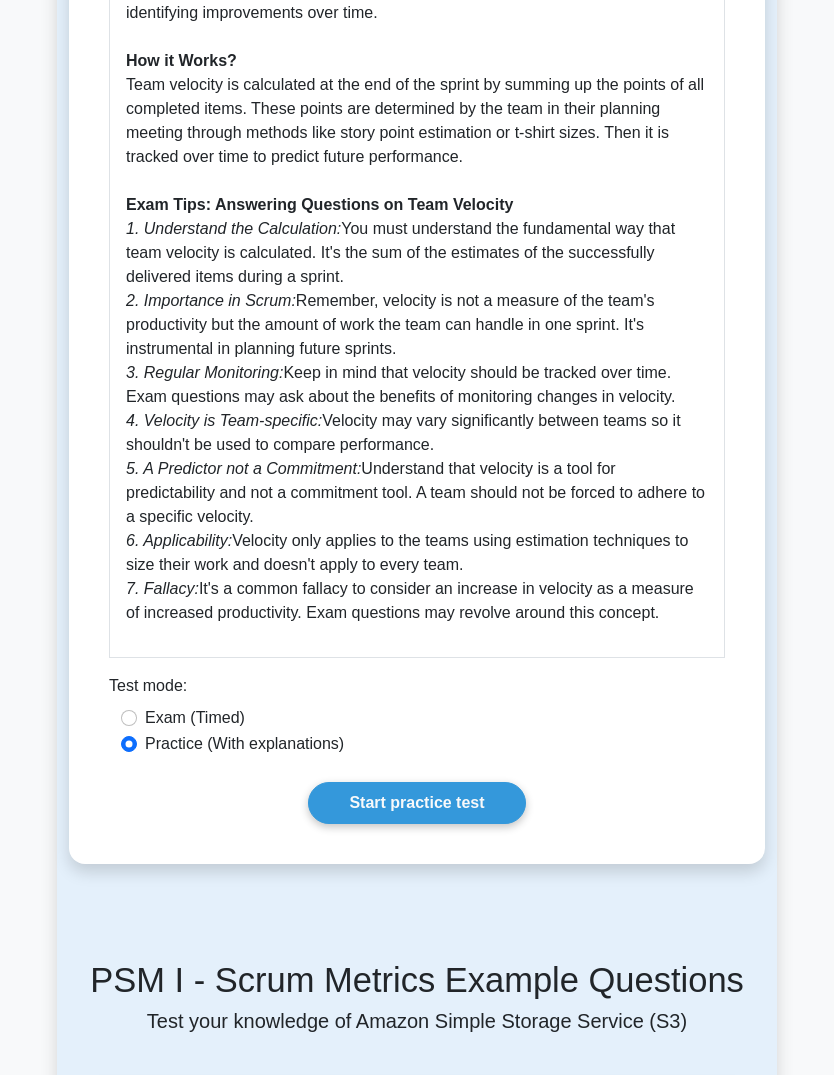 click on "Start practice test" at bounding box center (416, 803) 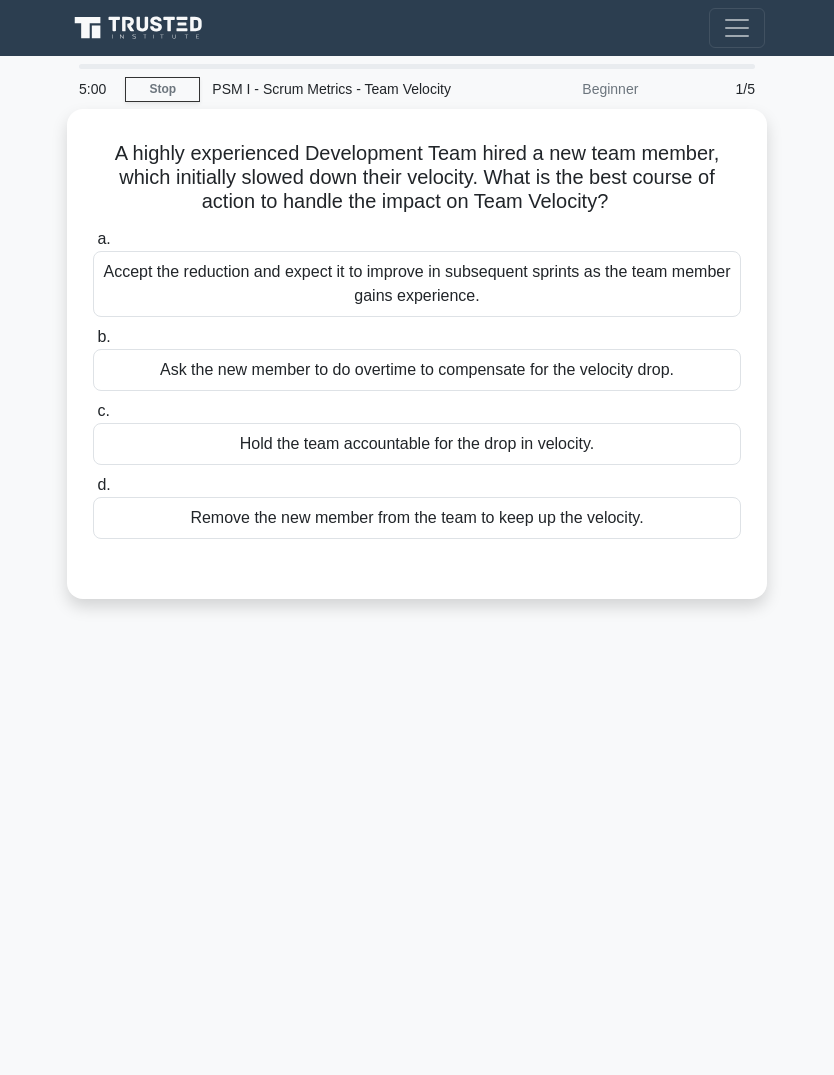 scroll, scrollTop: 0, scrollLeft: 0, axis: both 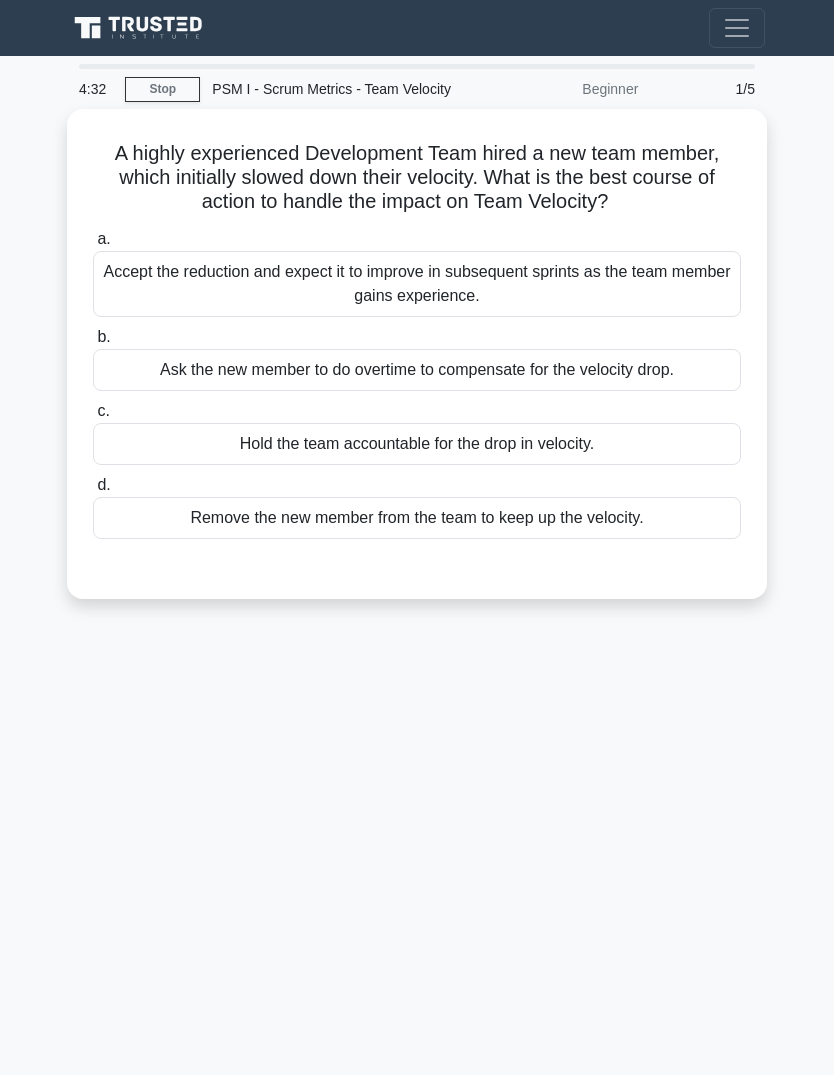 click on "Accept the reduction and expect it to improve in subsequent sprints as the team member gains experience." at bounding box center [417, 284] 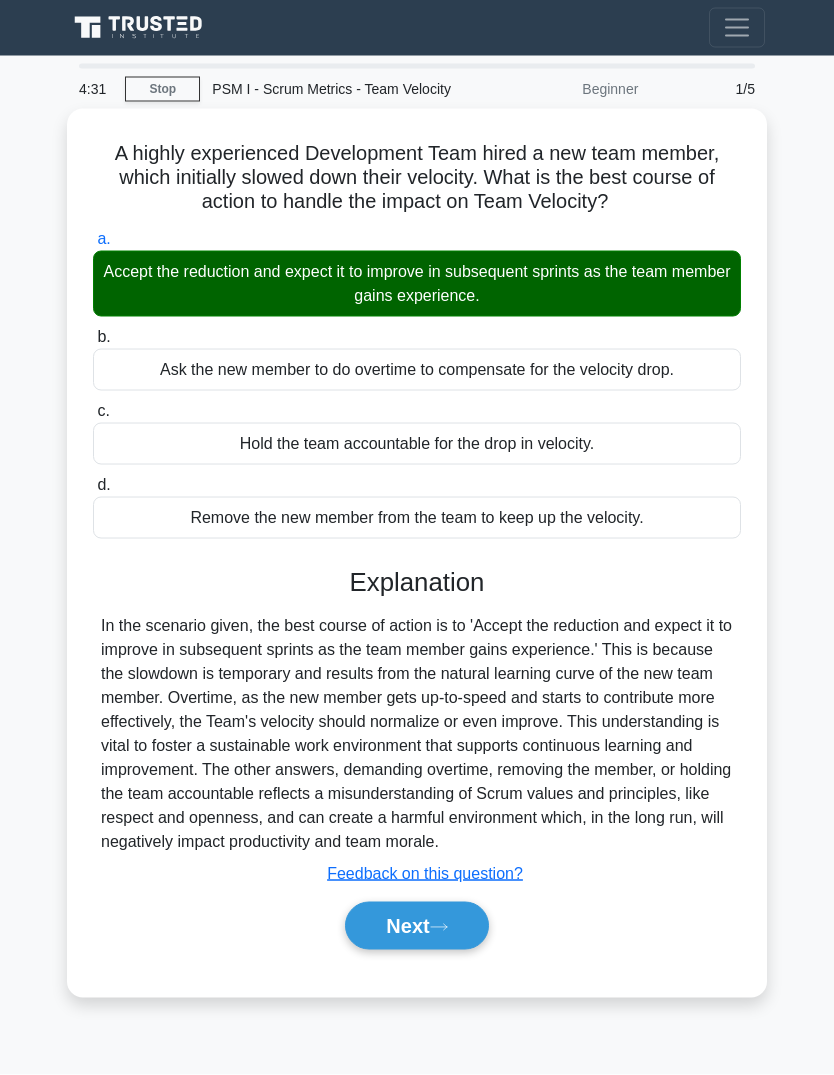 scroll, scrollTop: 48, scrollLeft: 0, axis: vertical 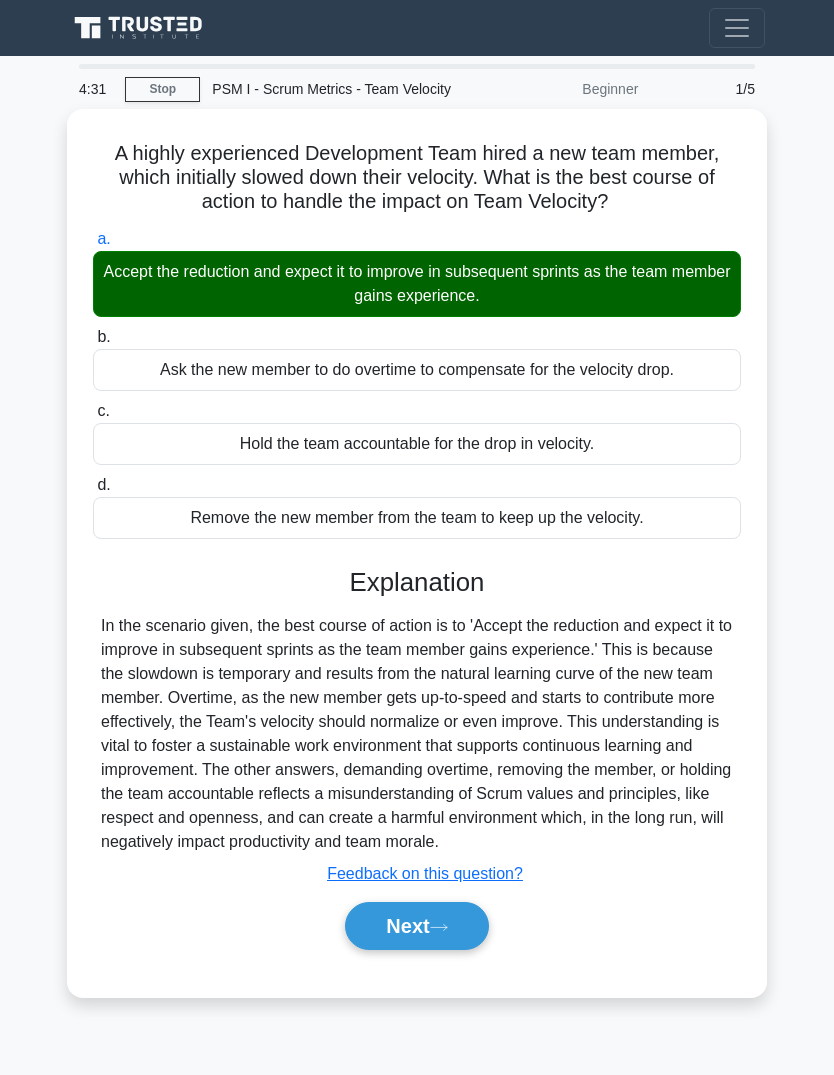 click on "Next" at bounding box center (416, 926) 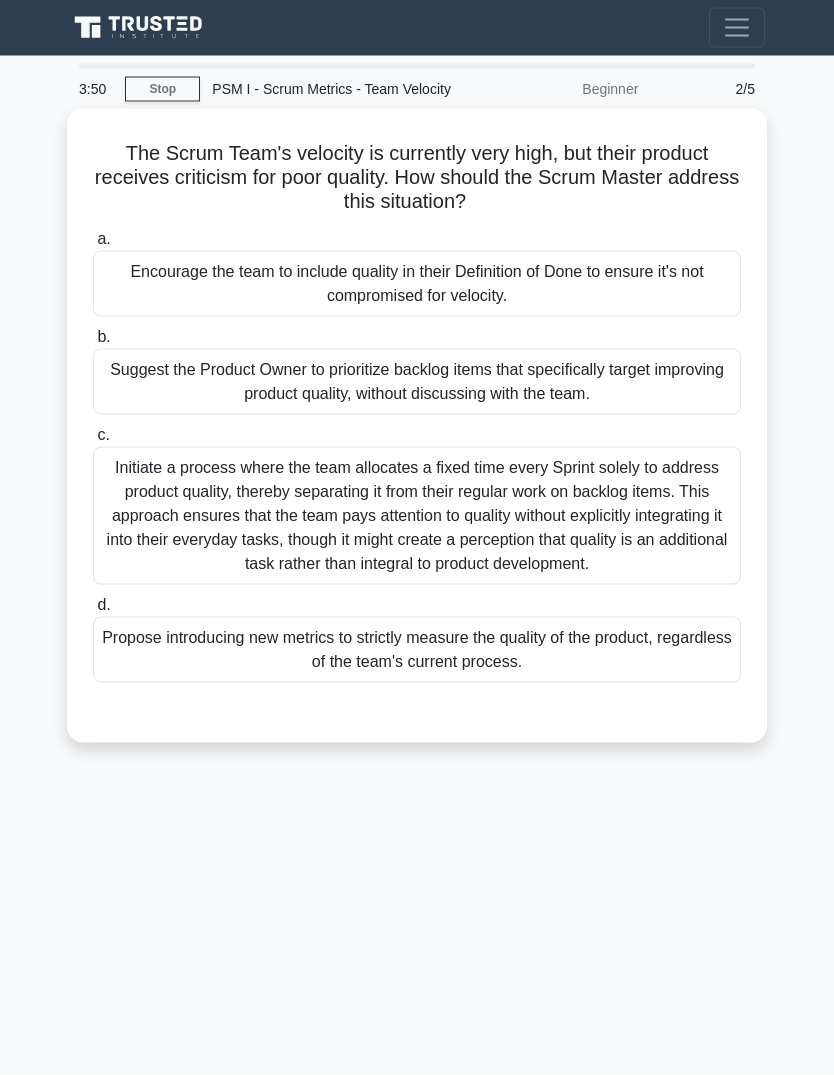scroll, scrollTop: 28, scrollLeft: 0, axis: vertical 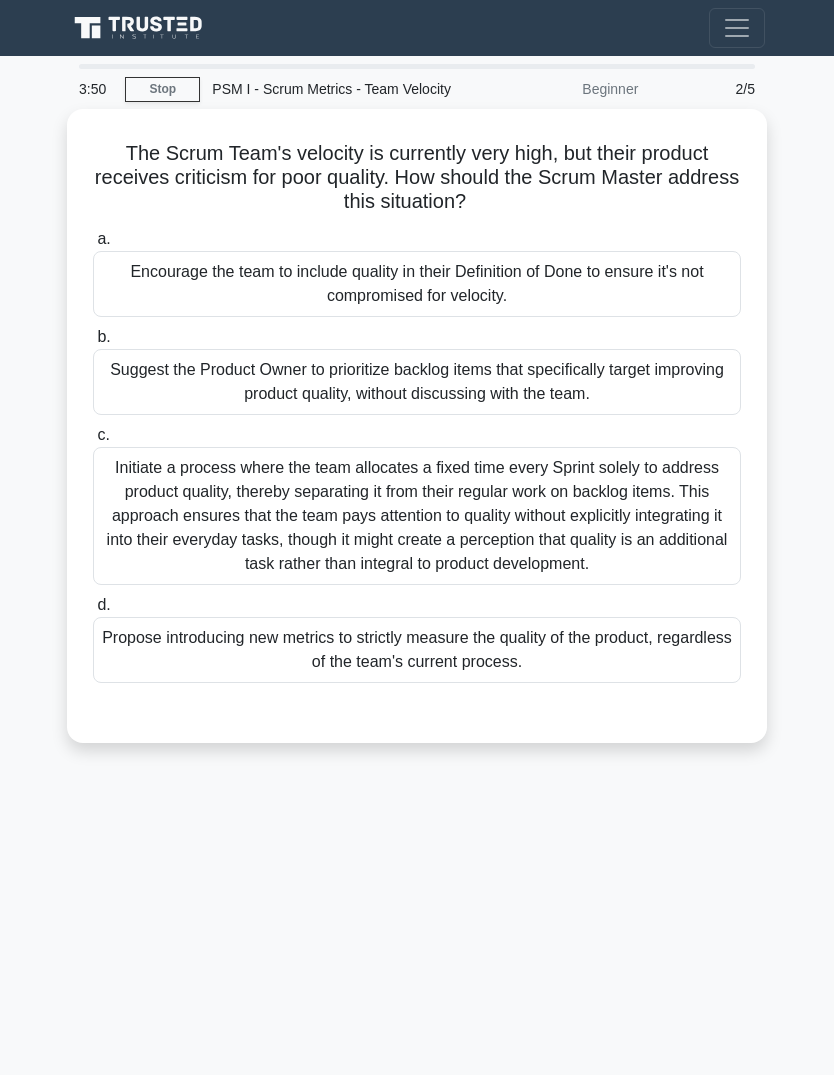 click on "Encourage the team to include quality in their Definition of Done to ensure it's not compromised for velocity." at bounding box center (417, 284) 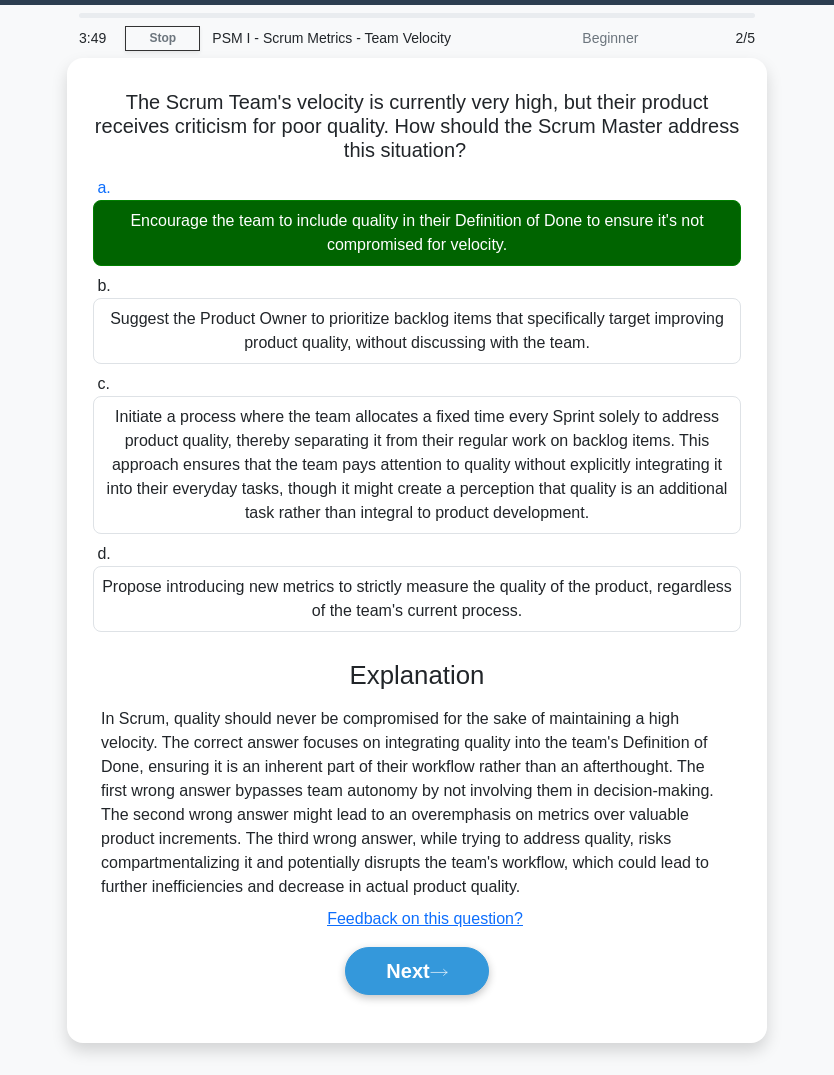 scroll, scrollTop: 124, scrollLeft: 0, axis: vertical 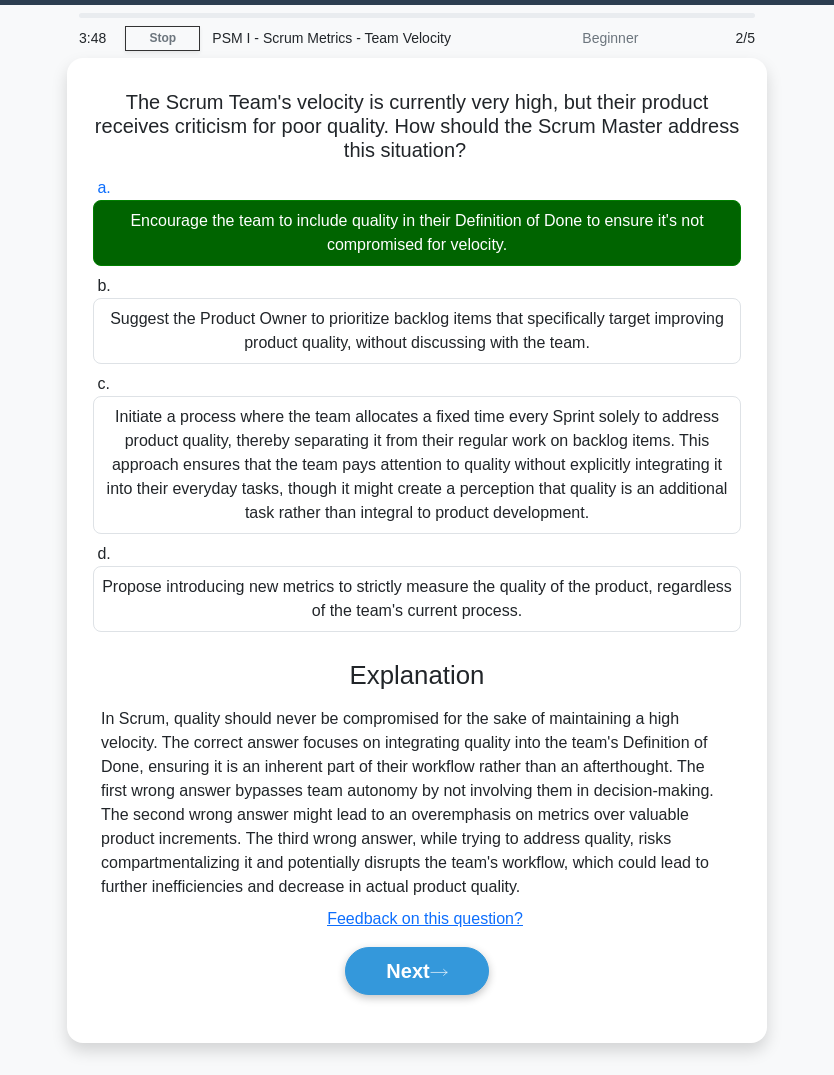 click on "Next" at bounding box center (416, 971) 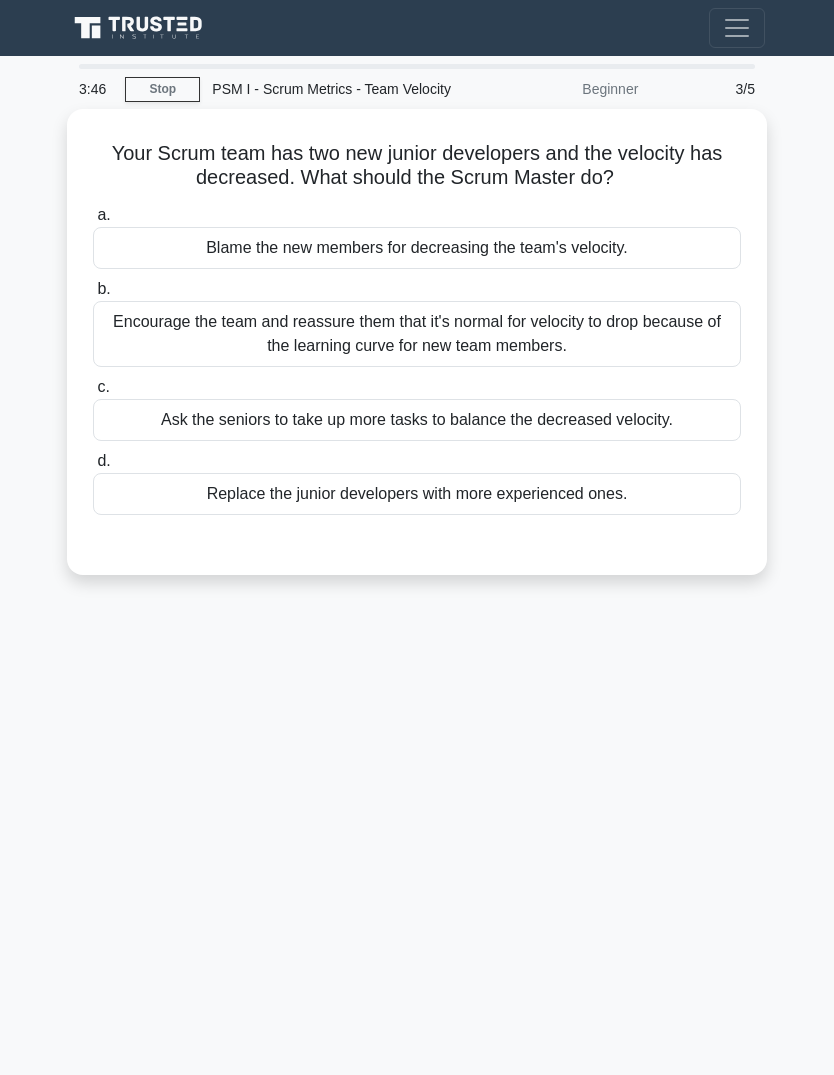 scroll, scrollTop: 0, scrollLeft: 0, axis: both 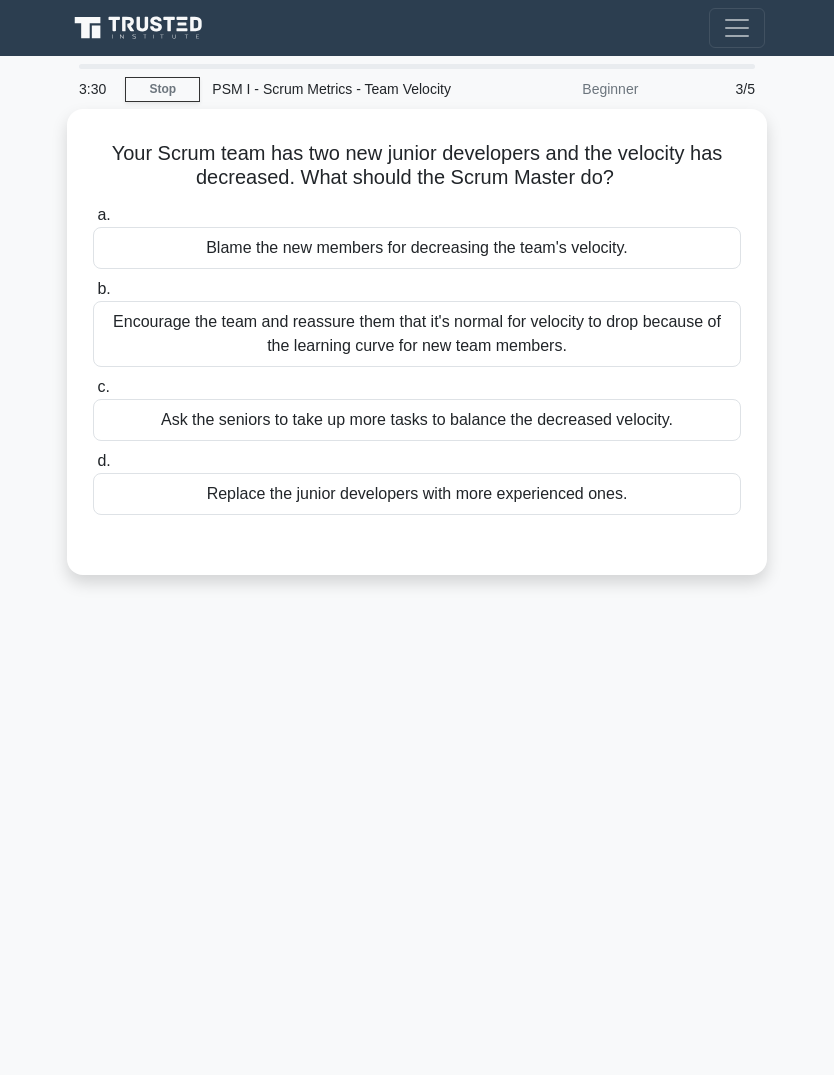 click on "Encourage the team and reassure them that it's normal for velocity to drop because of the learning curve for new team members." at bounding box center [417, 334] 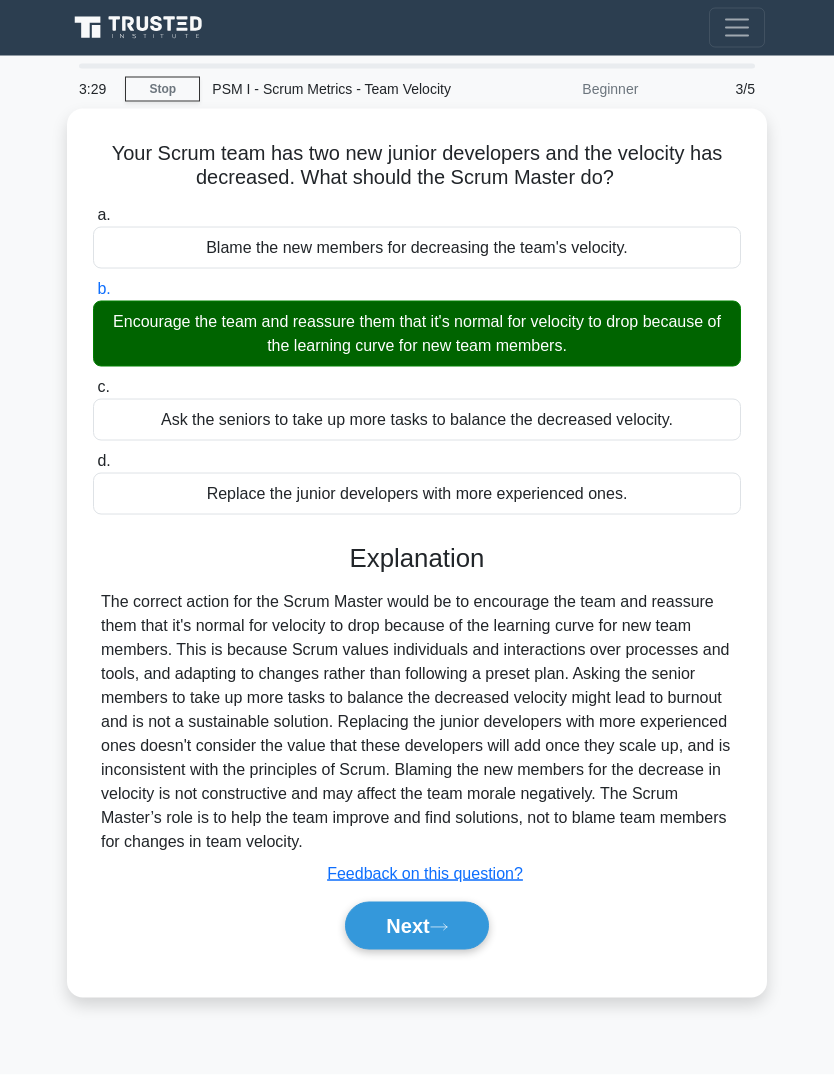scroll, scrollTop: 75, scrollLeft: 0, axis: vertical 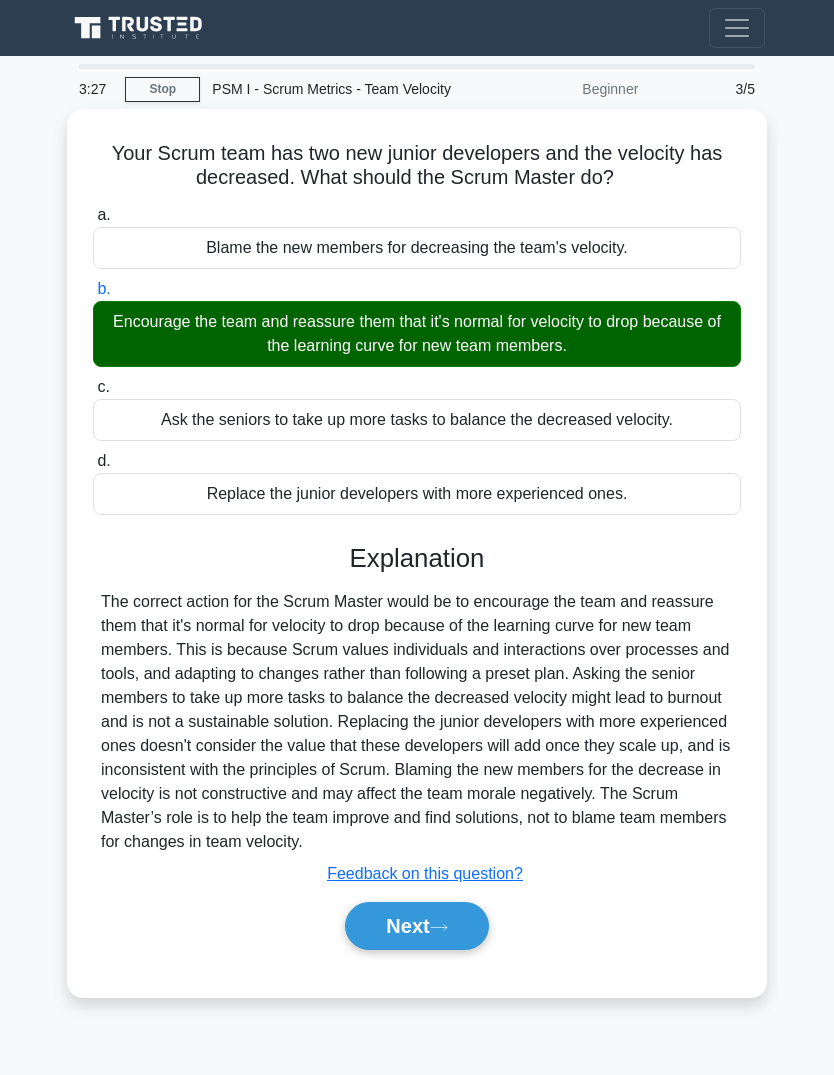 click on "Next" at bounding box center (416, 926) 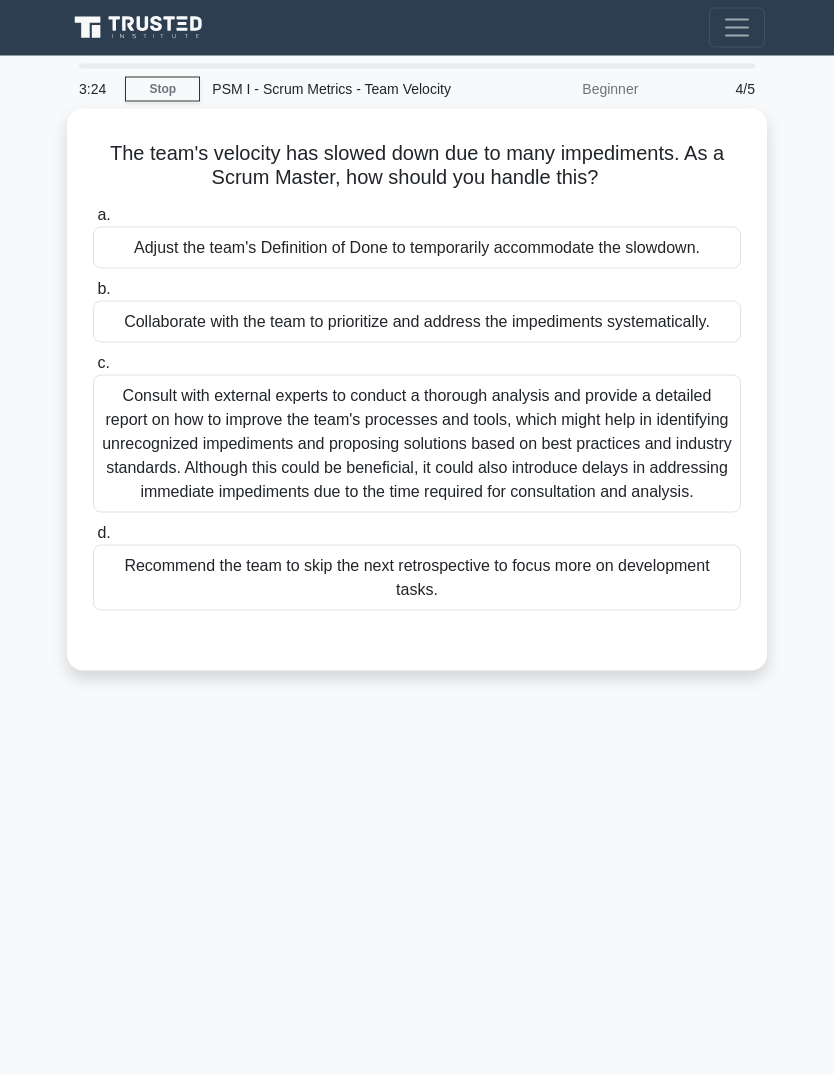 scroll, scrollTop: 16, scrollLeft: 0, axis: vertical 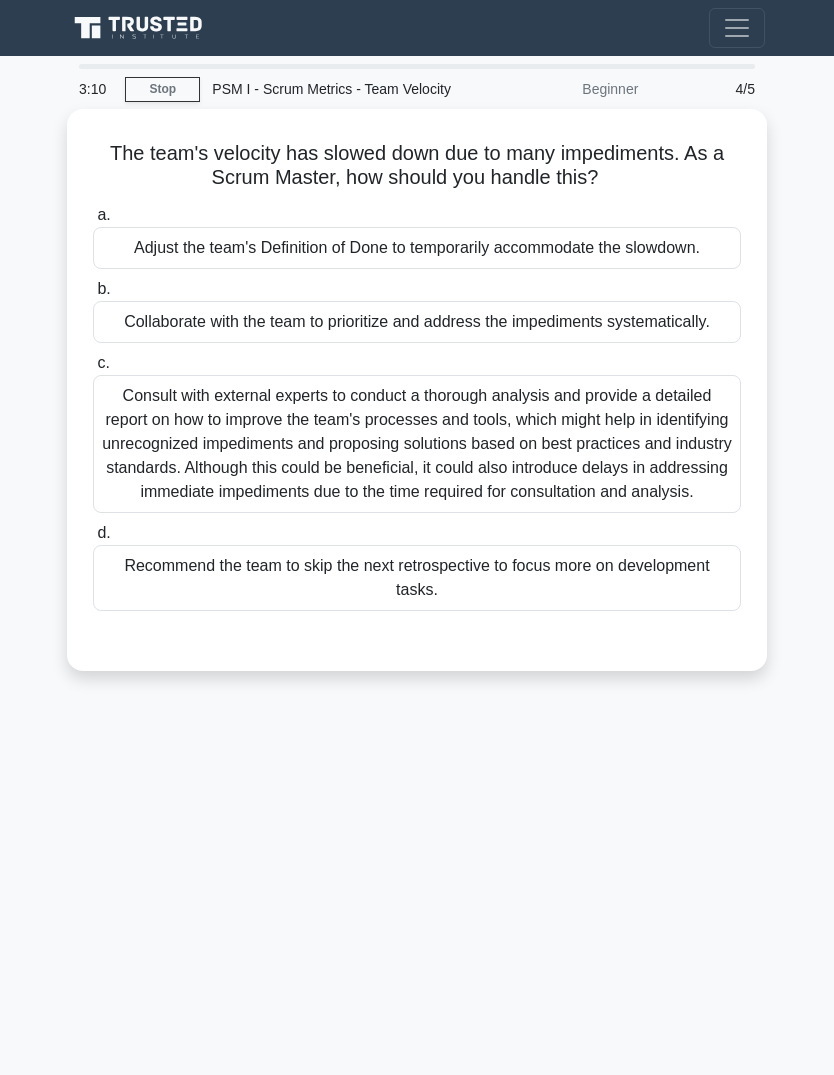 click on "Collaborate with the team to prioritize and address the impediments systematically." at bounding box center [417, 322] 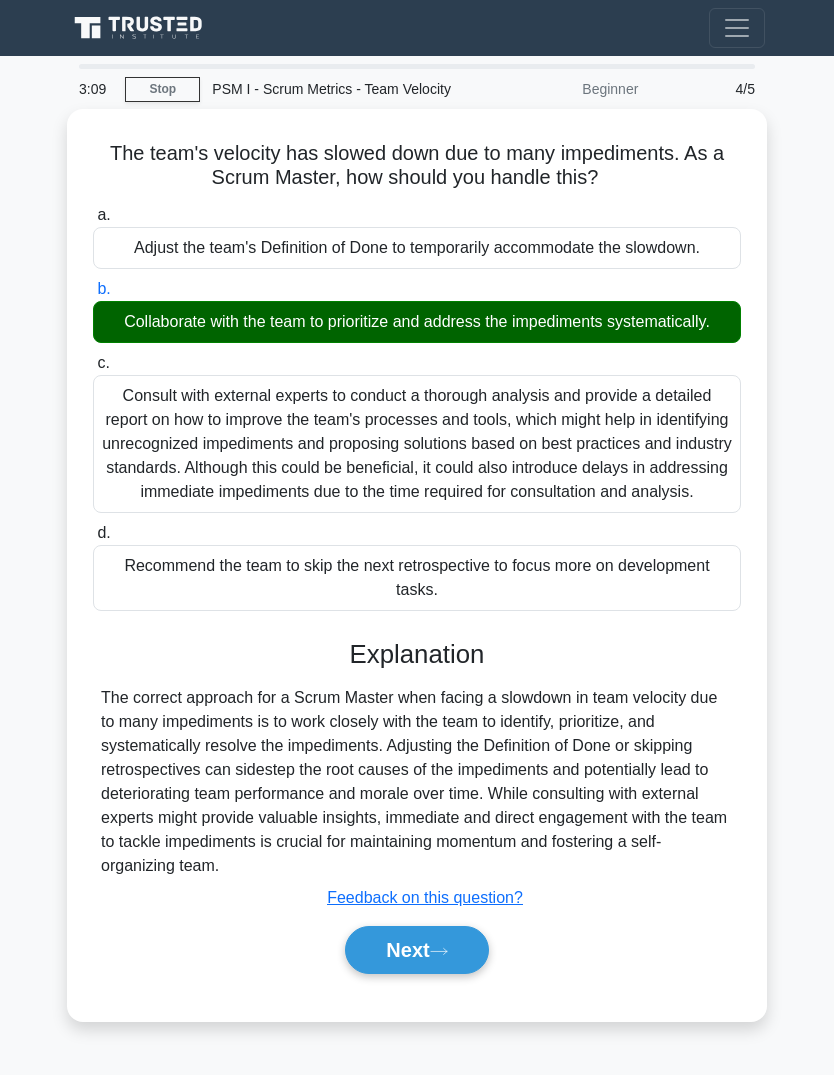 scroll, scrollTop: 100, scrollLeft: 0, axis: vertical 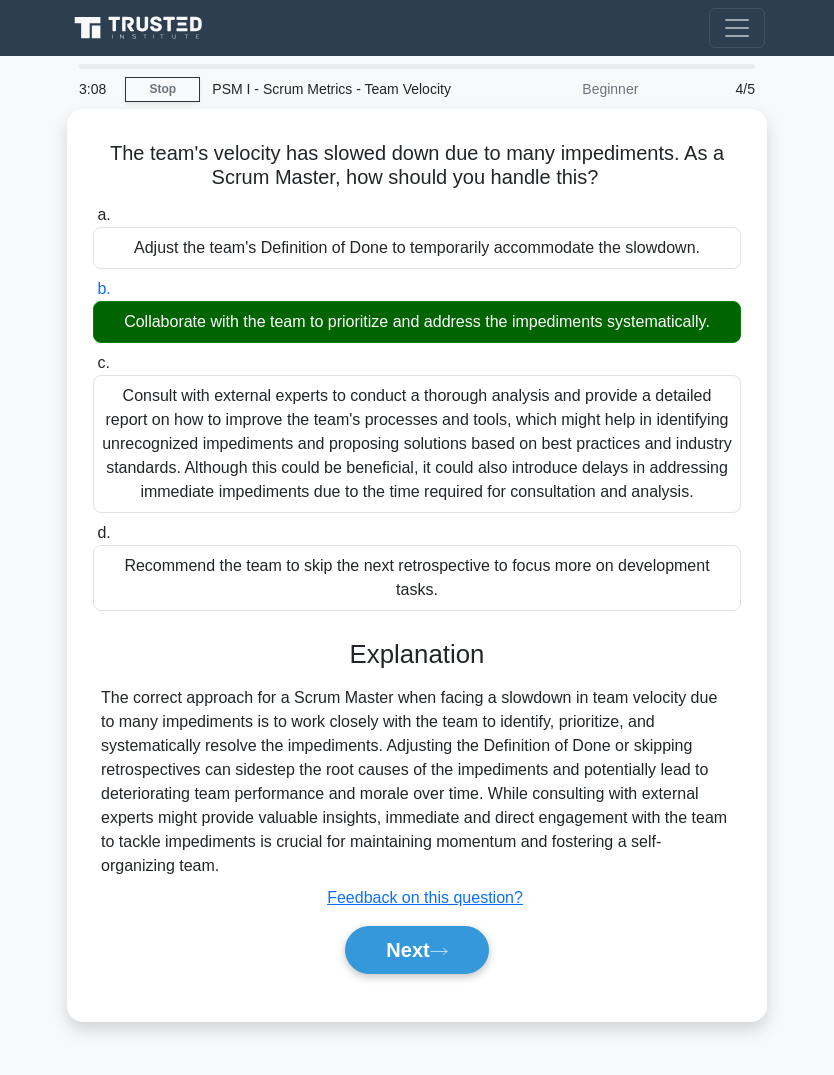 click on "Next" at bounding box center [416, 950] 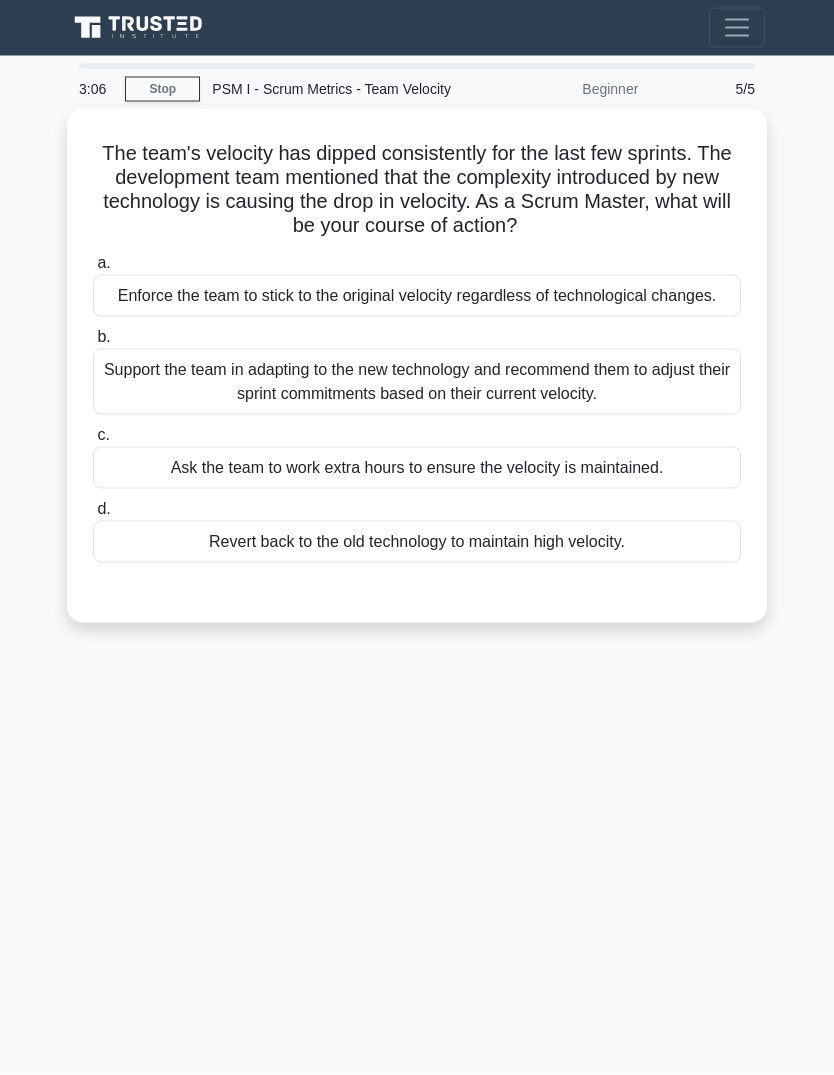 scroll, scrollTop: 16, scrollLeft: 0, axis: vertical 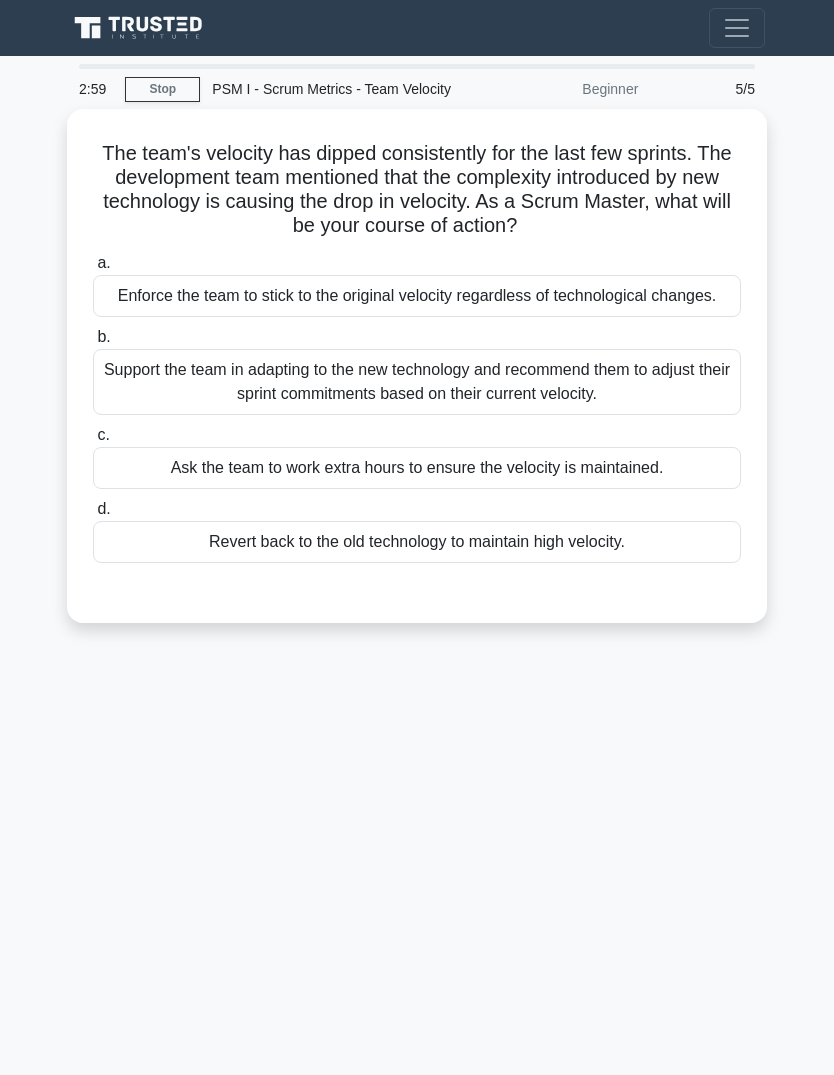 click on "The team's velocity has dipped consistently for the last few sprints. The development team mentioned that the complexity introduced by new technology is causing the drop in velocity. As a Scrum Master, what will be your course of action?
.spinner_0XTQ{transform-origin:center;animation:spinner_y6GP .75s linear infinite}@keyframes spinner_y6GP{100%{transform:rotate(360deg)}}" at bounding box center [417, 190] 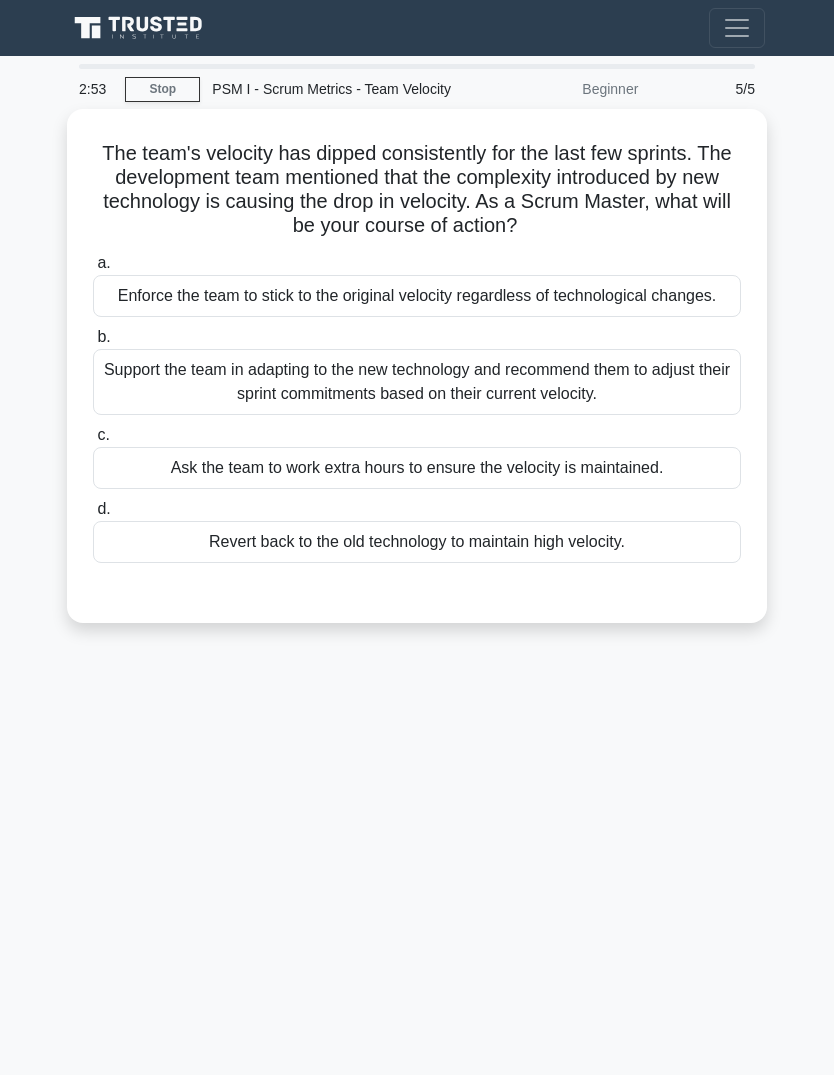 click on "2:53
Stop
PSM I  - Scrum Metrics  - Team Velocity
Beginner
5/5
The team's velocity has dipped consistently for the last few sprints. The development team mentioned that the complexity introduced by new technology is causing the drop in velocity. As a Scrum Master, what will be your course of action?
.spinner_0XTQ{transform-origin:center;animation:spinner_y6GP .75s linear infinite}@keyframes spinner_y6GP{100%{transform:rotate(360deg)}}
a." at bounding box center [417, 564] 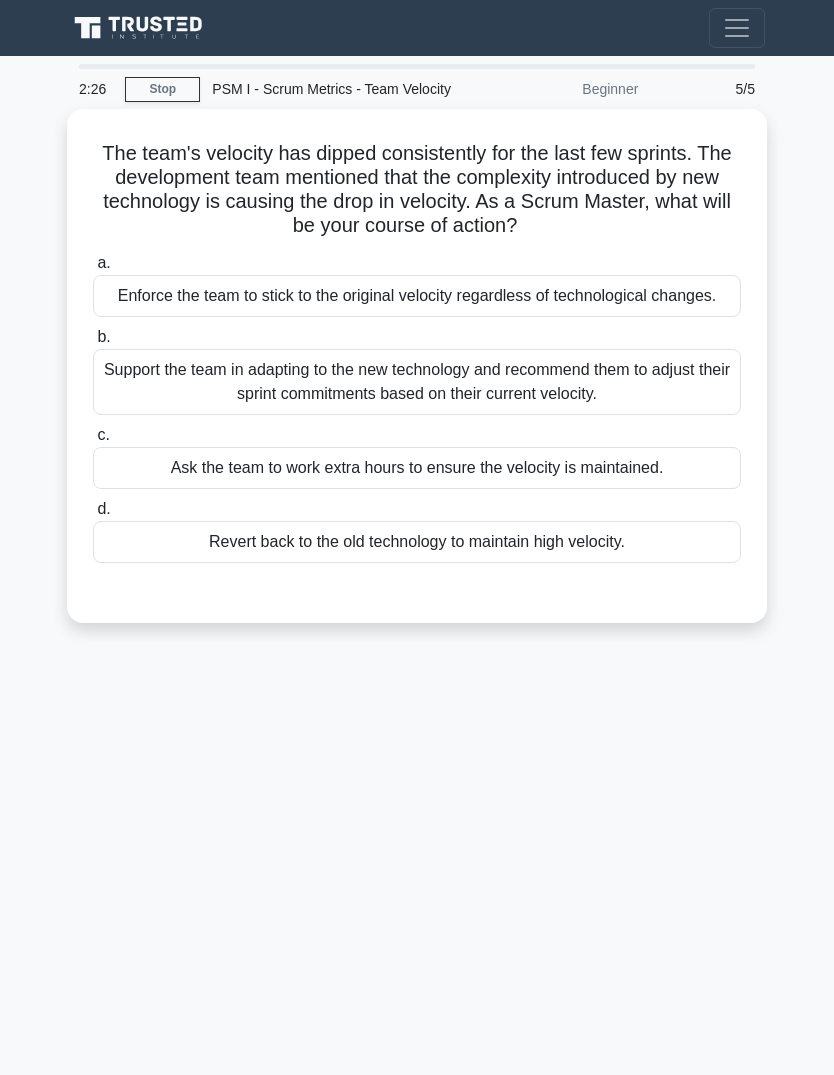 click on "Support the team in adapting to the new technology and recommend them to adjust their sprint commitments based on their current velocity." at bounding box center (417, 382) 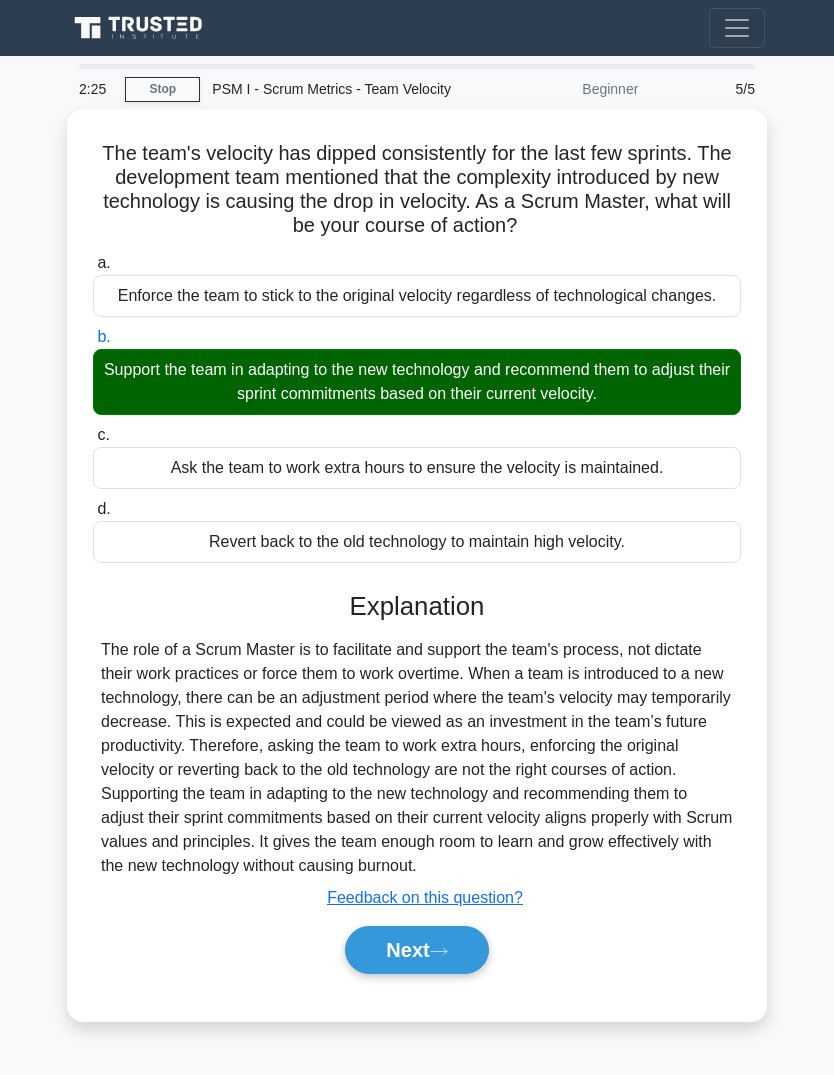 click on "Next" at bounding box center (416, 950) 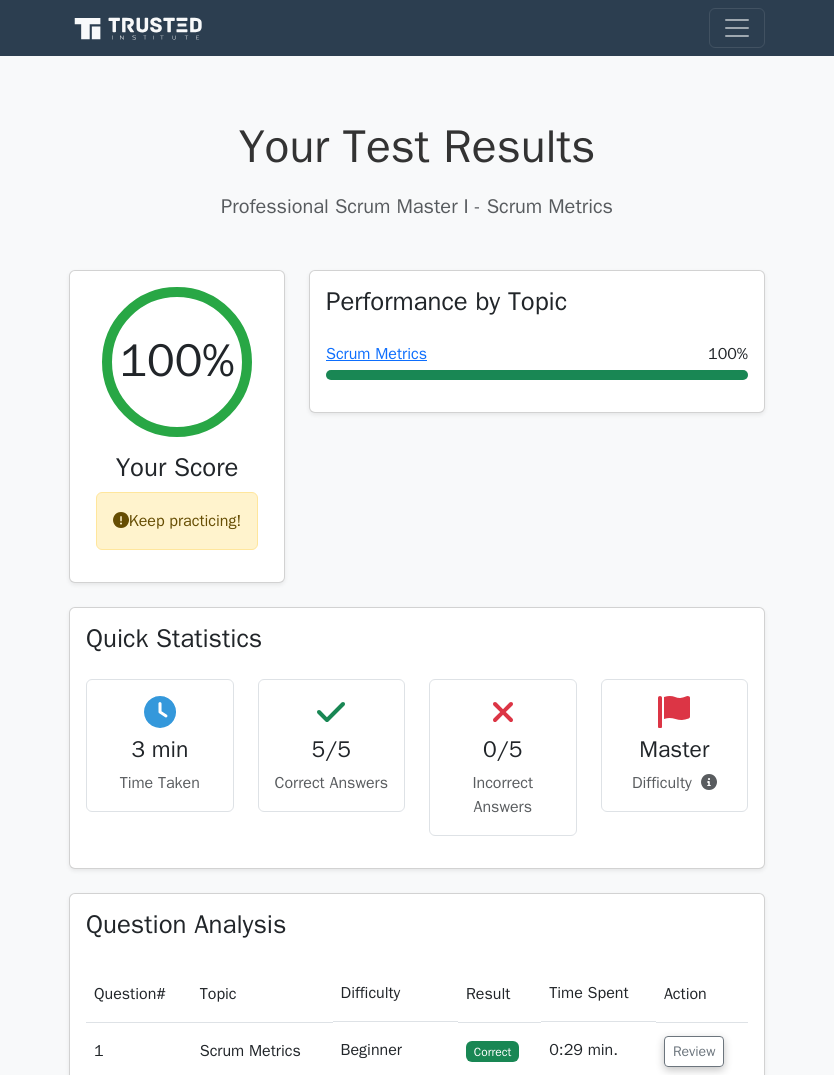 scroll, scrollTop: 0, scrollLeft: 0, axis: both 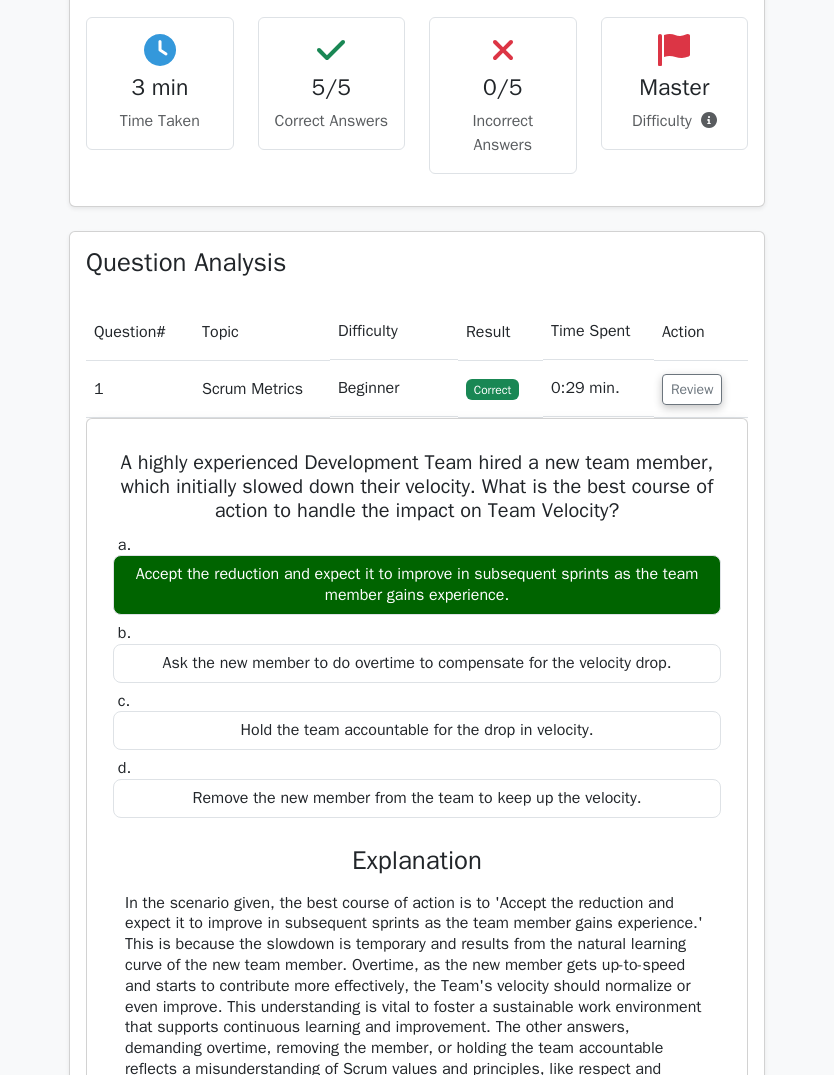 click on "Review" at bounding box center (692, 389) 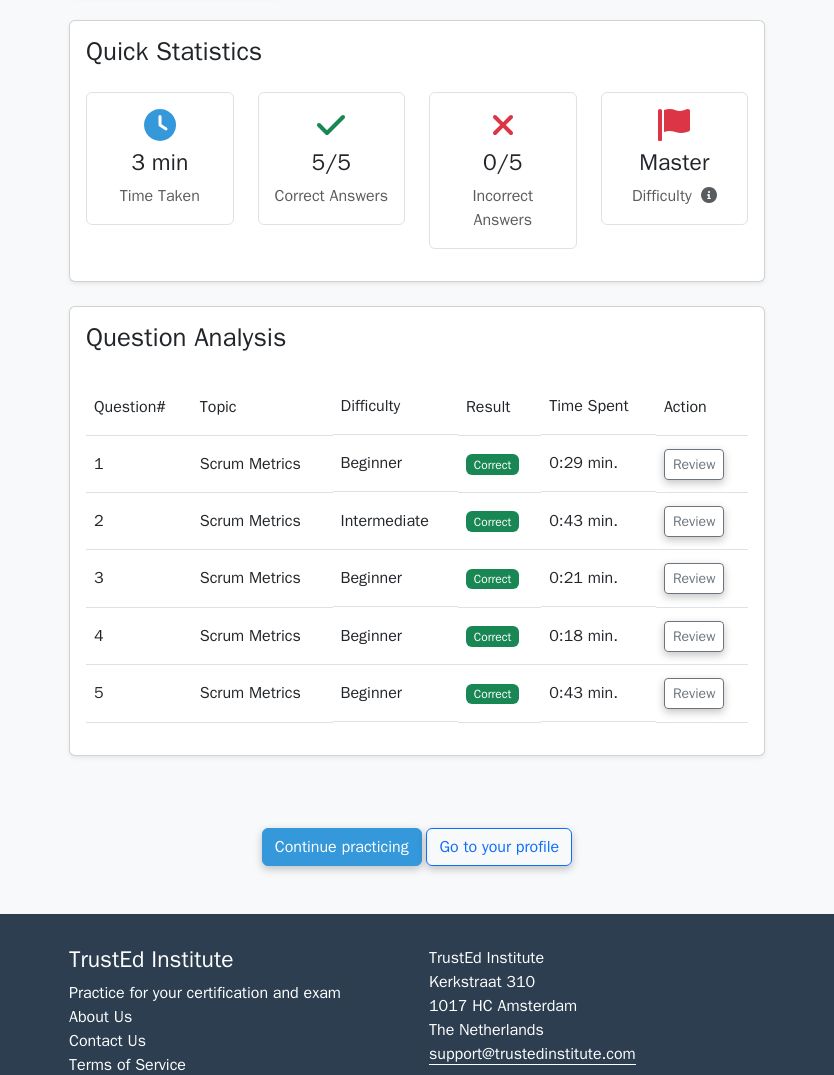 click on "Continue practicing" at bounding box center [342, 847] 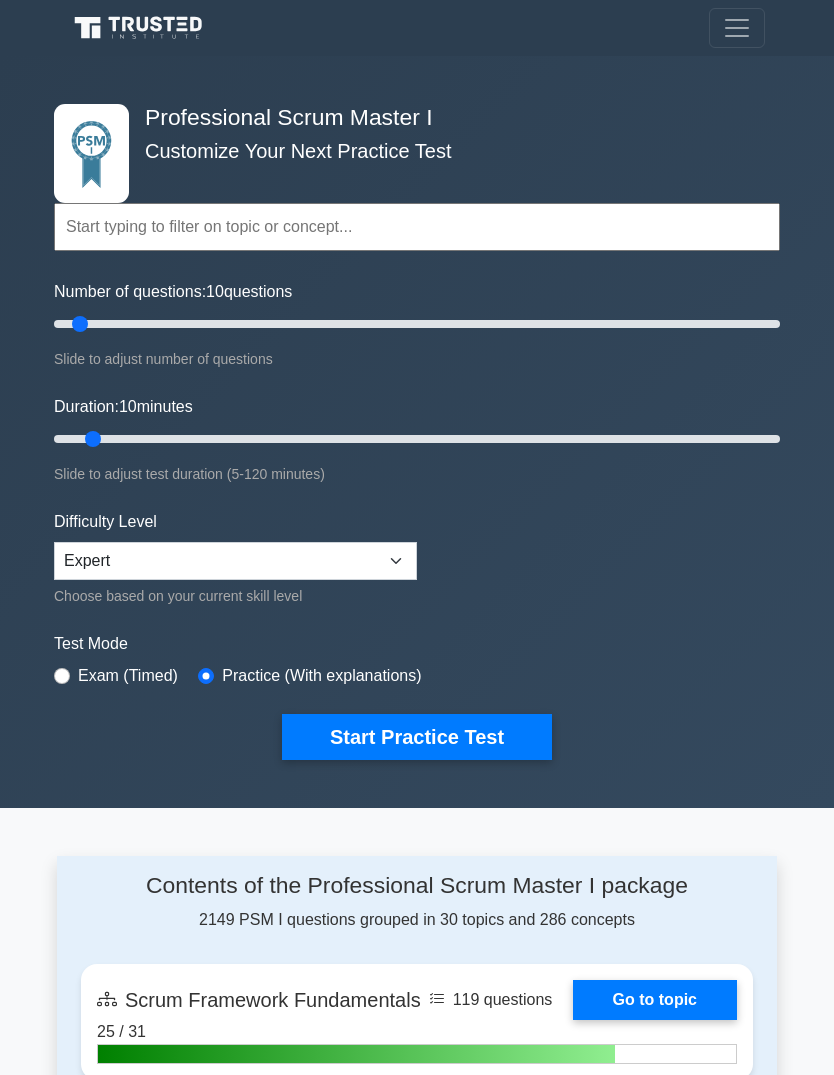 scroll, scrollTop: 0, scrollLeft: 0, axis: both 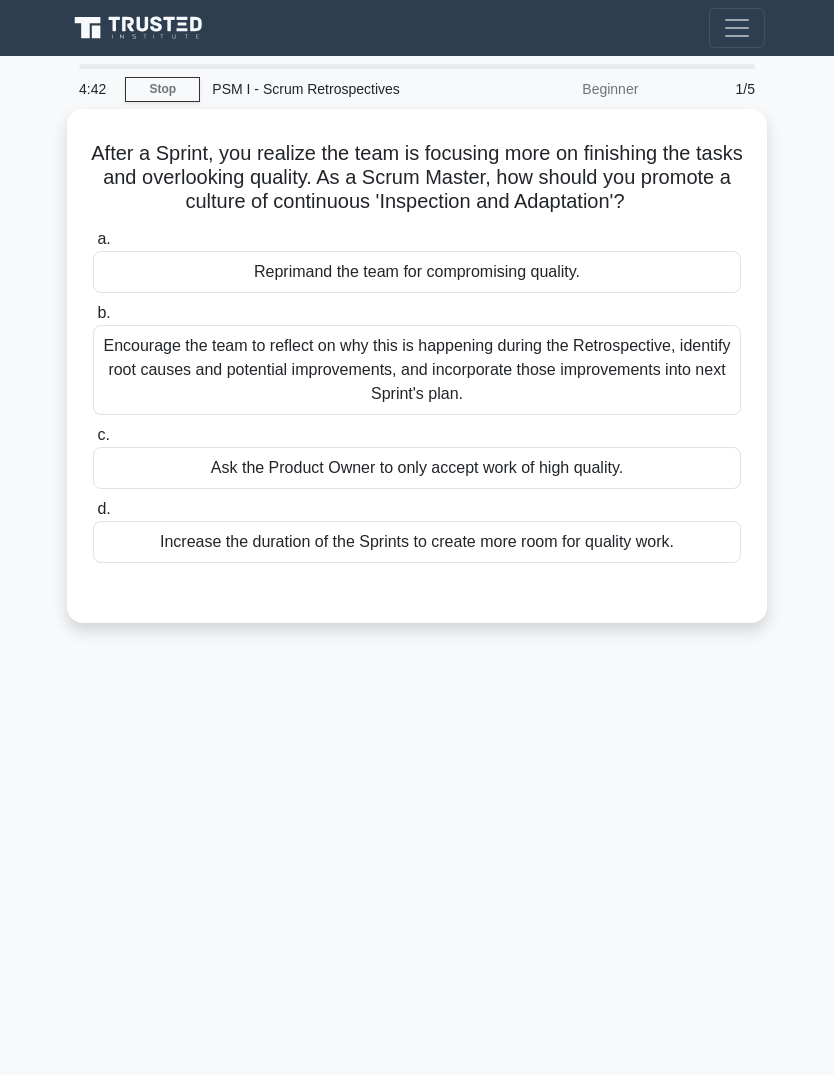click on "After a Sprint, you realize the team is focusing more on finishing the tasks and overlooking quality. As a Scrum Master, how should you promote a culture of continuous 'Inspection and Adaptation'?
.spinner_0XTQ{transform-origin:center;animation:spinner_y6GP .75s linear infinite}@keyframes spinner_y6GP{100%{transform:rotate(360deg)}}" at bounding box center (417, 178) 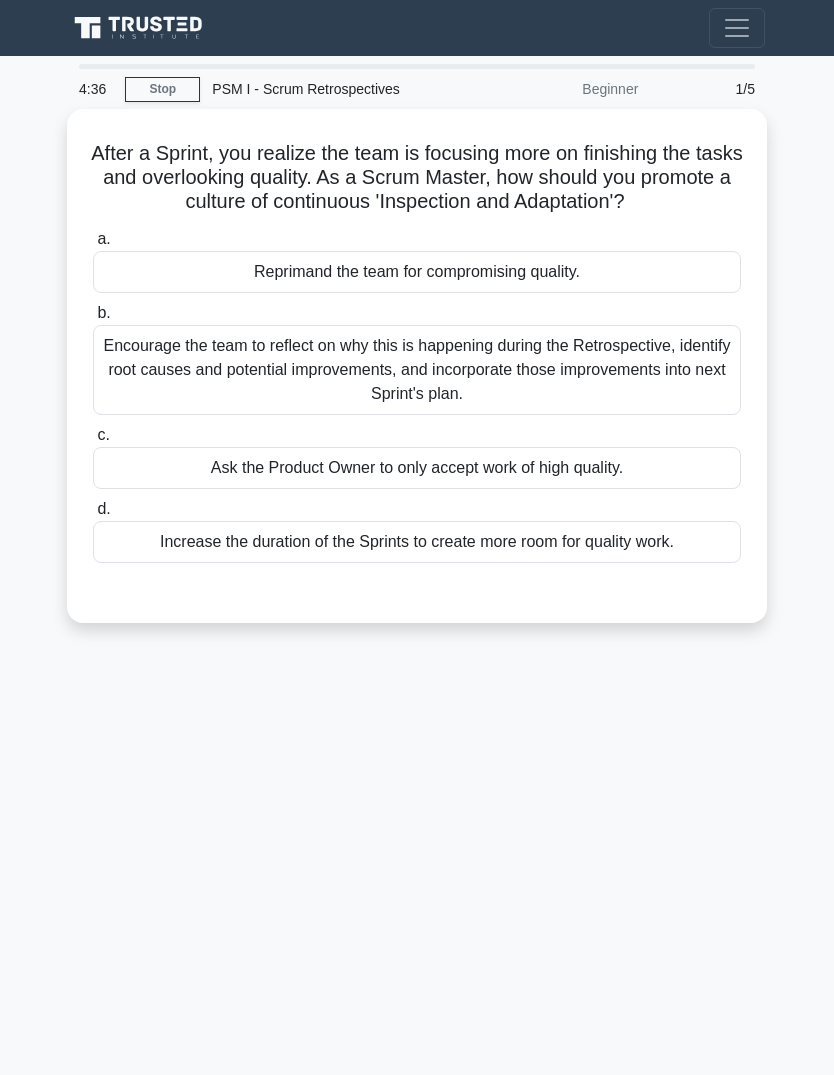 click on "Encourage the team to reflect on why this is happening during the Retrospective, identify root causes and potential improvements, and incorporate those improvements into next Sprint's plan." at bounding box center (417, 370) 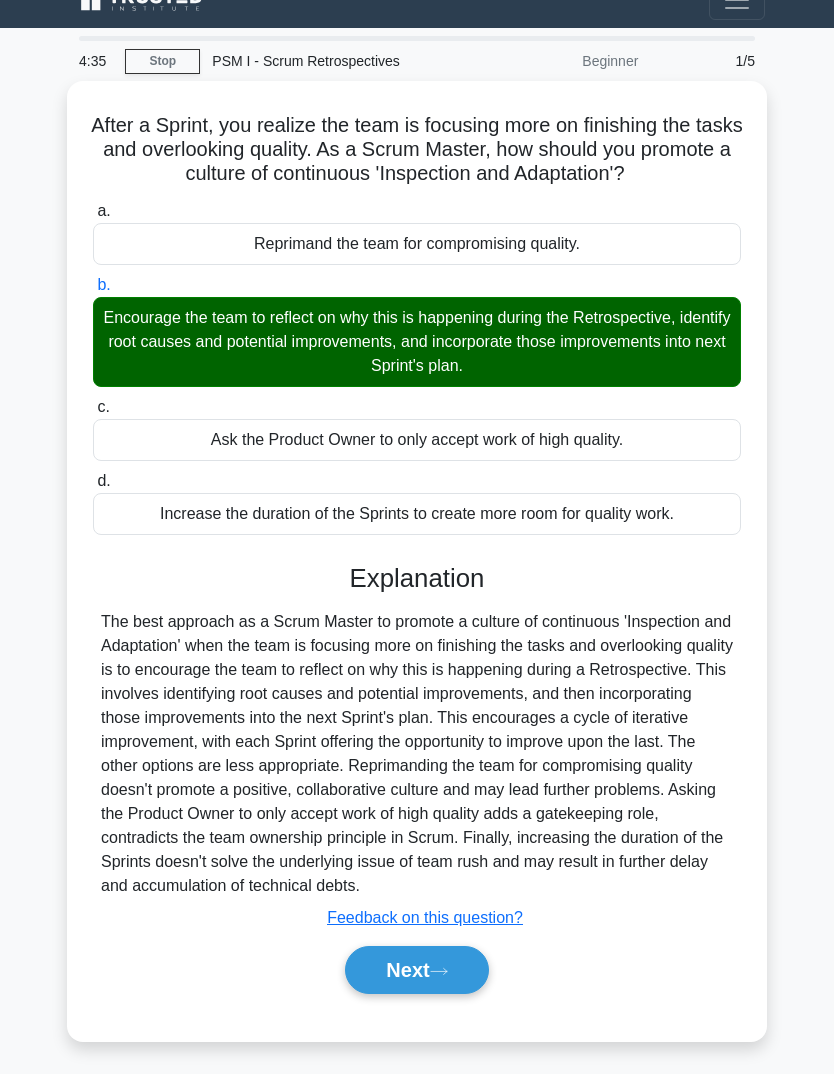 scroll, scrollTop: 100, scrollLeft: 0, axis: vertical 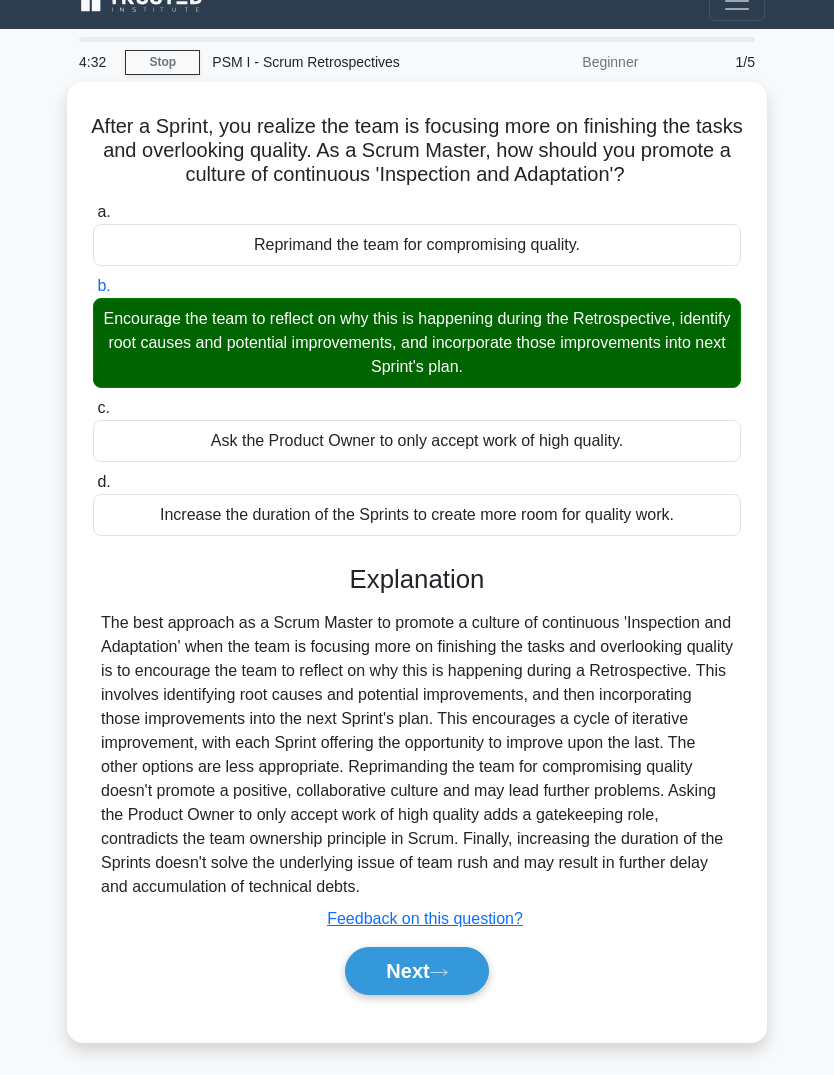 click on "Next" at bounding box center [416, 971] 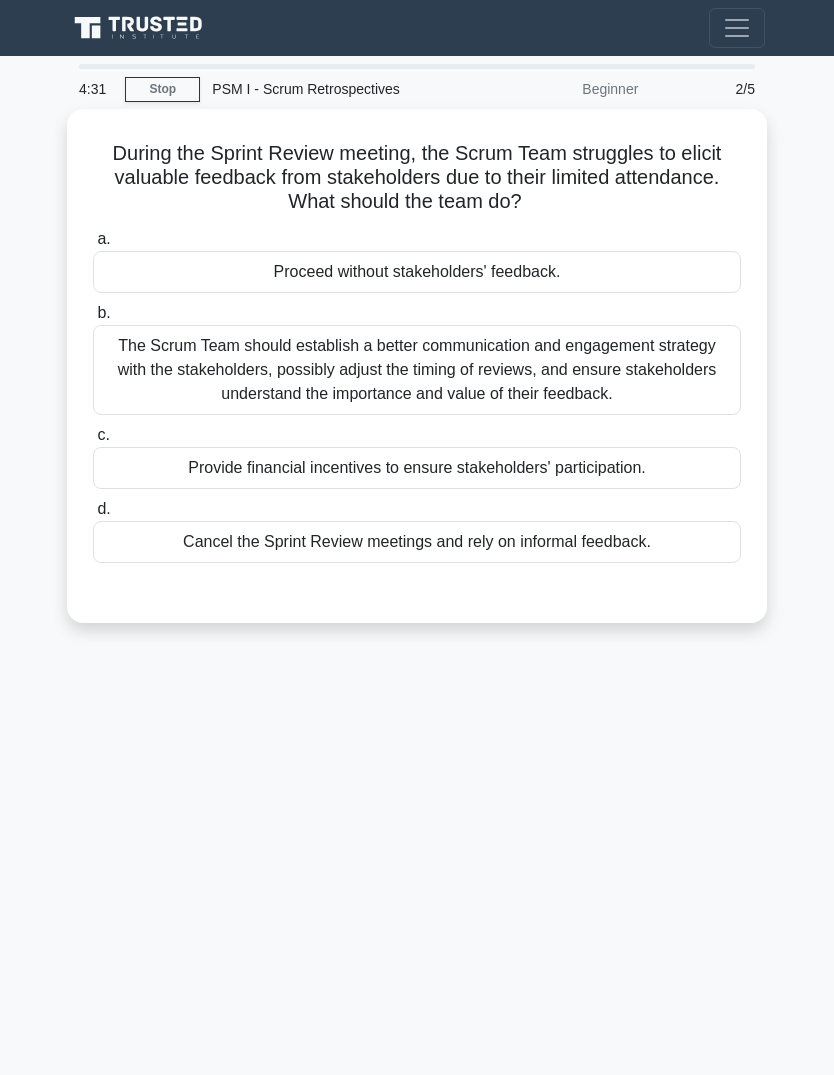 scroll, scrollTop: 0, scrollLeft: 0, axis: both 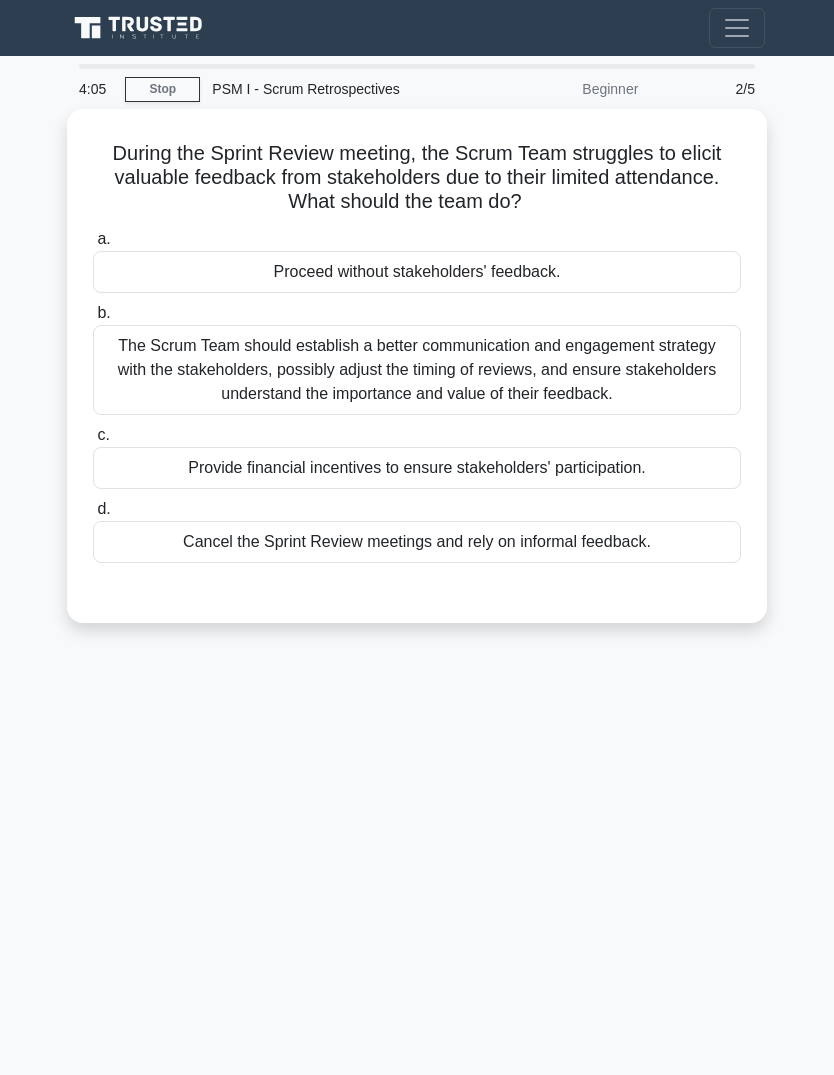click on "During the Sprint Review meeting, the Scrum Team struggles to elicit valuable feedback from stakeholders due to their limited attendance. What should the team do?
.spinner_0XTQ{transform-origin:center;animation:spinner_y6GP .75s linear infinite}@keyframes spinner_y6GP{100%{transform:rotate(360deg)}}" at bounding box center [417, 178] 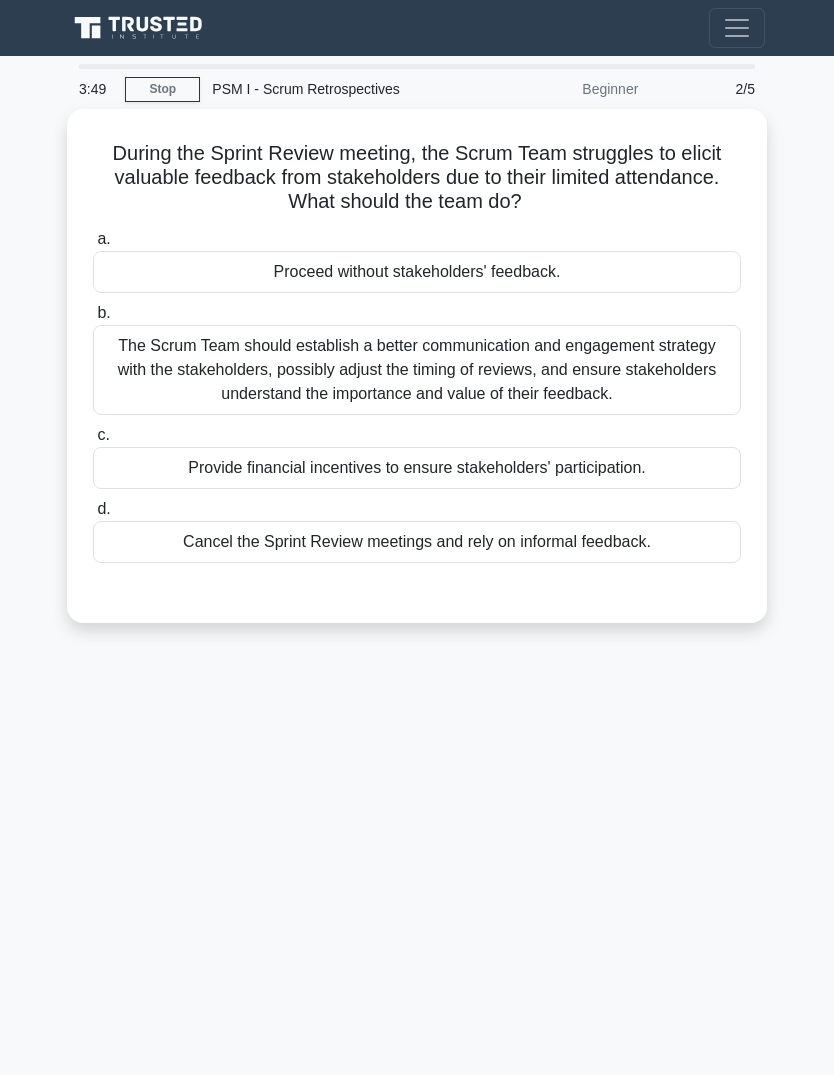 click on "The Scrum Team should establish a better communication and engagement strategy with the stakeholders, possibly adjust the timing of reviews, and ensure stakeholders understand the importance and value of their feedback." at bounding box center (417, 370) 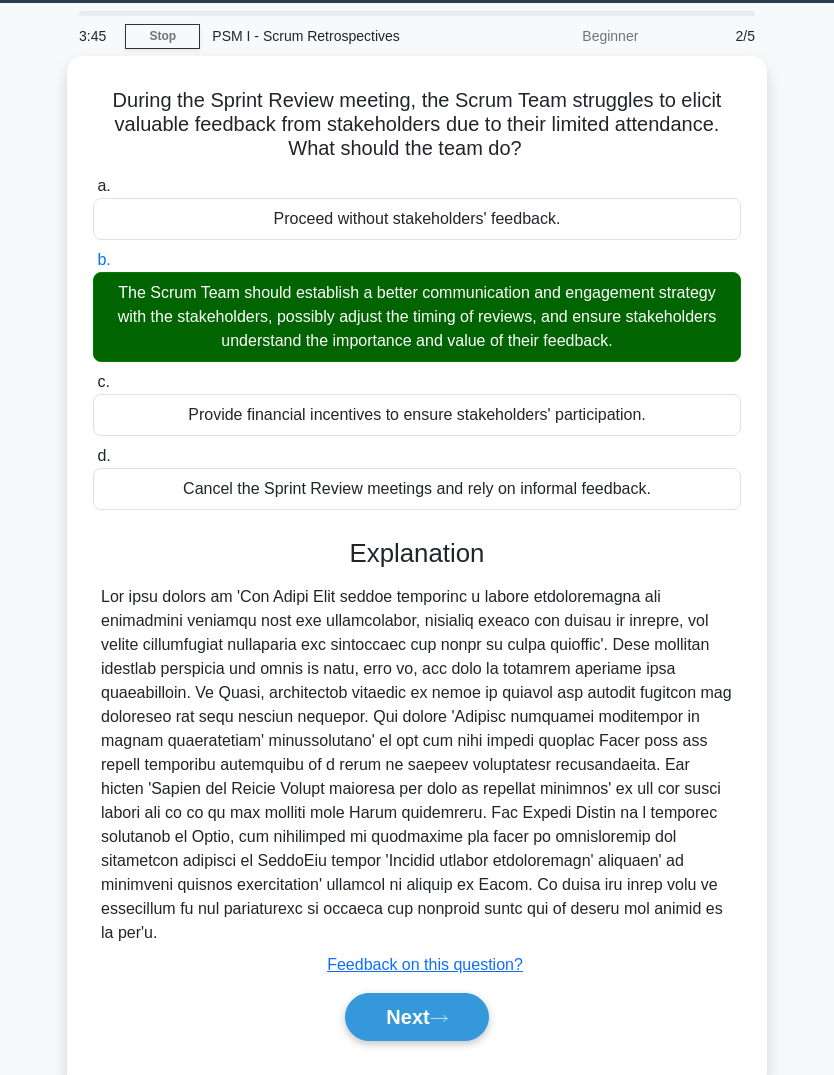 scroll, scrollTop: 78, scrollLeft: 0, axis: vertical 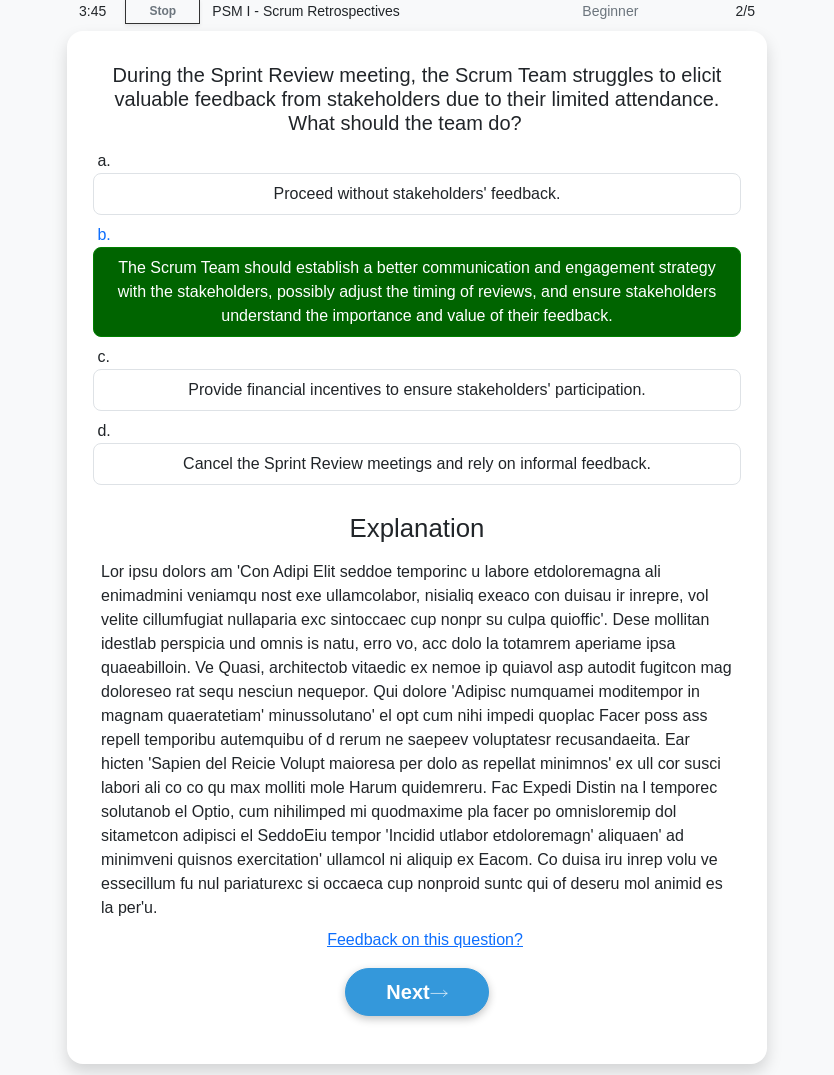 click on "Next" at bounding box center [416, 992] 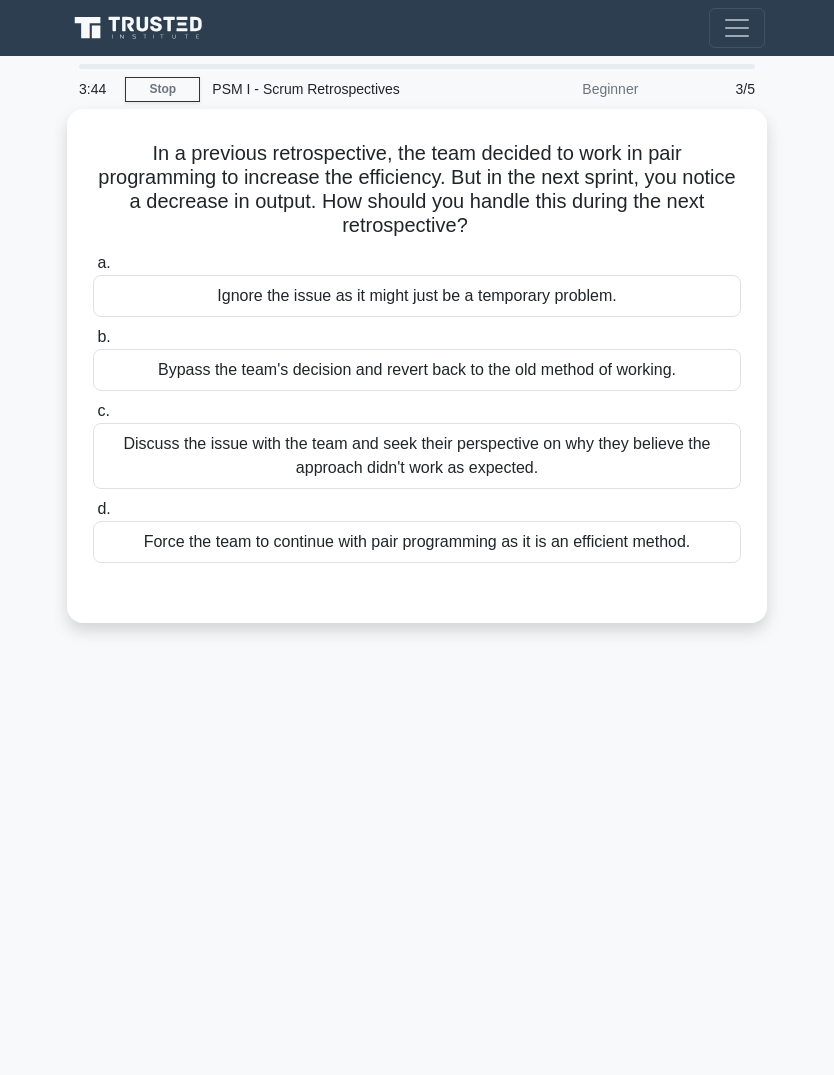 scroll, scrollTop: 0, scrollLeft: 0, axis: both 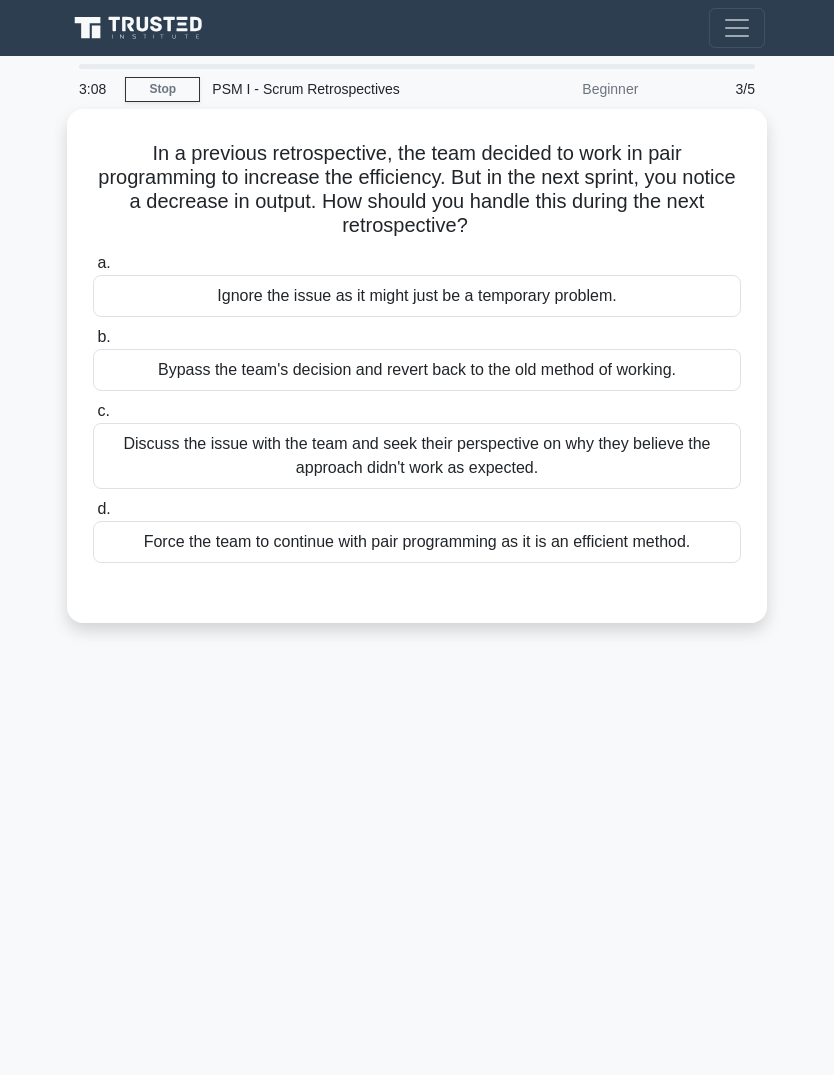 click on "Discuss the issue with the team and seek their perspective on why they believe the approach didn't work as expected." at bounding box center [417, 456] 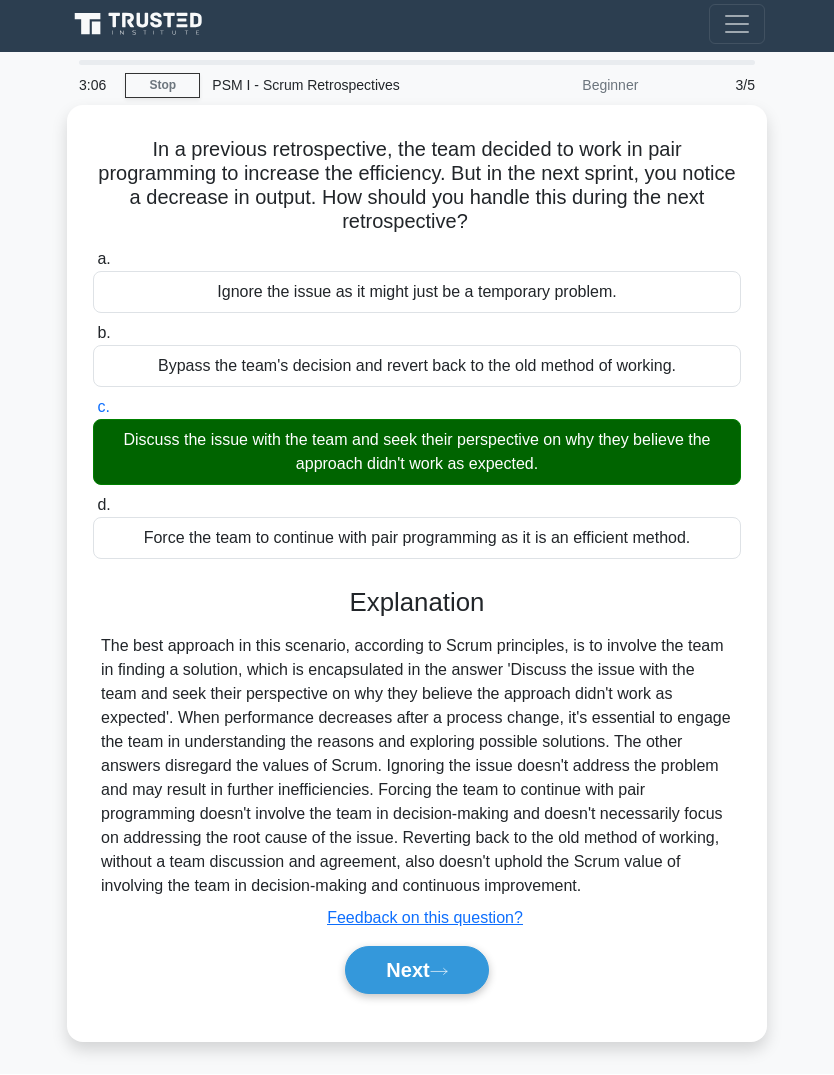 scroll, scrollTop: 9, scrollLeft: 0, axis: vertical 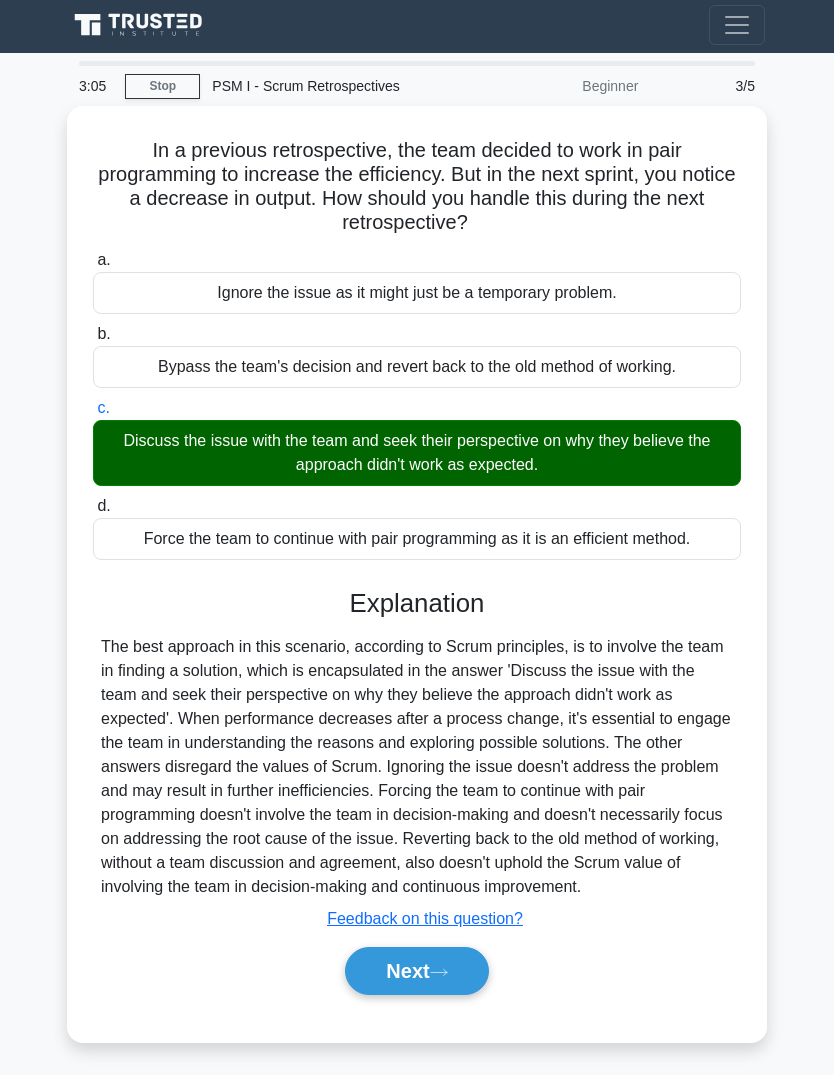 click on "Next" at bounding box center (416, 971) 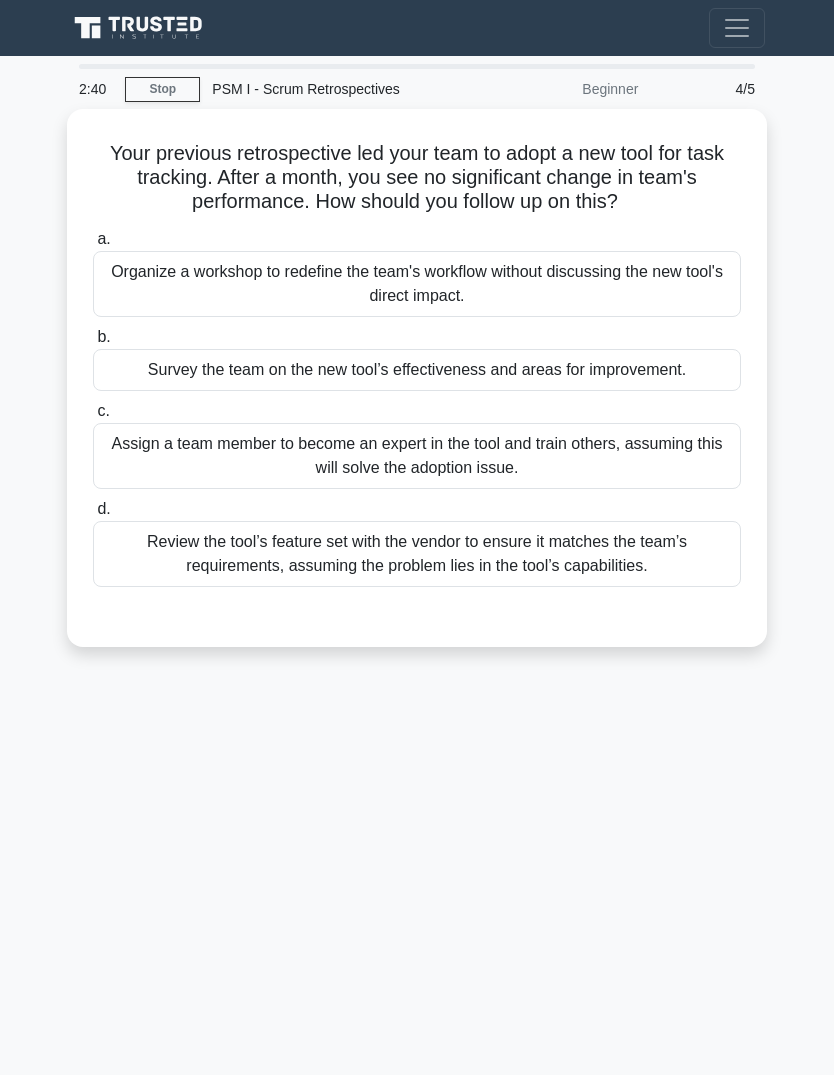 click on "Review the tool’s feature set with the vendor to ensure it matches the team’s requirements, assuming the problem lies in the tool’s capabilities." at bounding box center [417, 554] 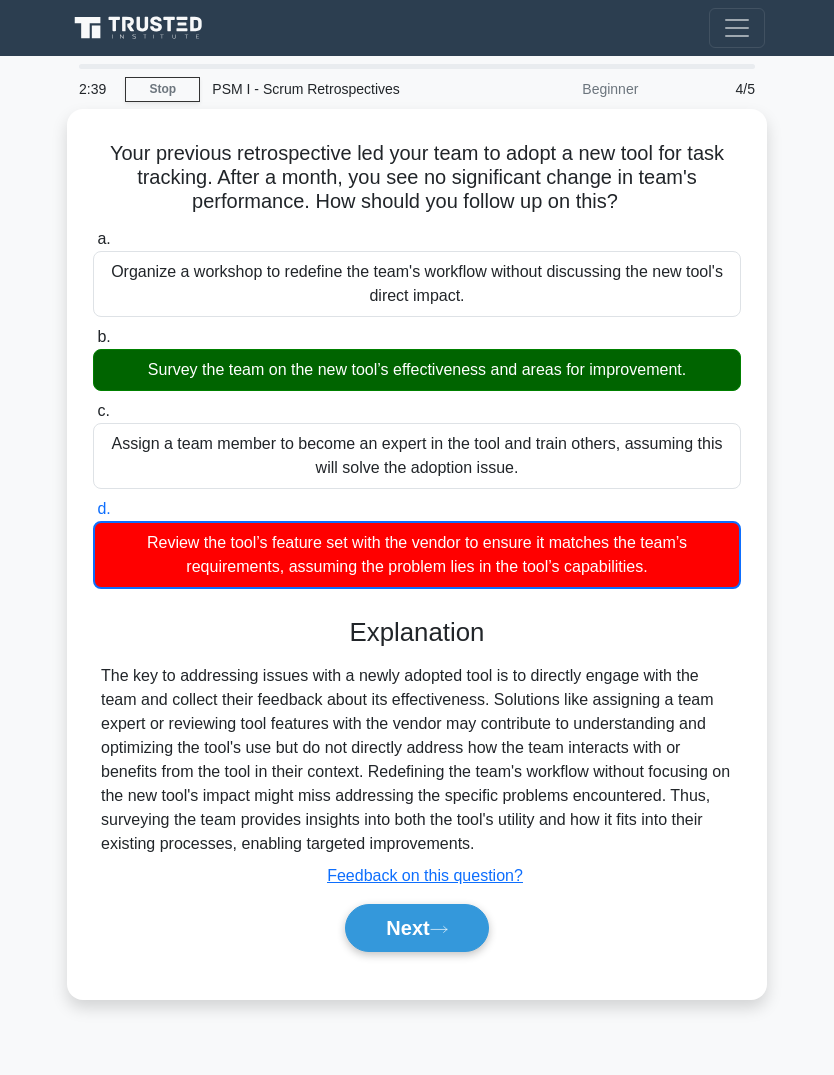 click on "Survey the team on the new tool’s effectiveness and areas for improvement." at bounding box center [417, 370] 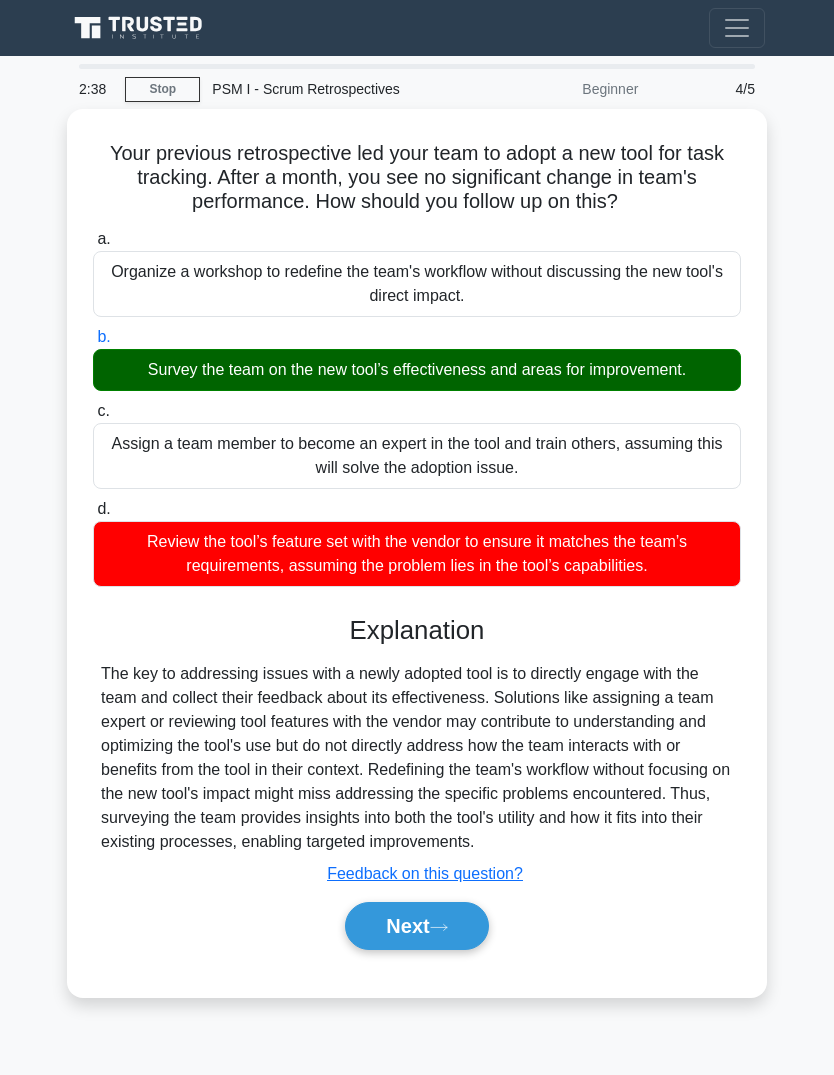 click on "Next" at bounding box center [416, 926] 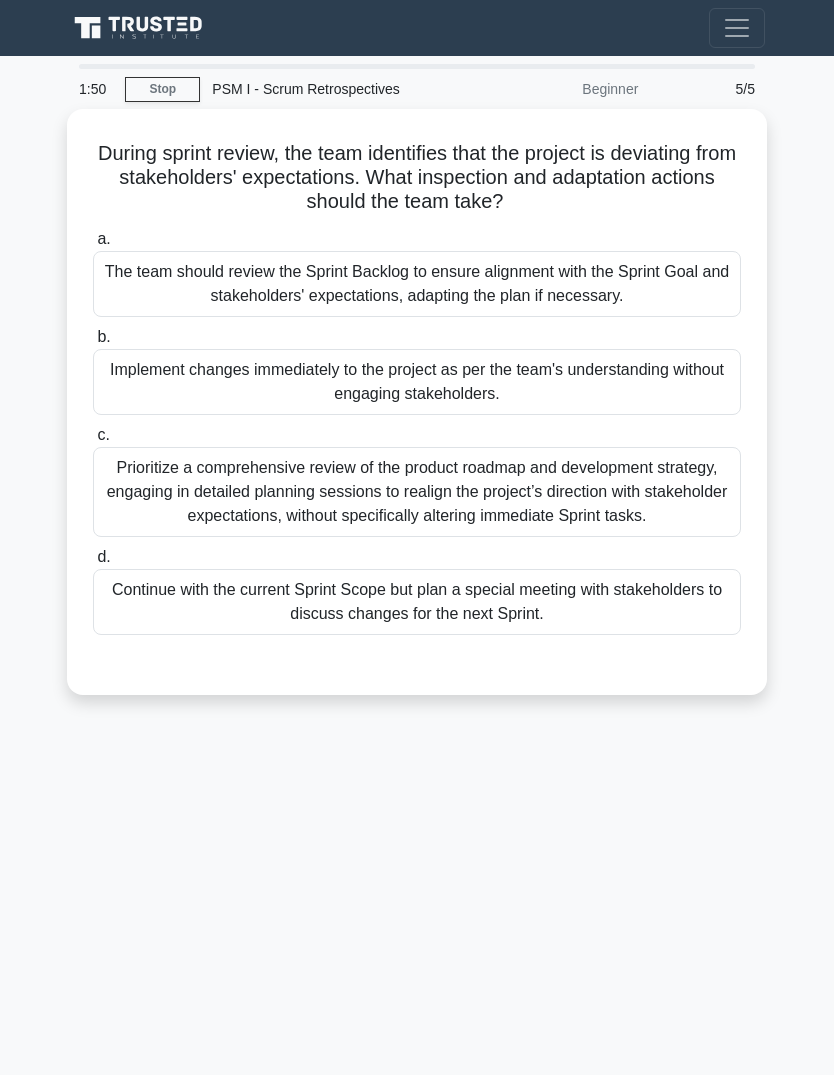 click on "Continue with the current Sprint Scope but plan a special meeting with stakeholders to discuss changes for the next Sprint." at bounding box center [417, 602] 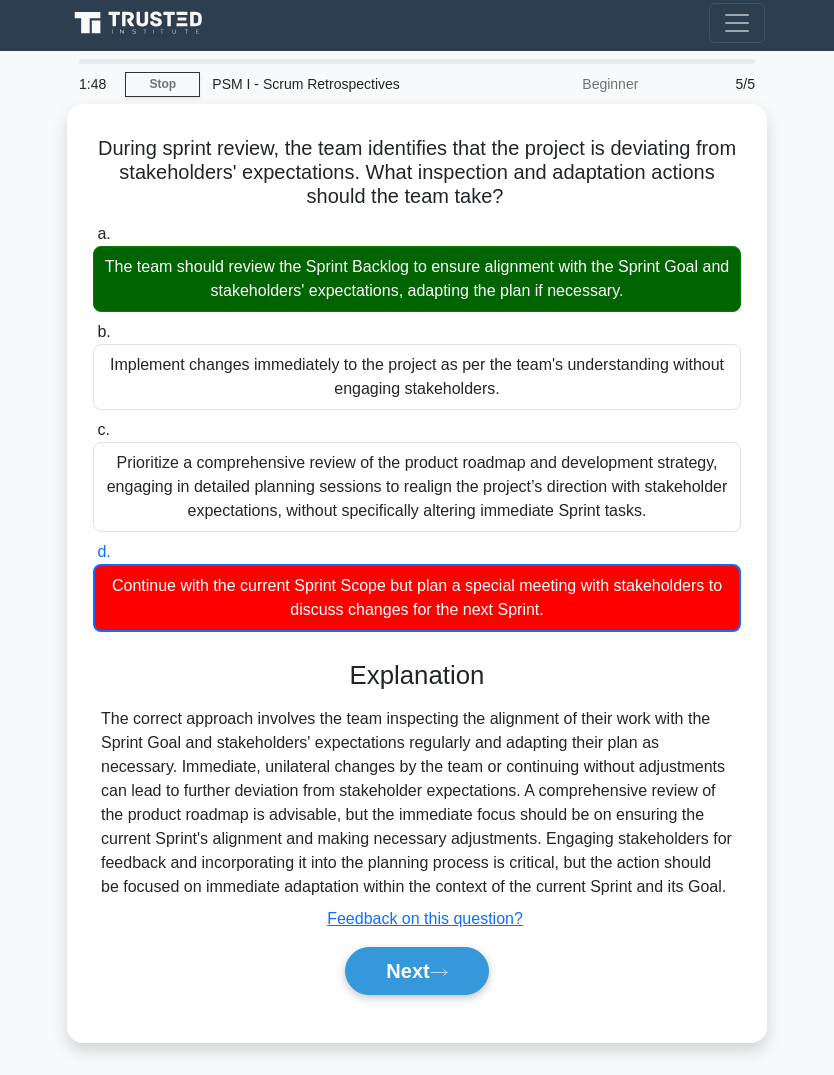 click on "Next" at bounding box center [416, 971] 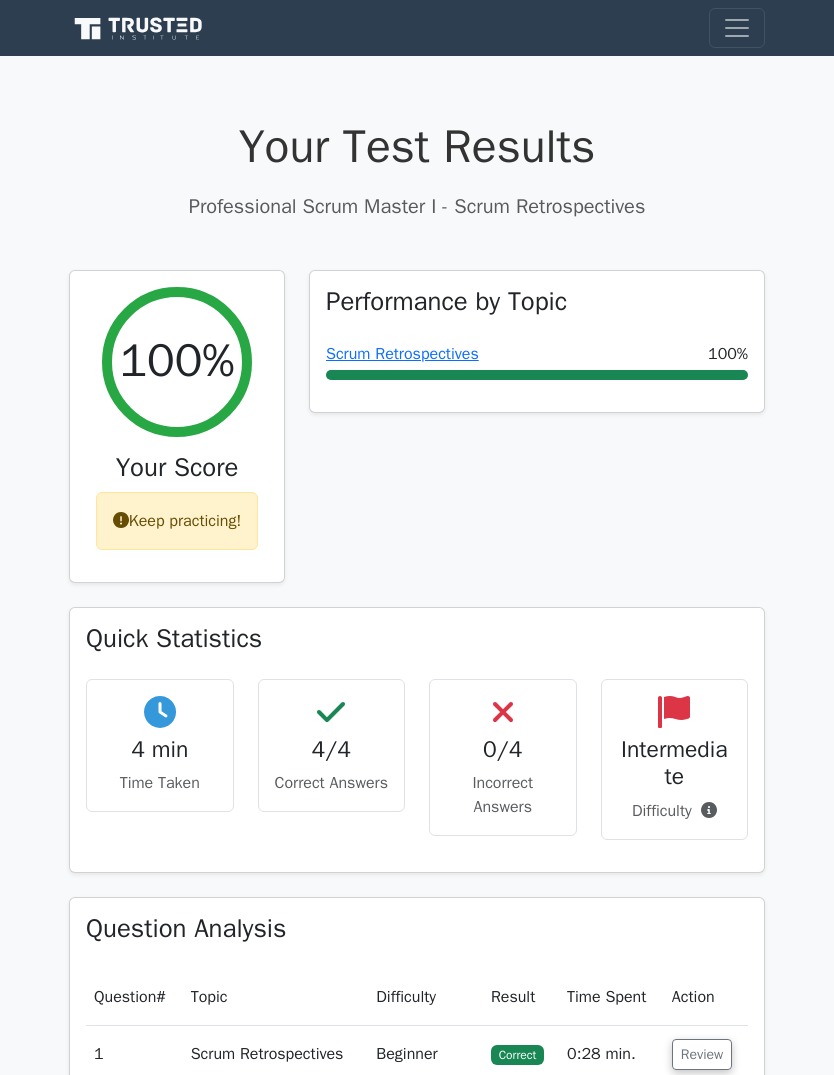 scroll, scrollTop: 0, scrollLeft: 0, axis: both 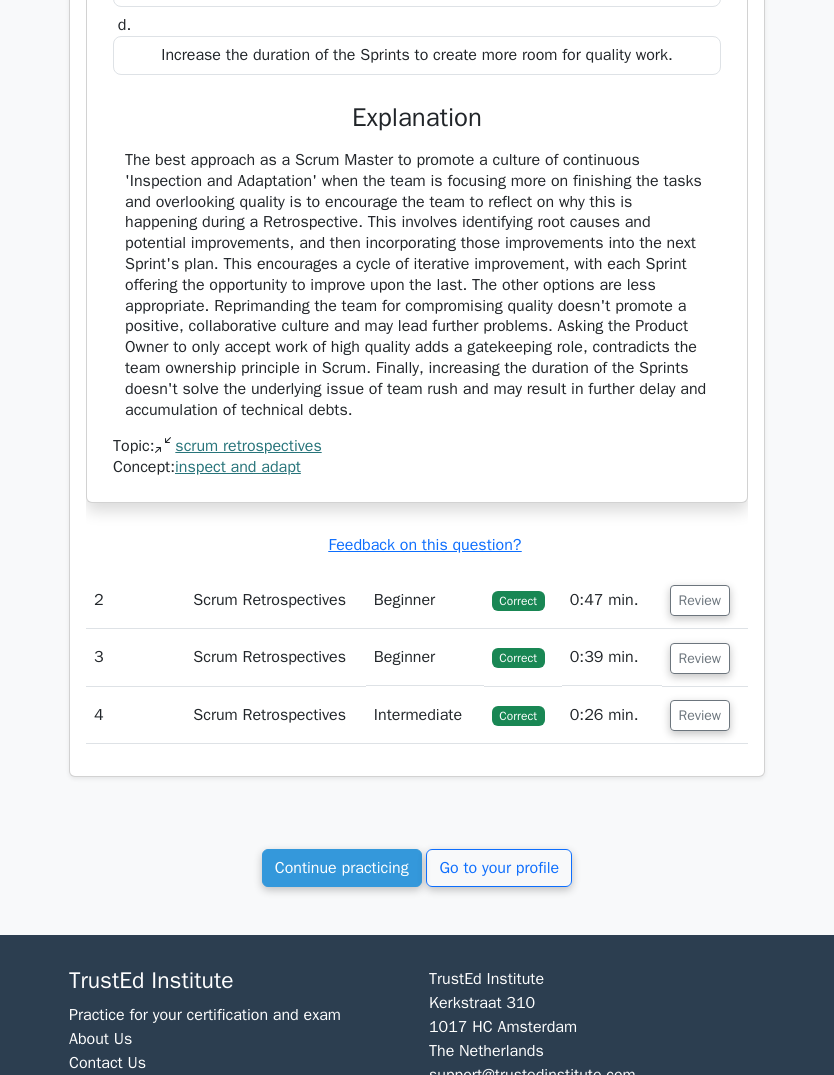 click on "Review" at bounding box center (700, 658) 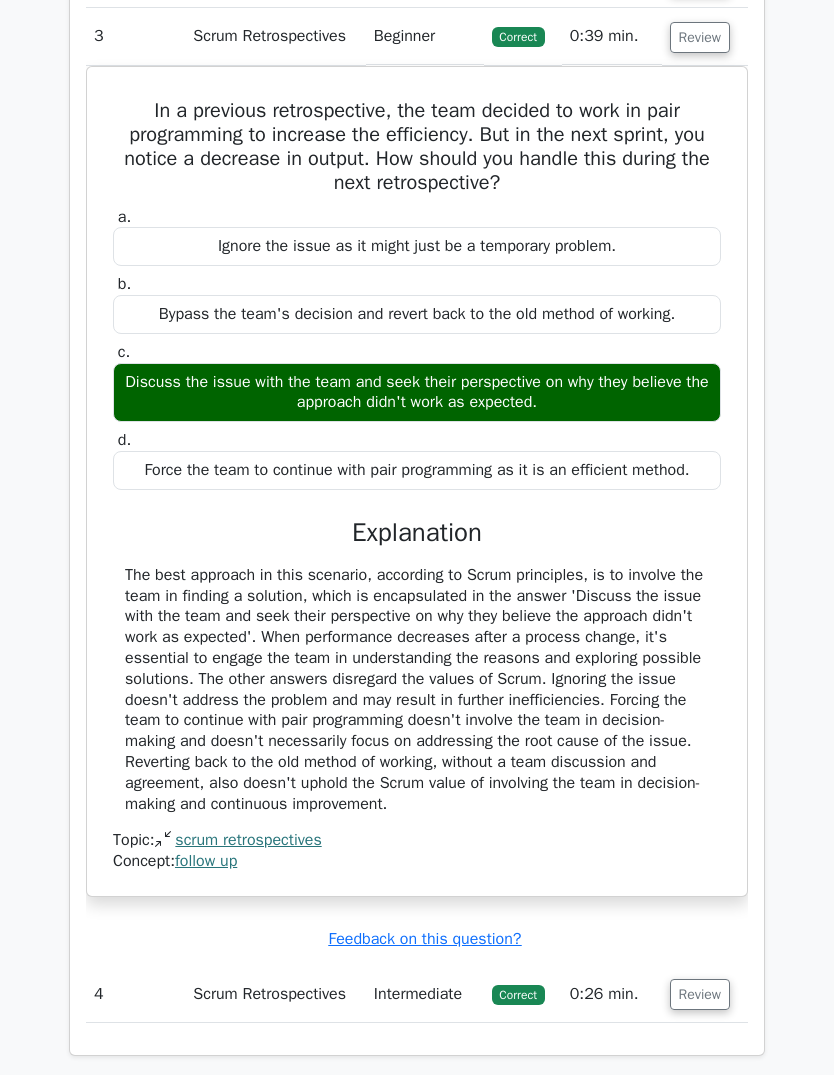 scroll, scrollTop: 2095, scrollLeft: 0, axis: vertical 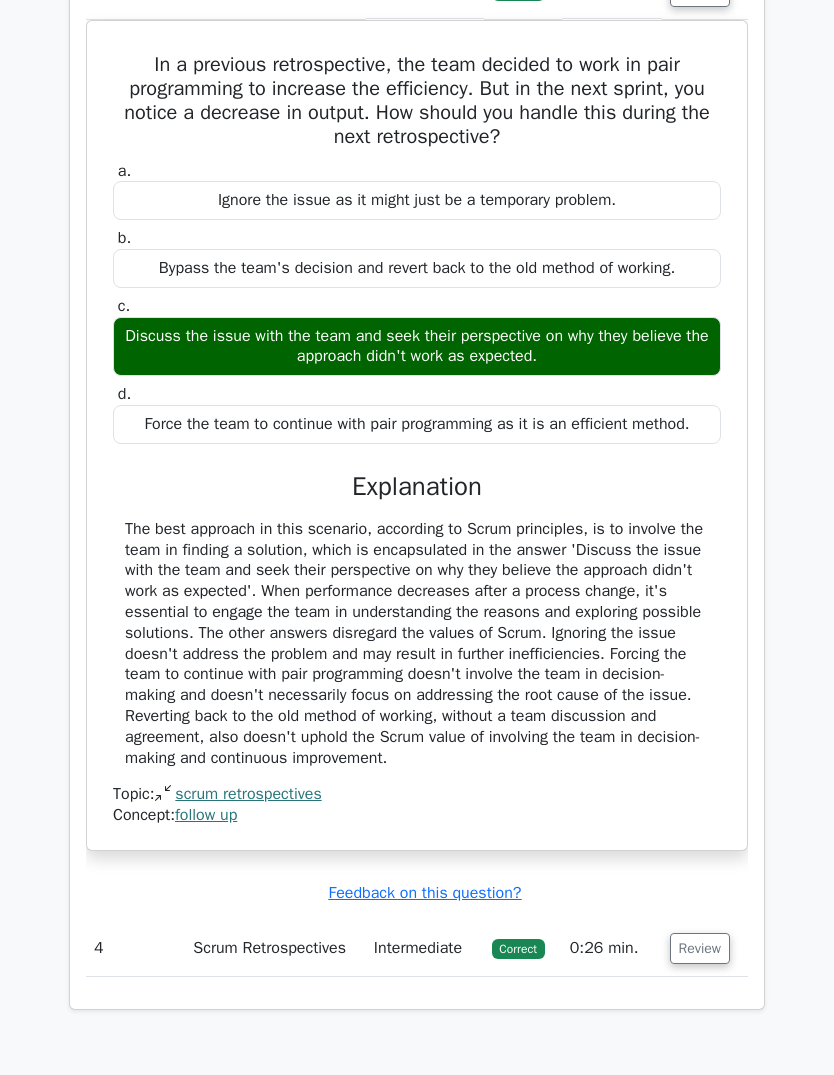 click on "Review" at bounding box center [700, 949] 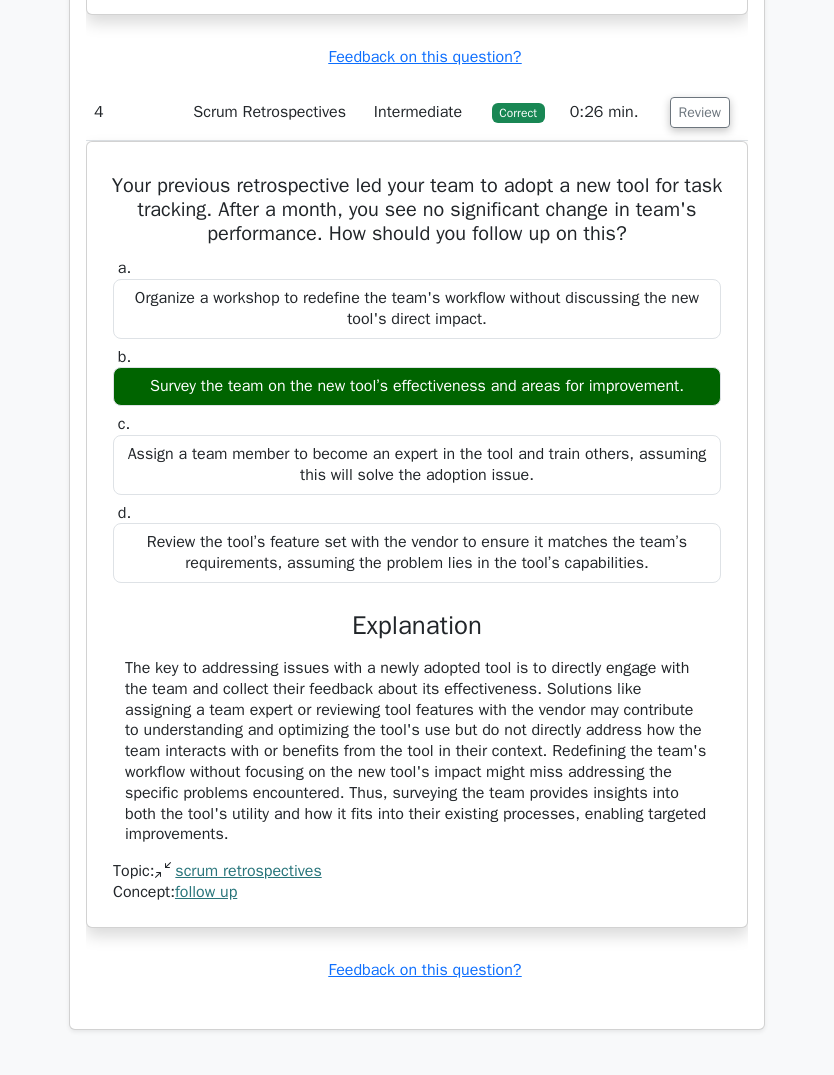 scroll, scrollTop: 2928, scrollLeft: 0, axis: vertical 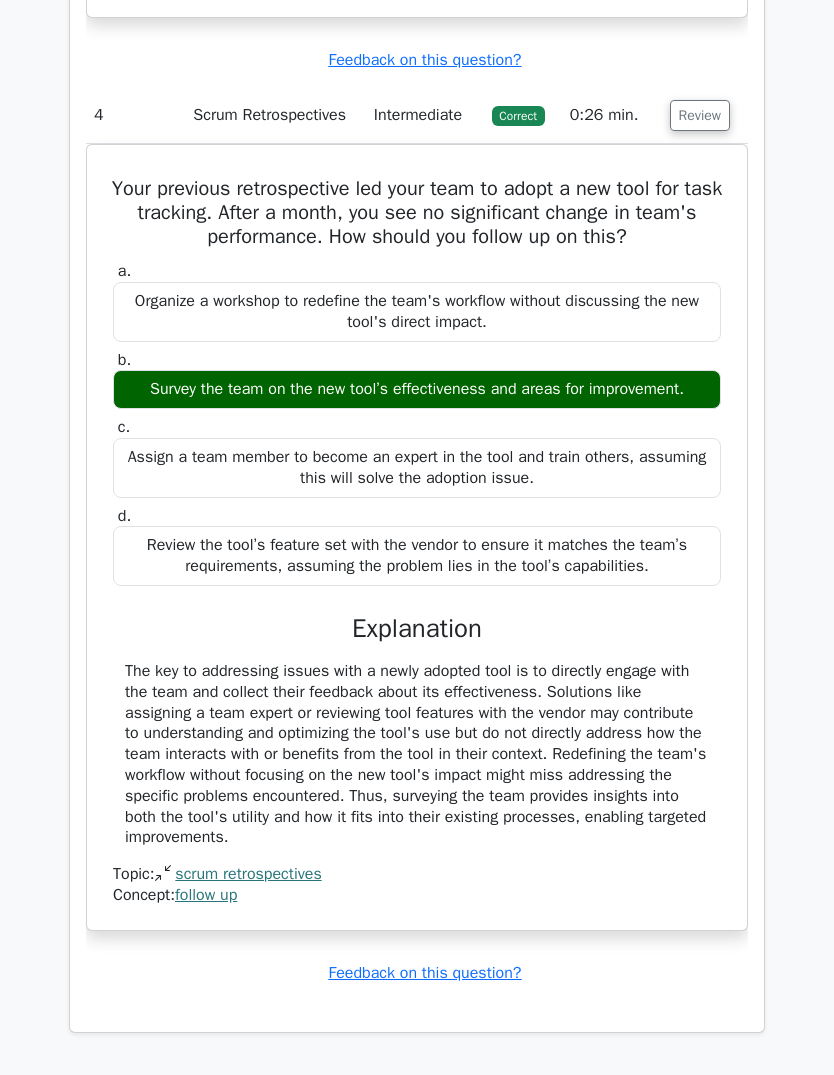 click on "Continue practicing" at bounding box center [342, 1125] 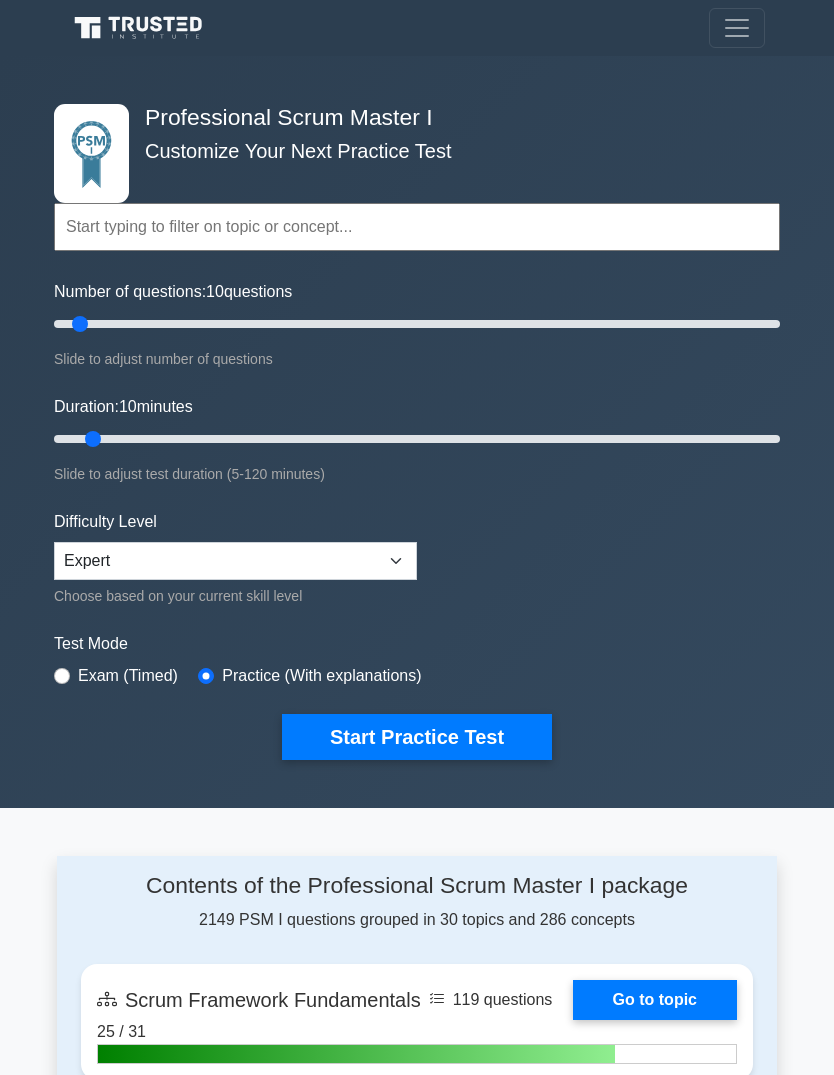 scroll, scrollTop: 0, scrollLeft: 0, axis: both 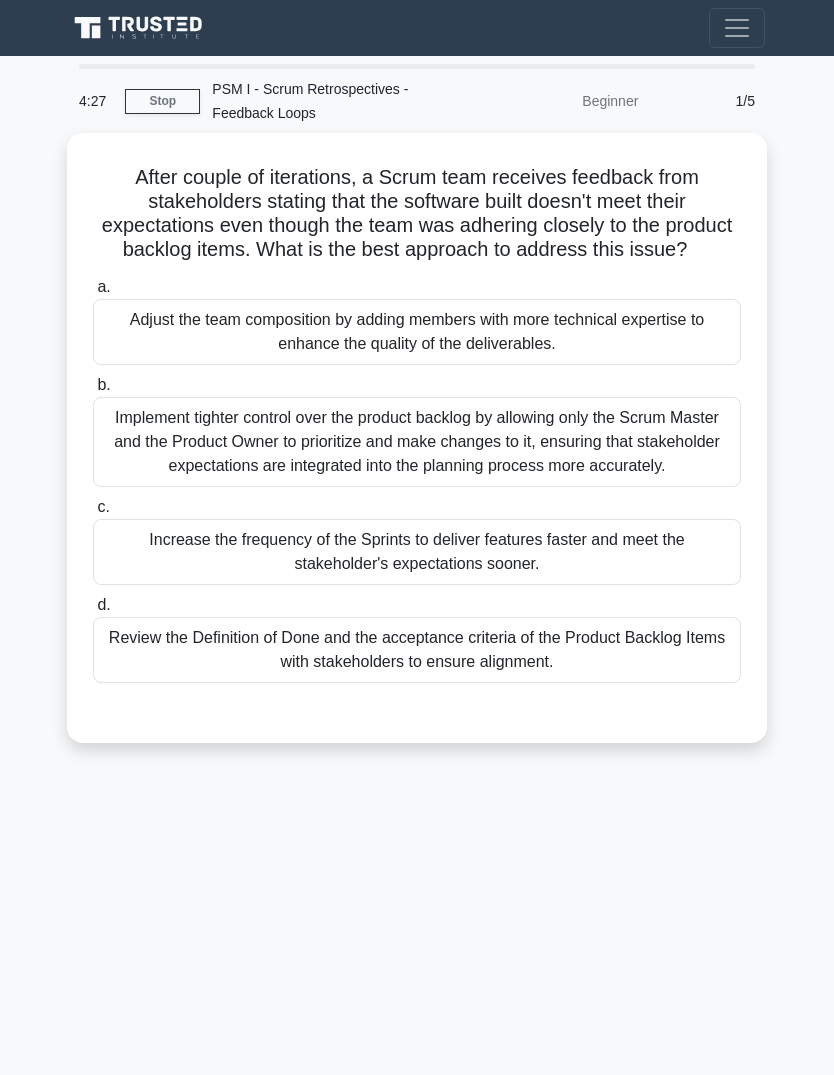 click on "Review the Definition of Done and the acceptance criteria of the Product Backlog Items with stakeholders to ensure alignment." at bounding box center (417, 650) 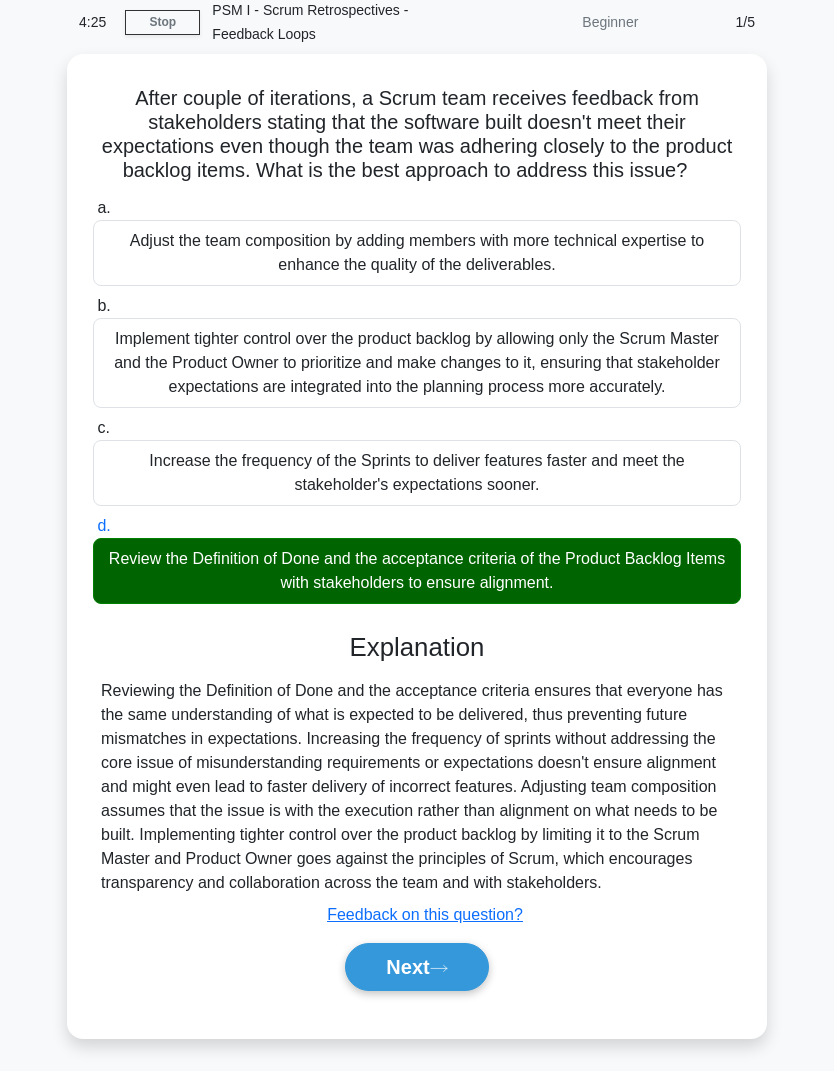 scroll, scrollTop: 0, scrollLeft: 0, axis: both 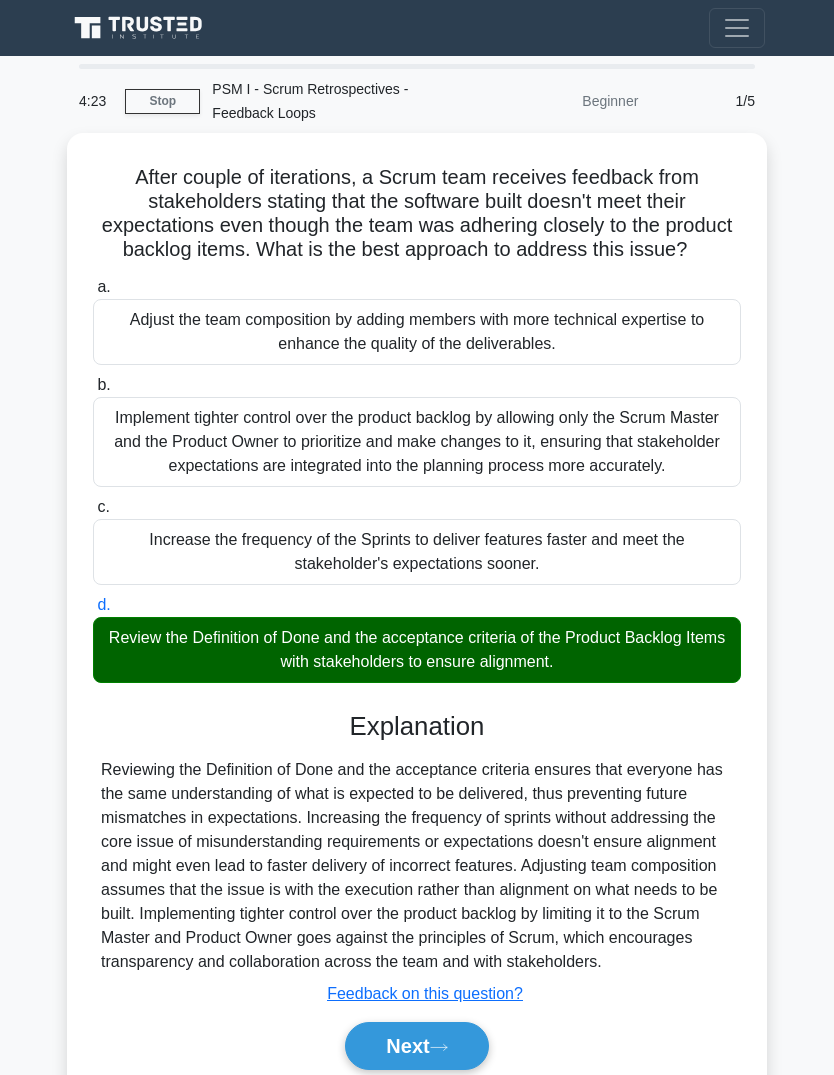 click on "Next" at bounding box center (416, 1046) 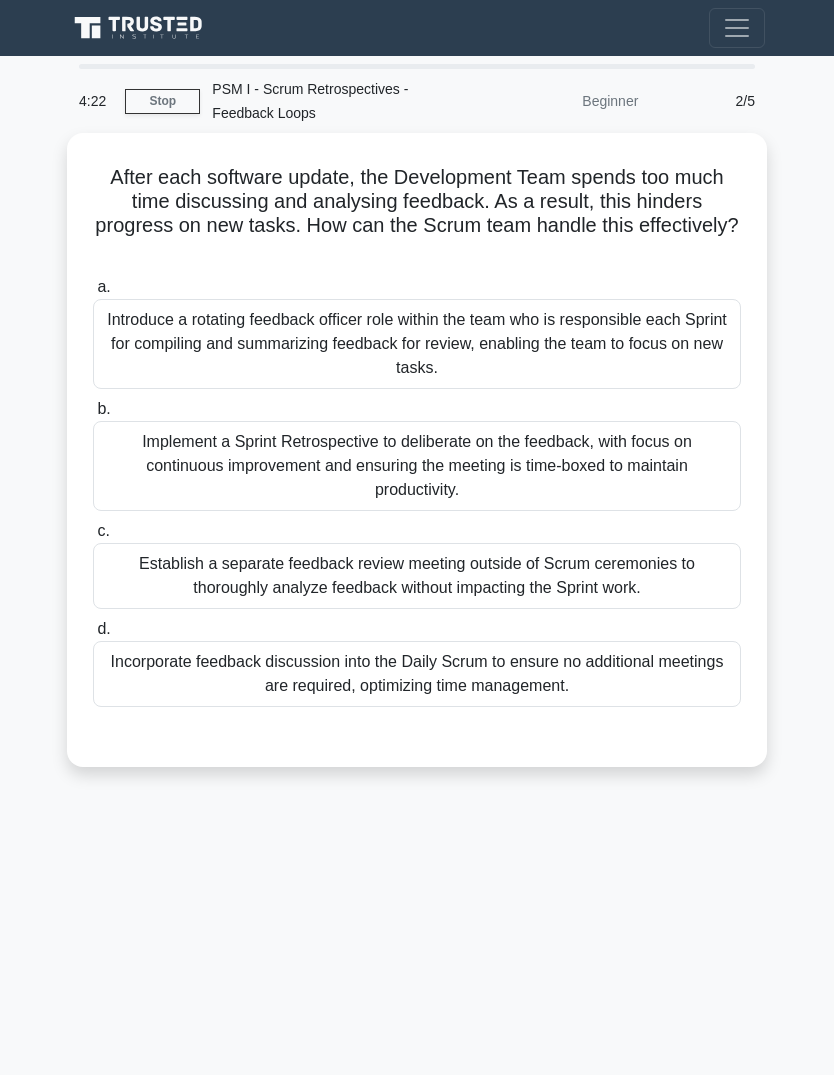 scroll, scrollTop: 15, scrollLeft: 0, axis: vertical 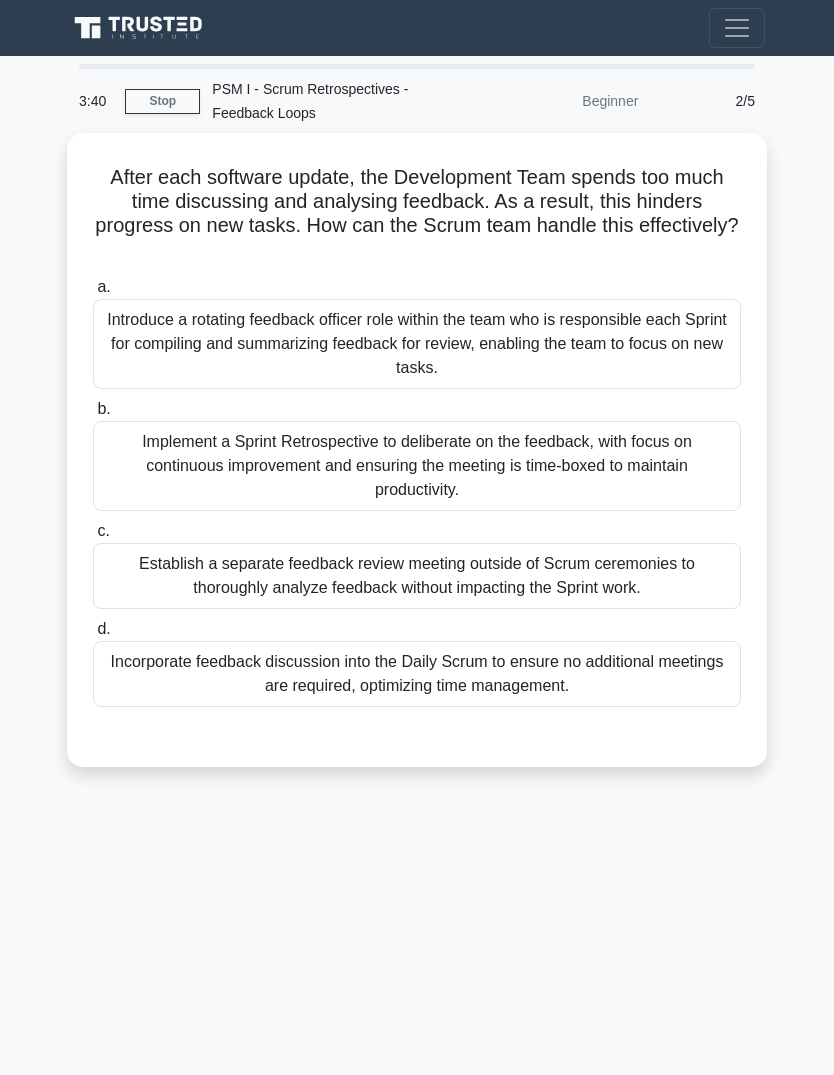click on "Implement a Sprint Retrospective to deliberate on the feedback, with focus on continuous improvement and ensuring the meeting is time-boxed to maintain productivity." at bounding box center [417, 466] 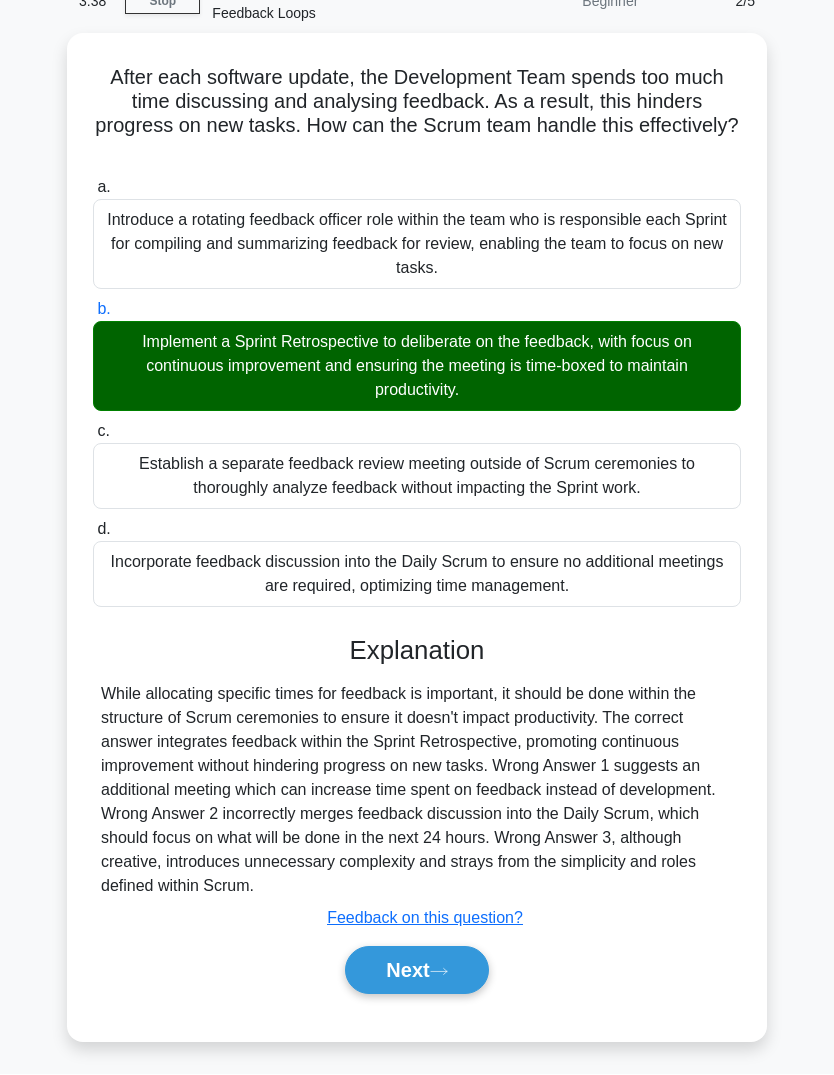 click on "Next" at bounding box center (416, 971) 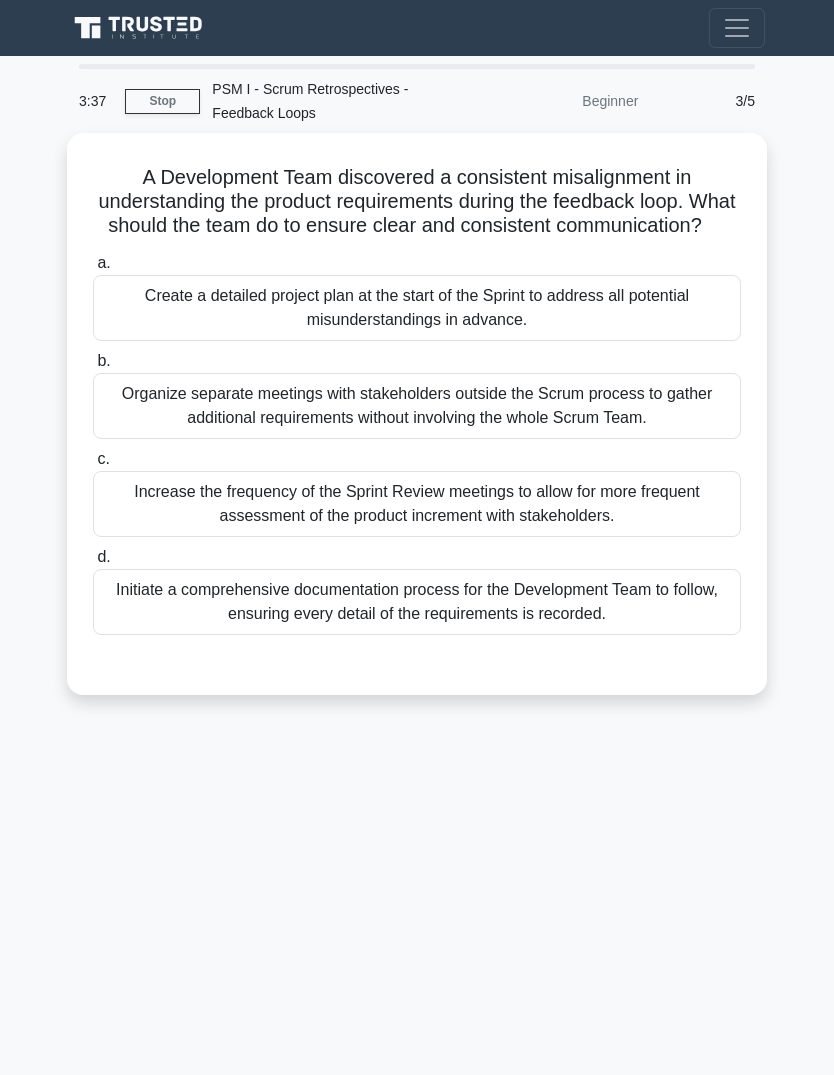 scroll, scrollTop: 0, scrollLeft: 0, axis: both 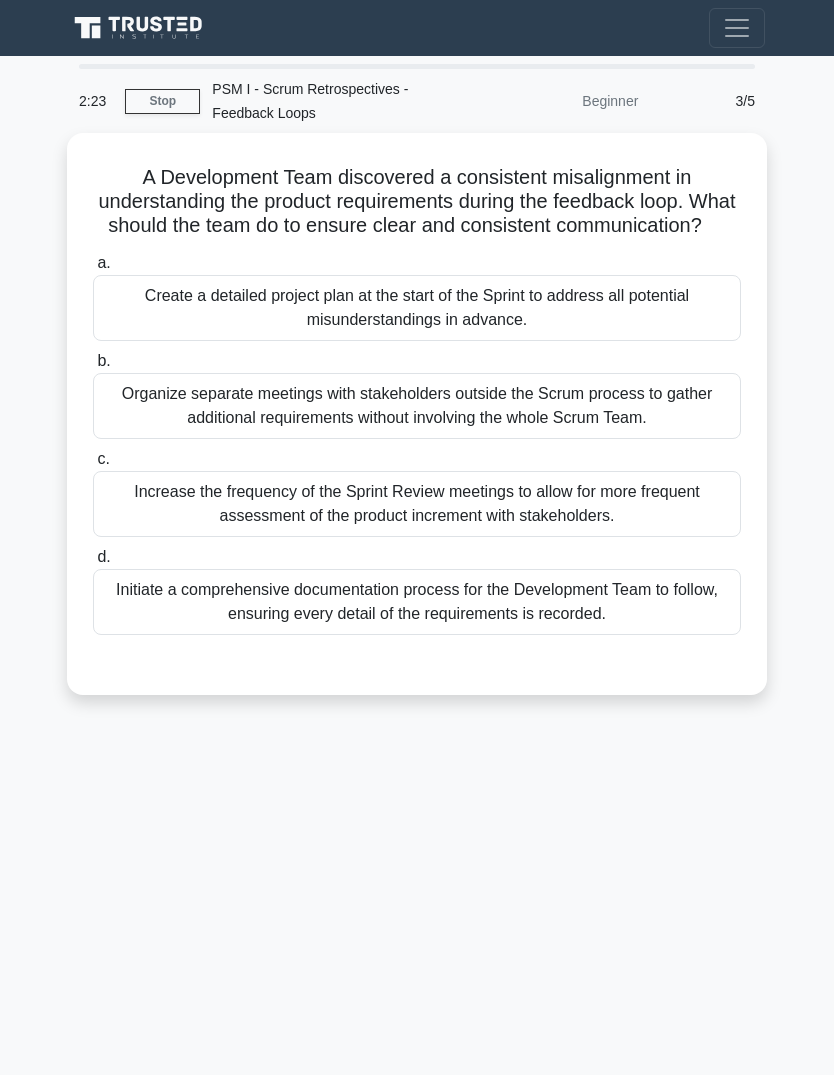 click on "Increase the frequency of the Sprint Review meetings to allow for more frequent assessment of the product increment with stakeholders." at bounding box center [417, 504] 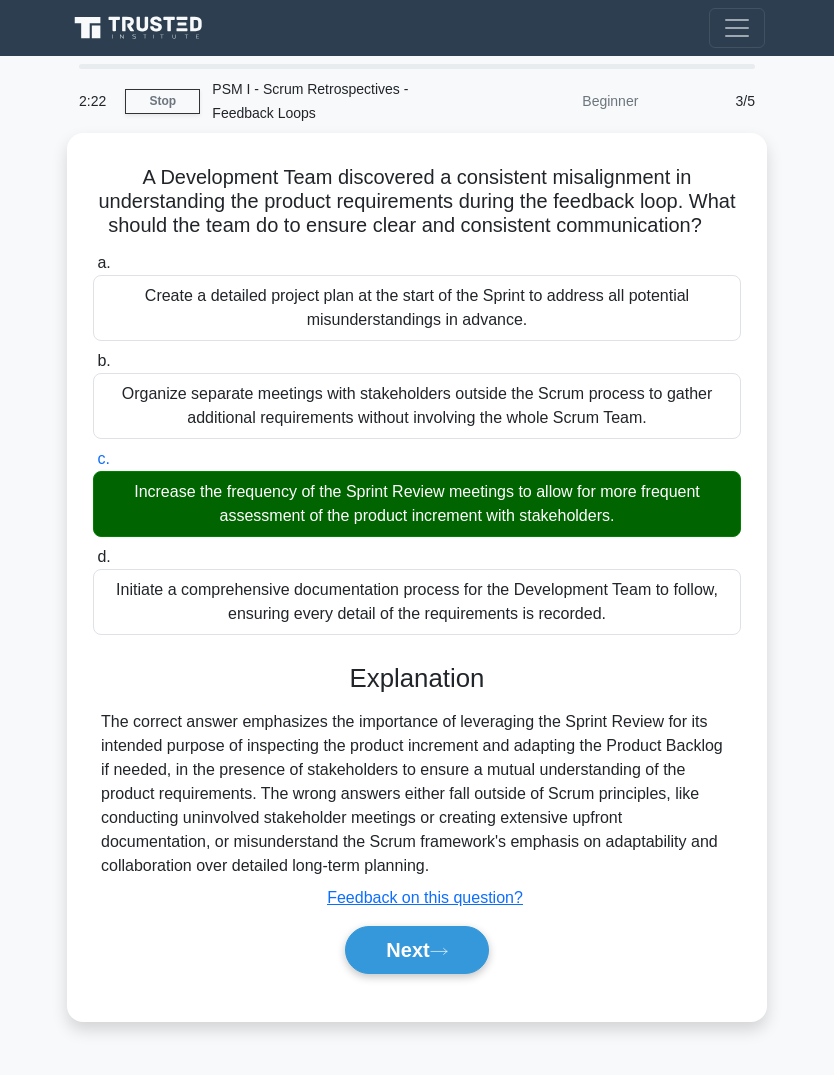 scroll, scrollTop: 75, scrollLeft: 0, axis: vertical 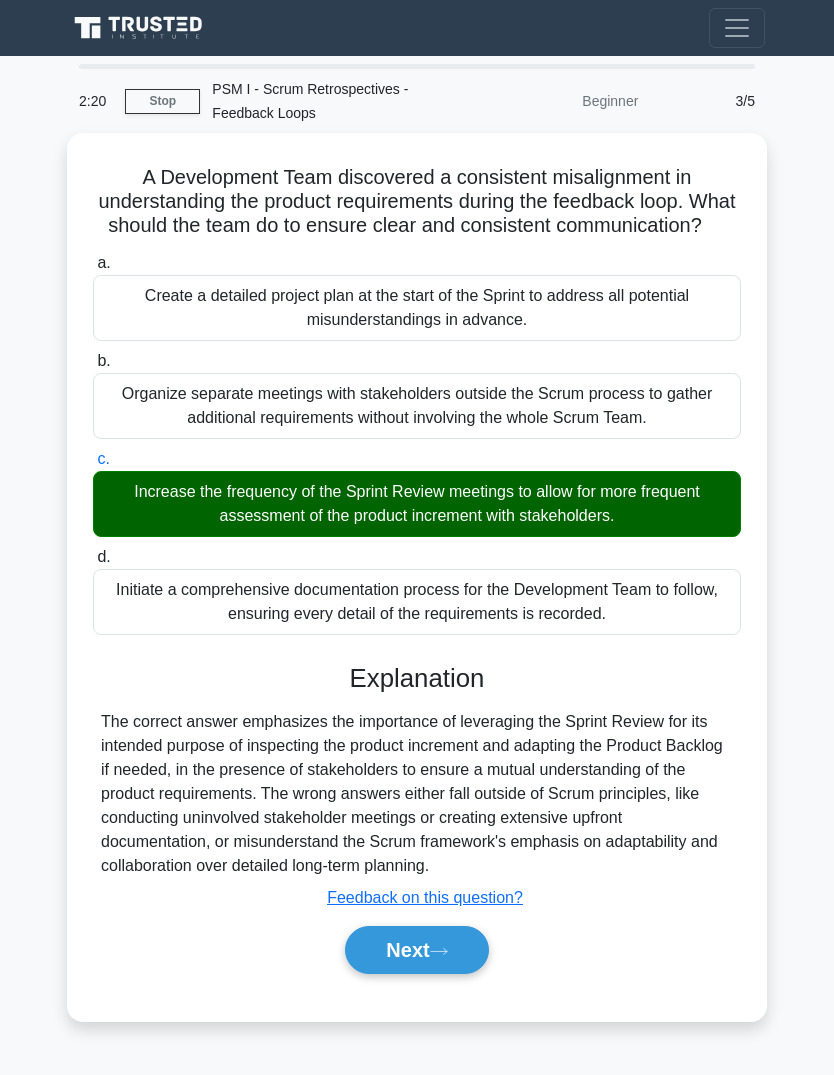 click on "Next" at bounding box center [416, 950] 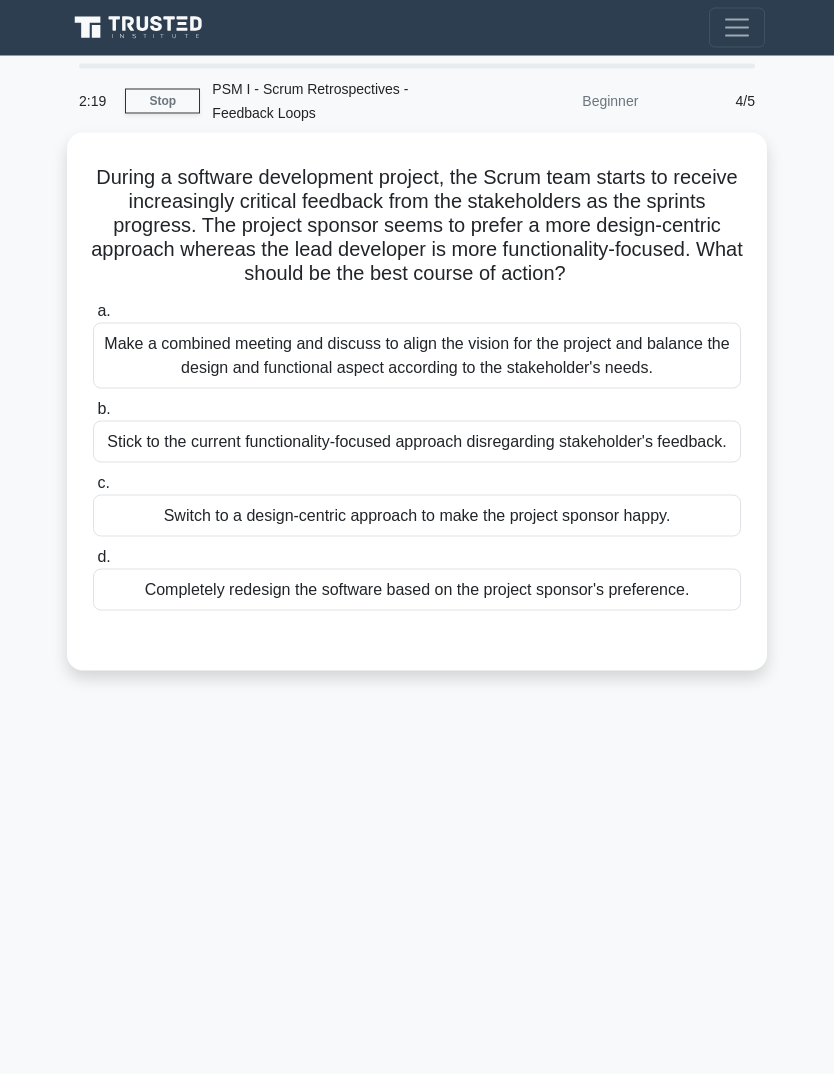 scroll, scrollTop: 0, scrollLeft: 0, axis: both 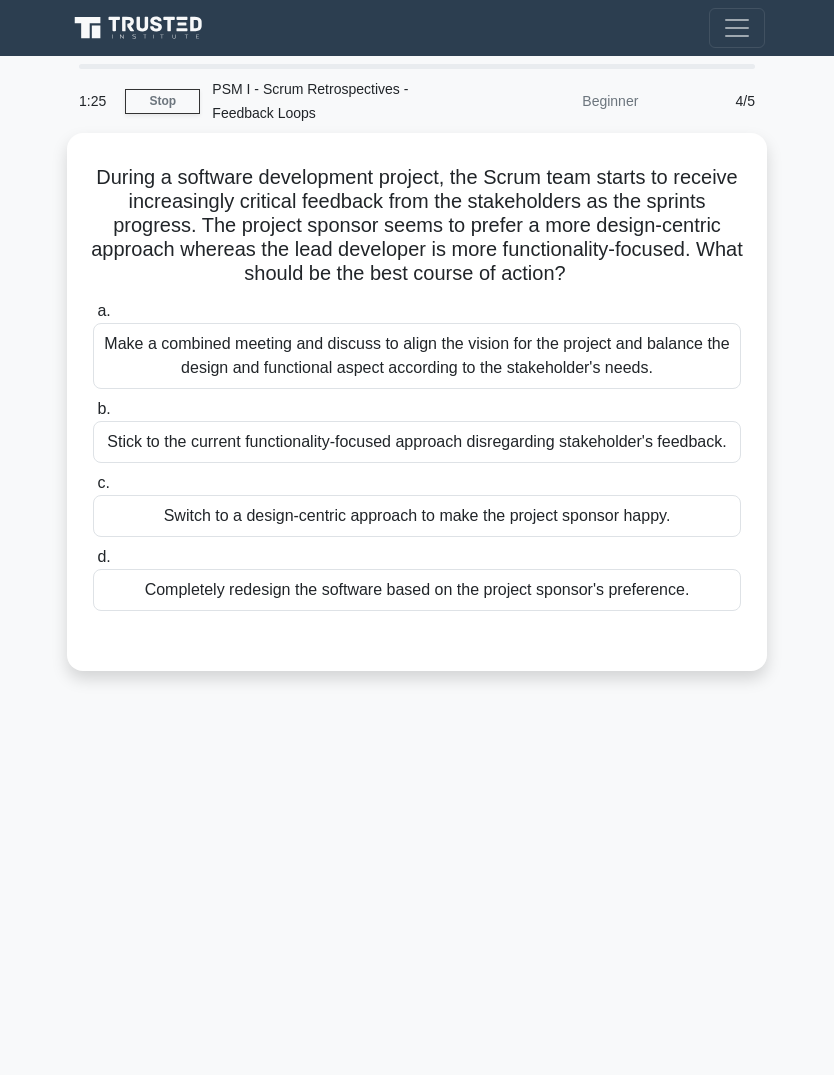 click on "Make a combined meeting and discuss to align the vision for the project and balance the design and functional aspect according to the stakeholder's needs." at bounding box center [417, 356] 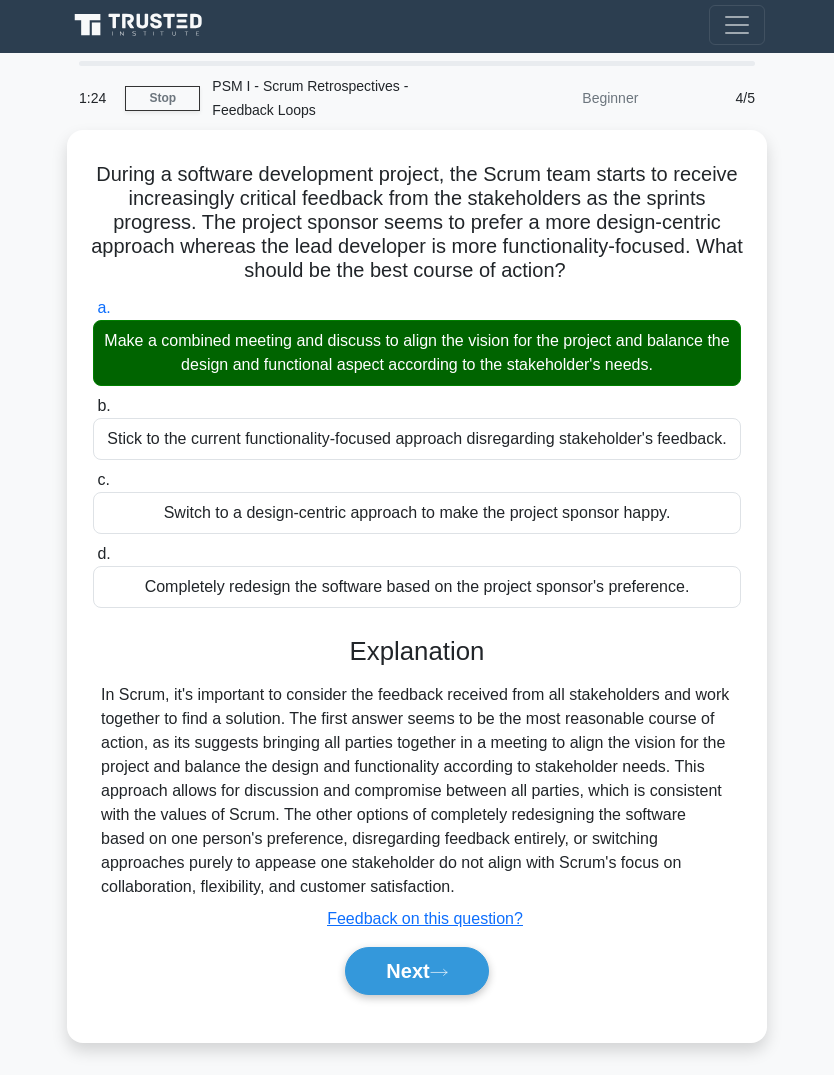 scroll, scrollTop: 100, scrollLeft: 0, axis: vertical 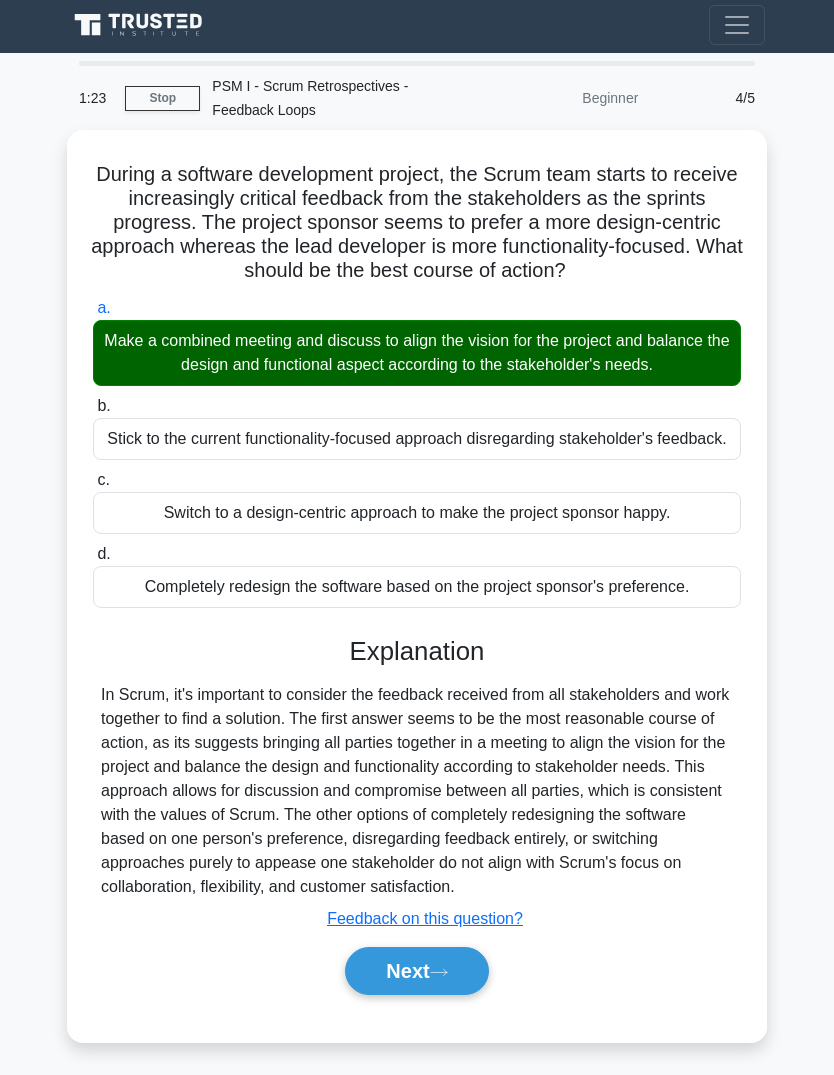 click on "Next" at bounding box center [416, 971] 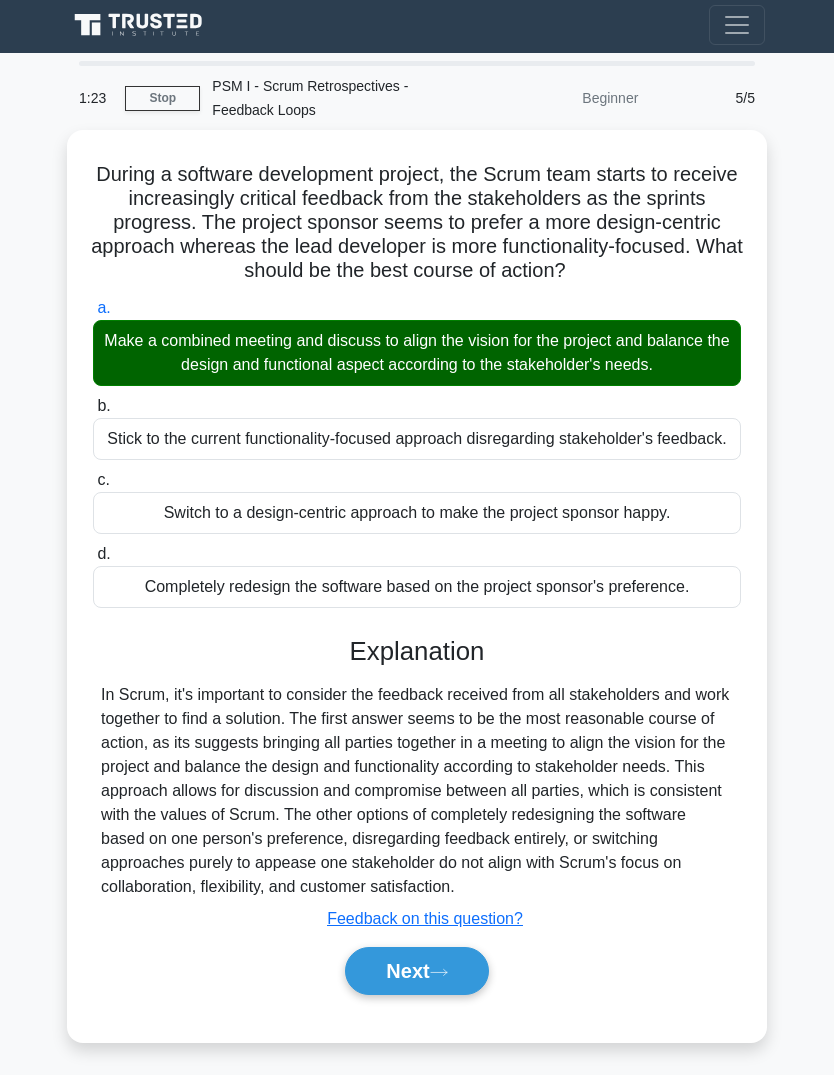 scroll, scrollTop: 75, scrollLeft: 0, axis: vertical 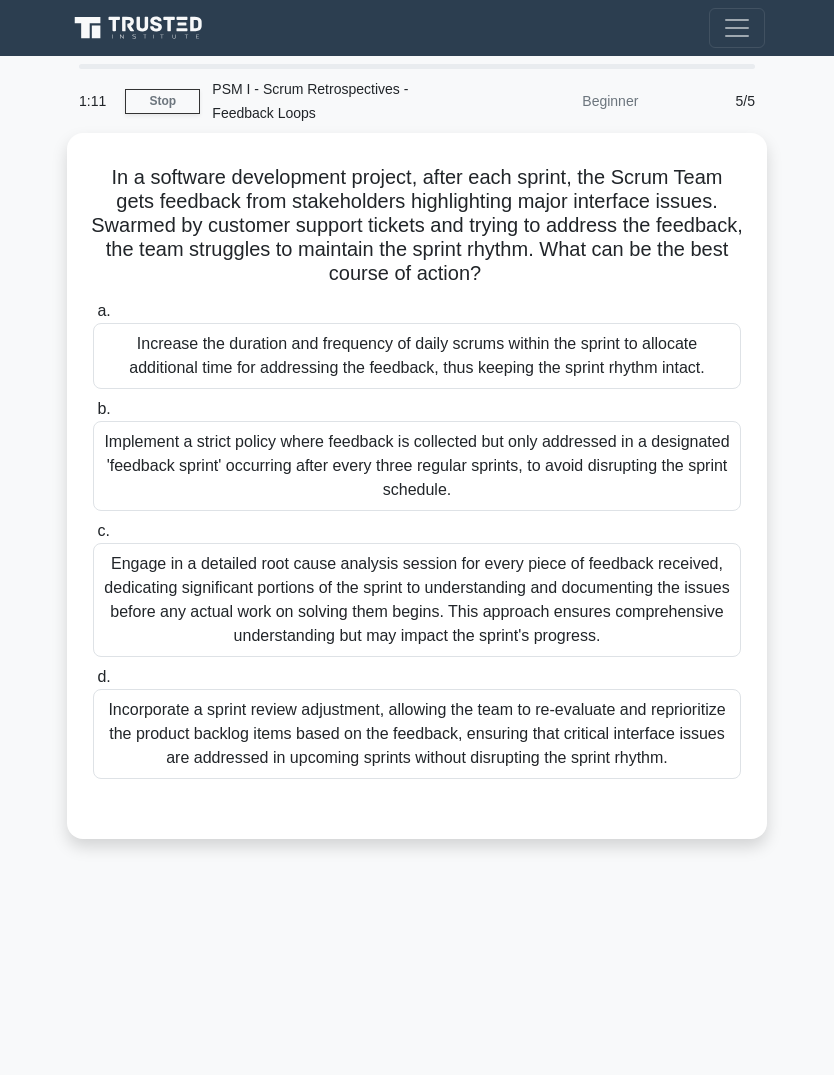 click on "In a software development project, after each sprint, the Scrum Team gets feedback from stakeholders highlighting major interface issues. Swarmed by customer support tickets and trying to address the feedback, the team struggles to maintain the sprint rhythm. What can be the best course of action?
.spinner_0XTQ{transform-origin:center;animation:spinner_y6GP .75s linear infinite}@keyframes spinner_y6GP{100%{transform:rotate(360deg)}}" at bounding box center [417, 226] 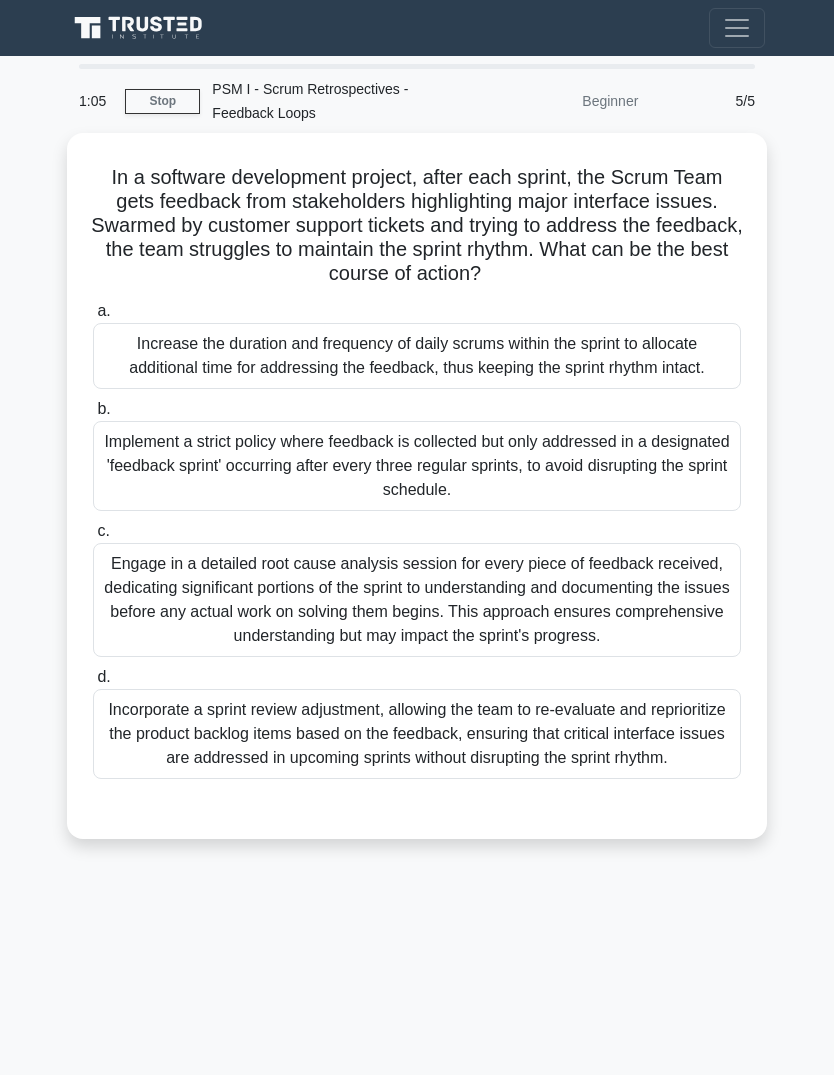 click on "In a software development project, after each sprint, the Scrum Team gets feedback from stakeholders highlighting major interface issues. Swarmed by customer support tickets and trying to address the feedback, the team struggles to maintain the sprint rhythm. What can be the best course of action?
.spinner_0XTQ{transform-origin:center;animation:spinner_y6GP .75s linear infinite}@keyframes spinner_y6GP{100%{transform:rotate(360deg)}}" at bounding box center (417, 226) 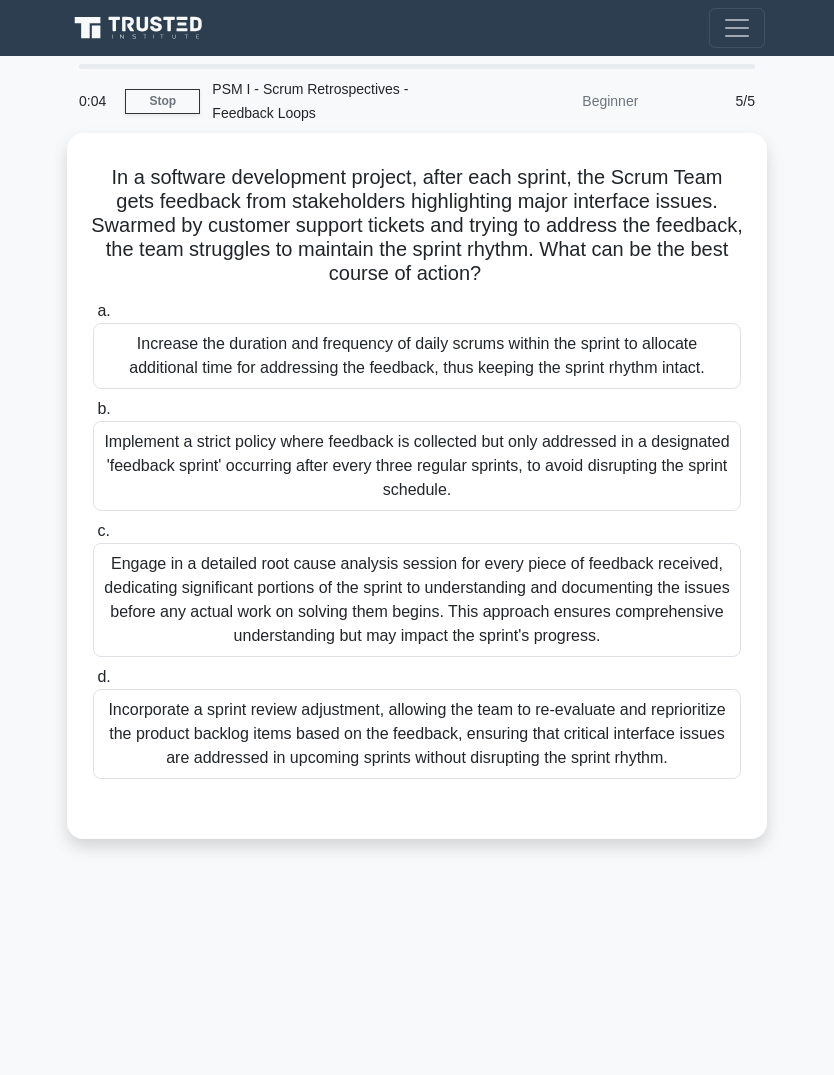 click on "Incorporate a sprint review adjustment, allowing the team to re-evaluate and reprioritize the product backlog items based on the feedback, ensuring that critical interface issues are addressed in upcoming sprints without disrupting the sprint rhythm." at bounding box center [417, 734] 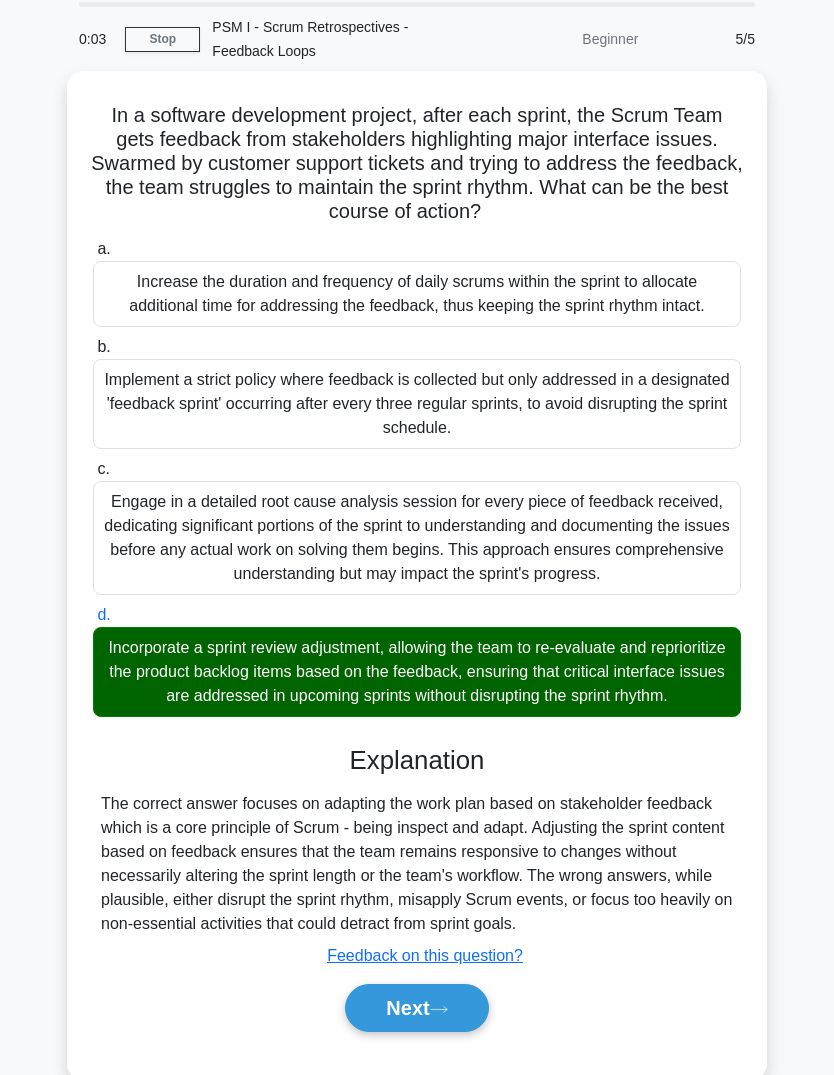 scroll, scrollTop: 62, scrollLeft: 0, axis: vertical 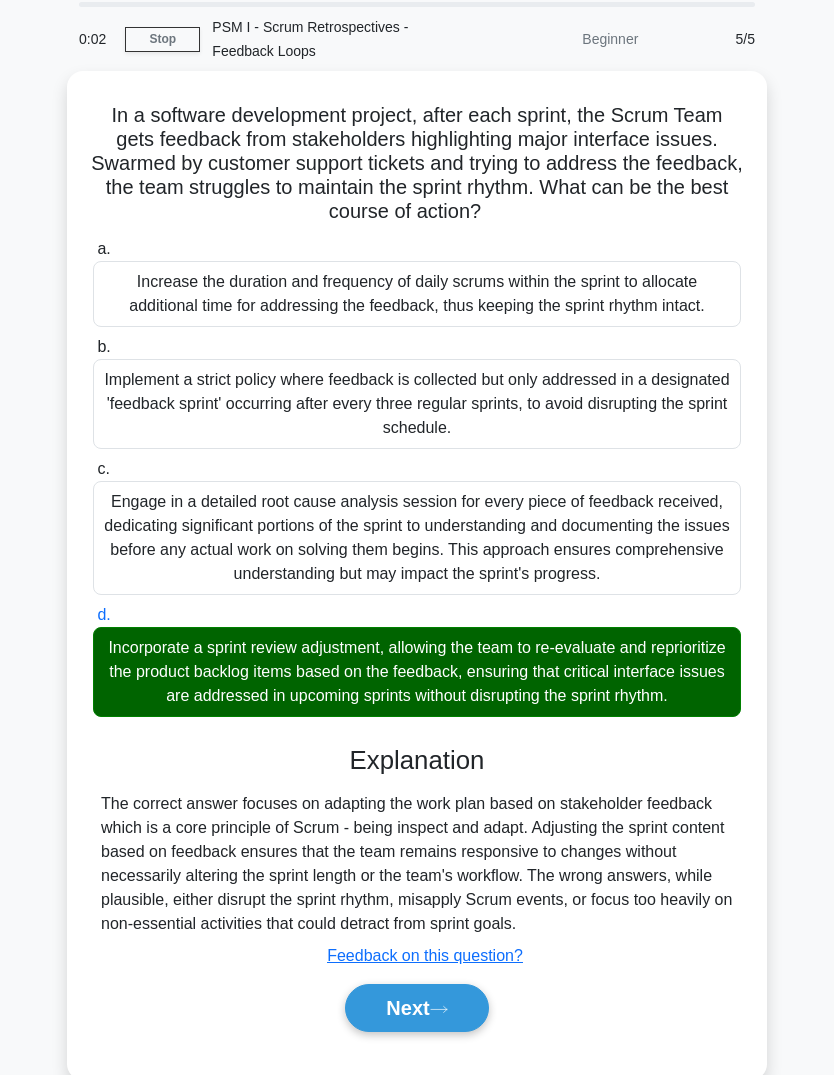 click 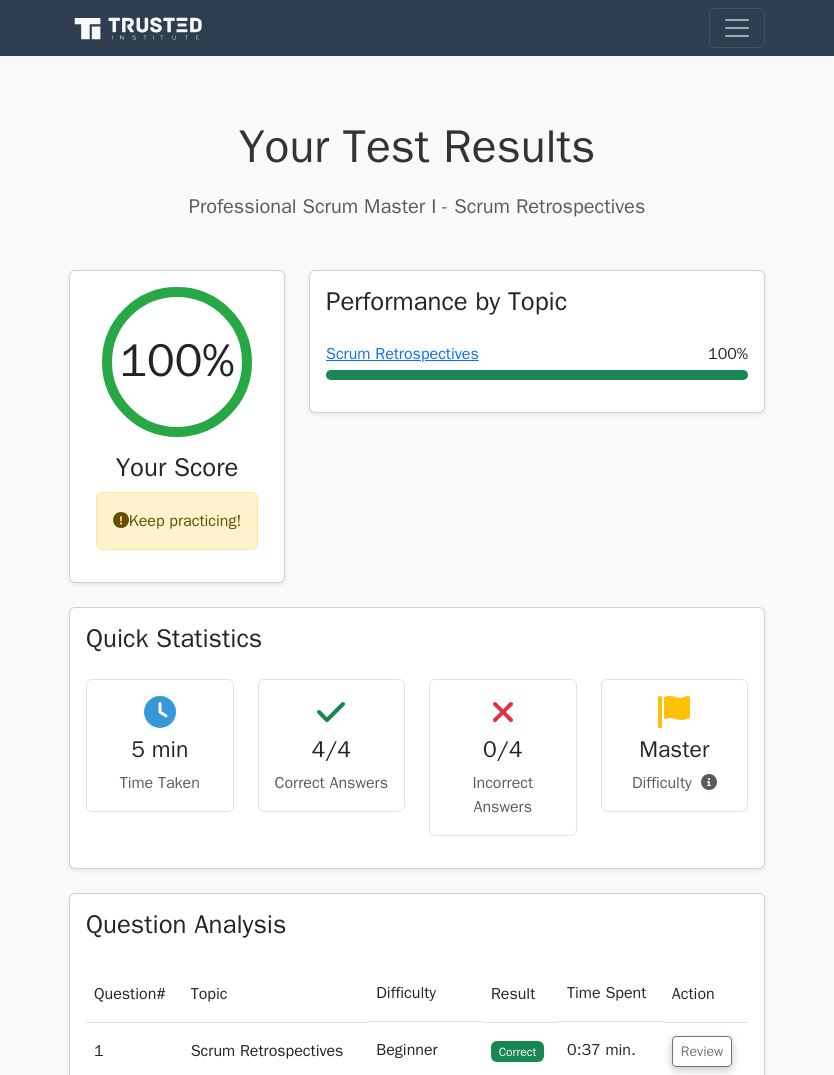 scroll, scrollTop: 0, scrollLeft: 0, axis: both 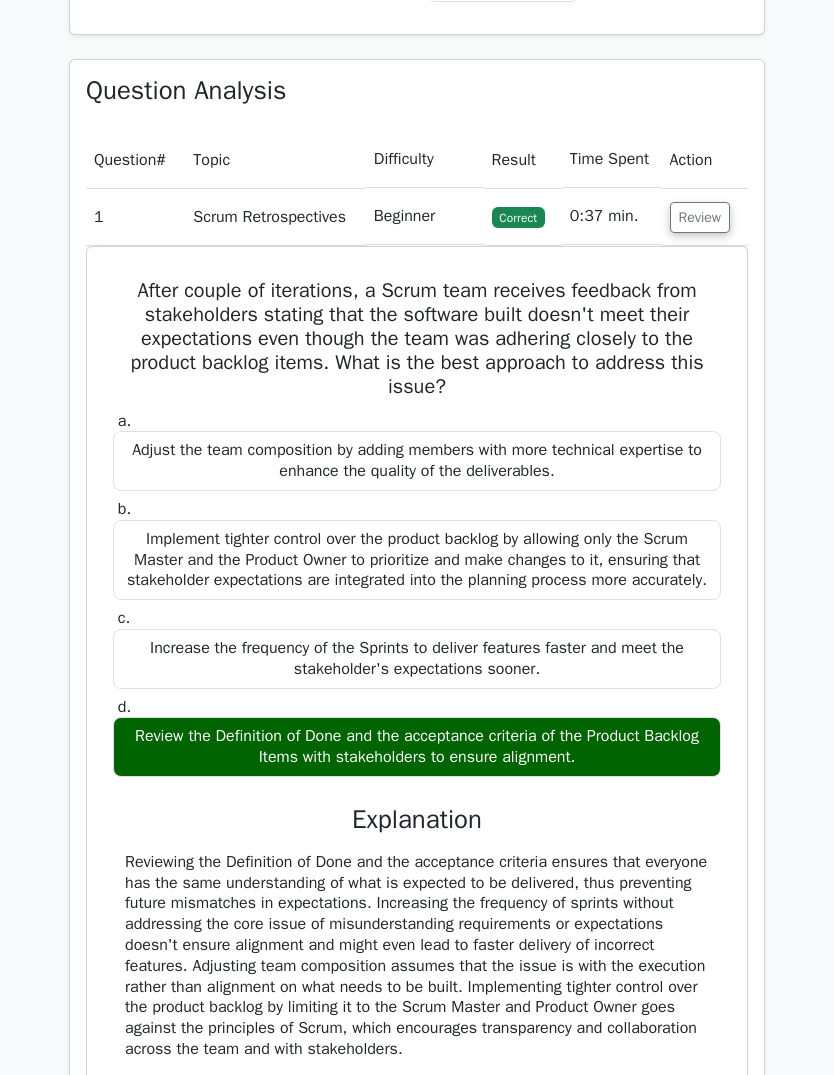 click on "Review" at bounding box center [700, 218] 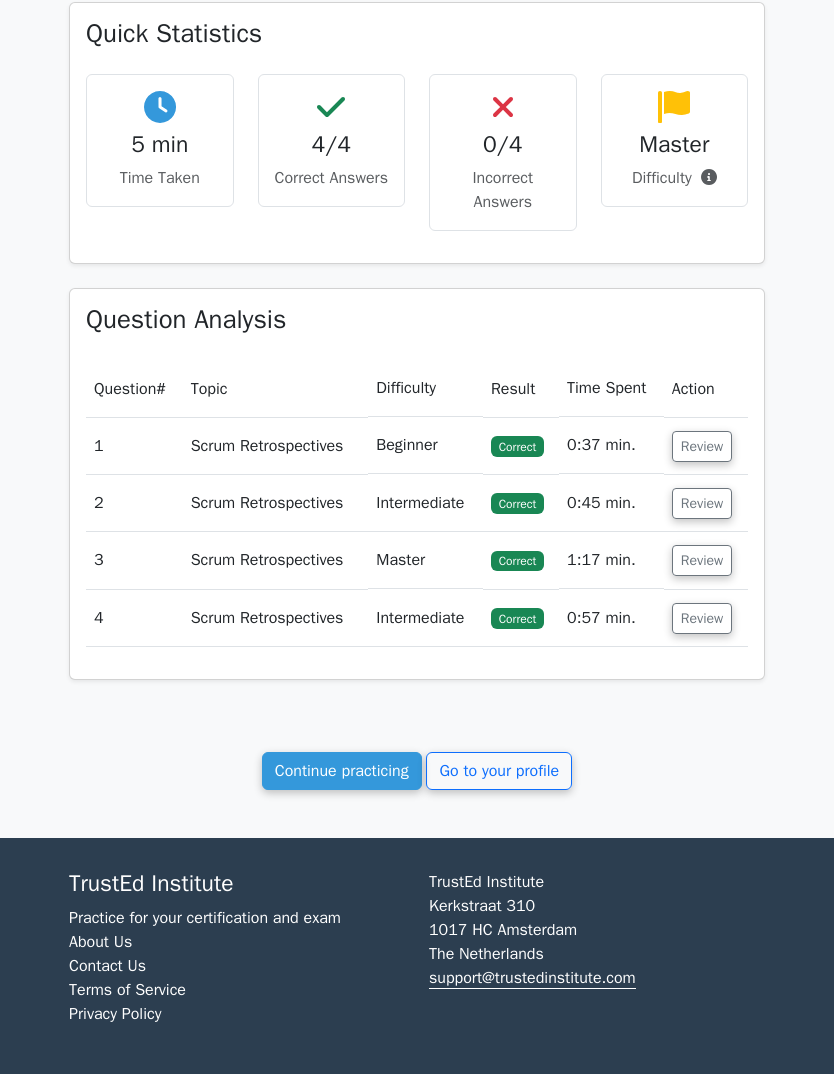 scroll, scrollTop: 529, scrollLeft: 0, axis: vertical 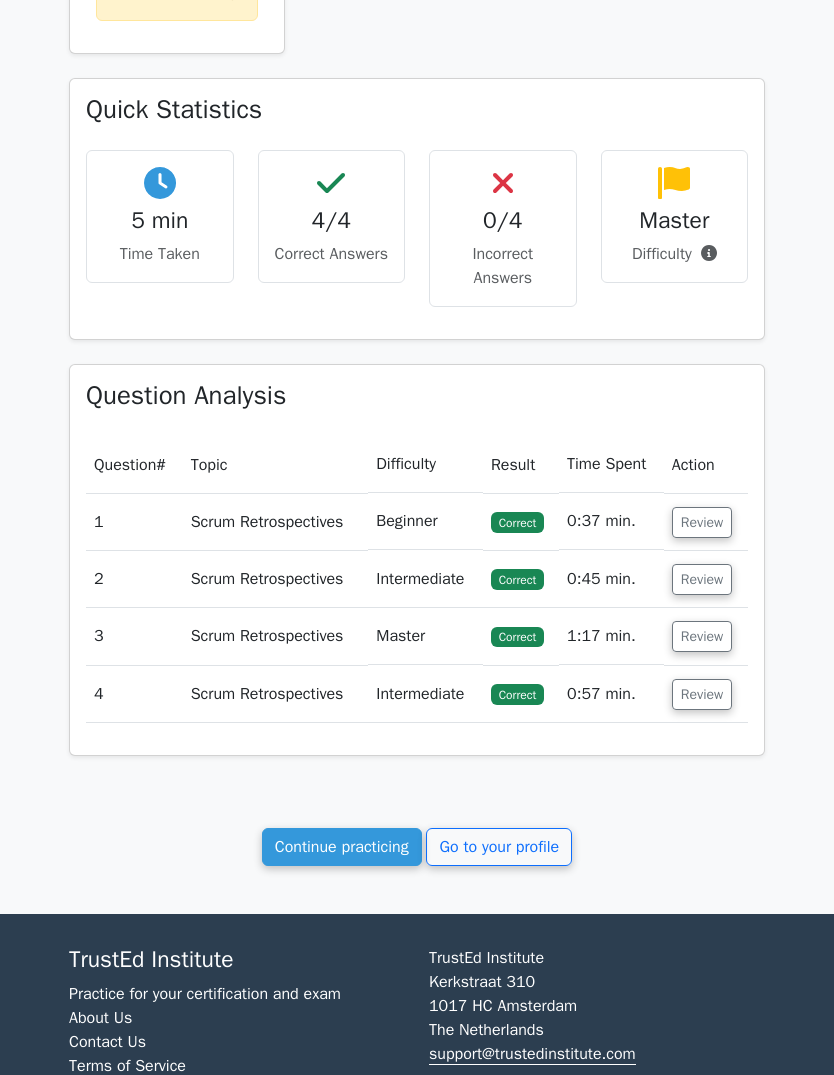 click on "Review" at bounding box center (702, 694) 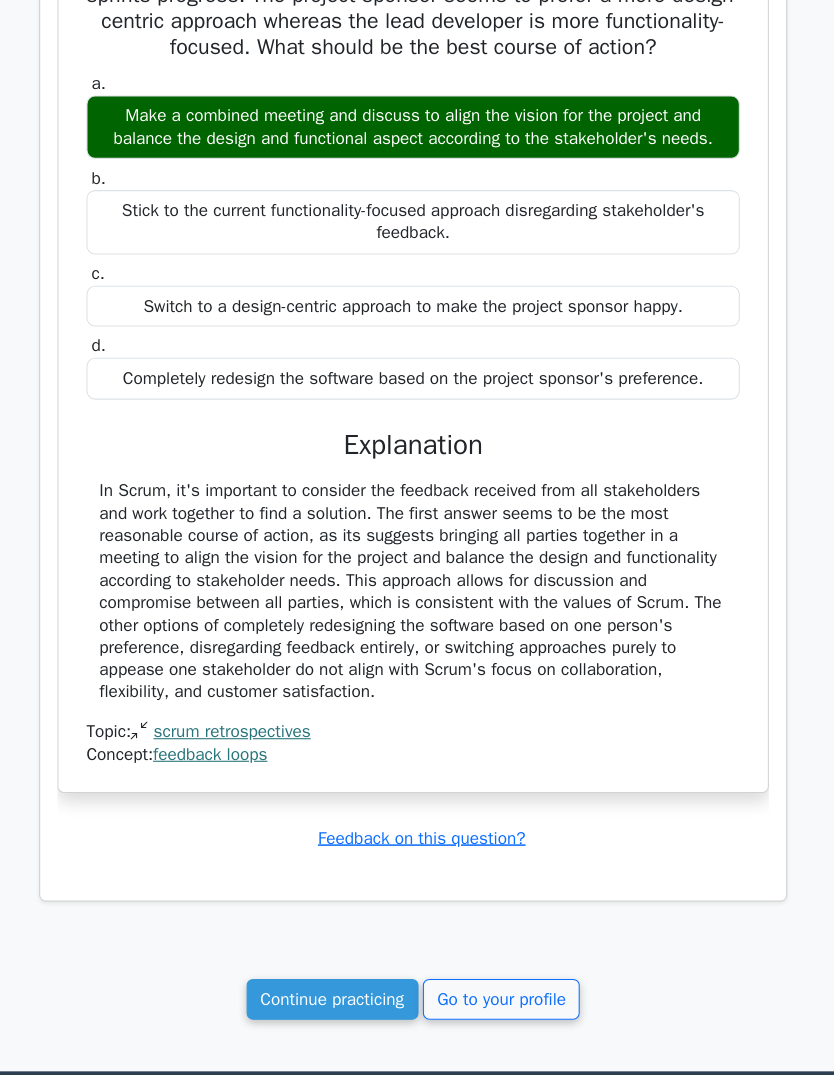 scroll, scrollTop: 1343, scrollLeft: 0, axis: vertical 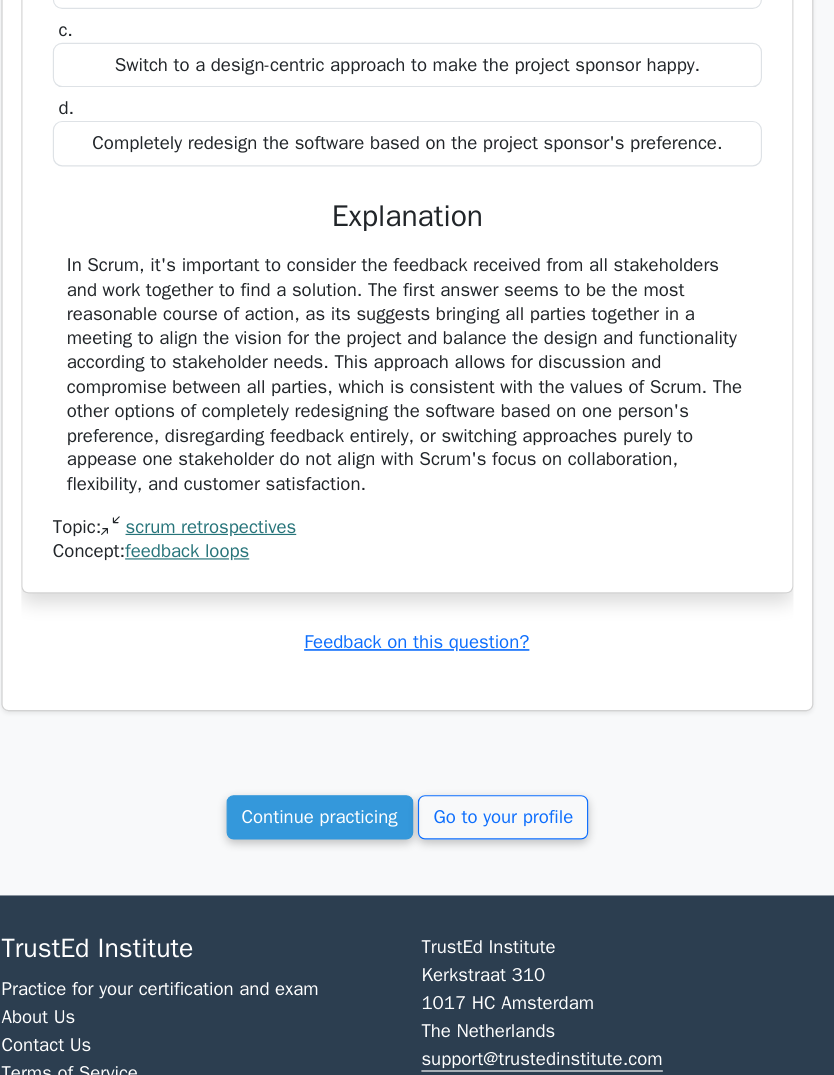 click on "Continue practicing" at bounding box center (342, 790) 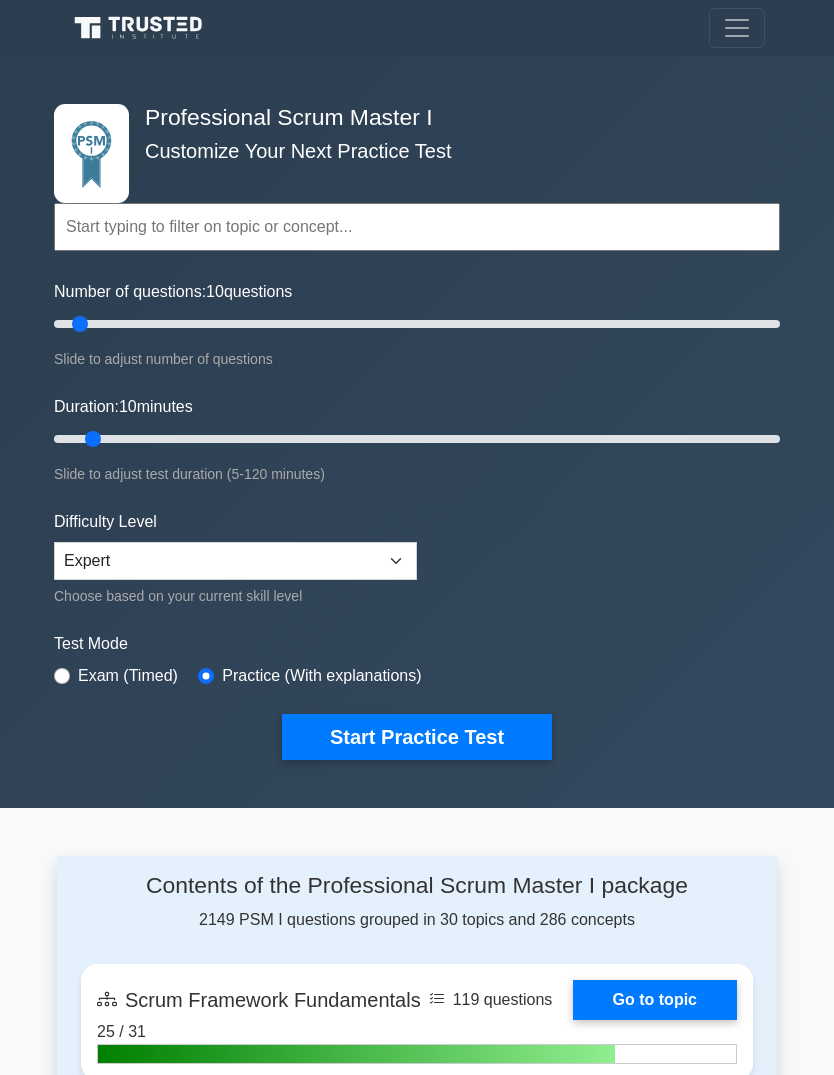 scroll, scrollTop: 0, scrollLeft: 0, axis: both 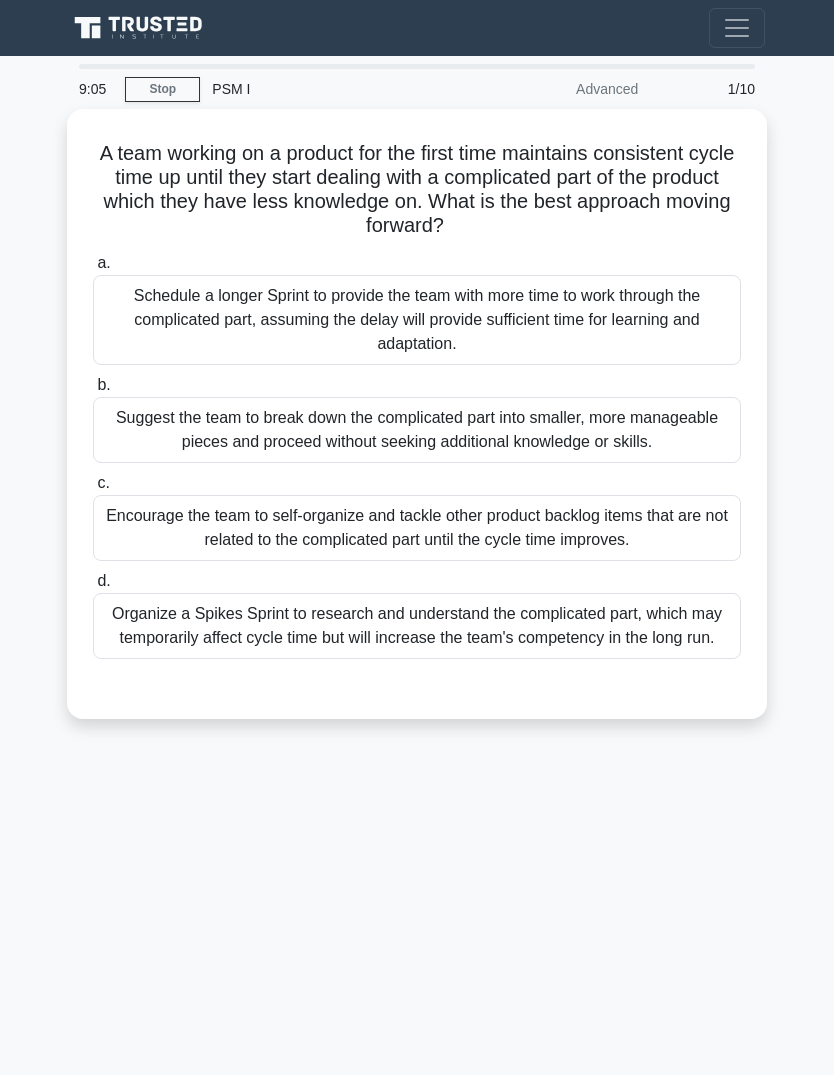 click on "Encourage the team to self-organize and tackle other product backlog items that are not related to the complicated part until the cycle time improves." at bounding box center (417, 528) 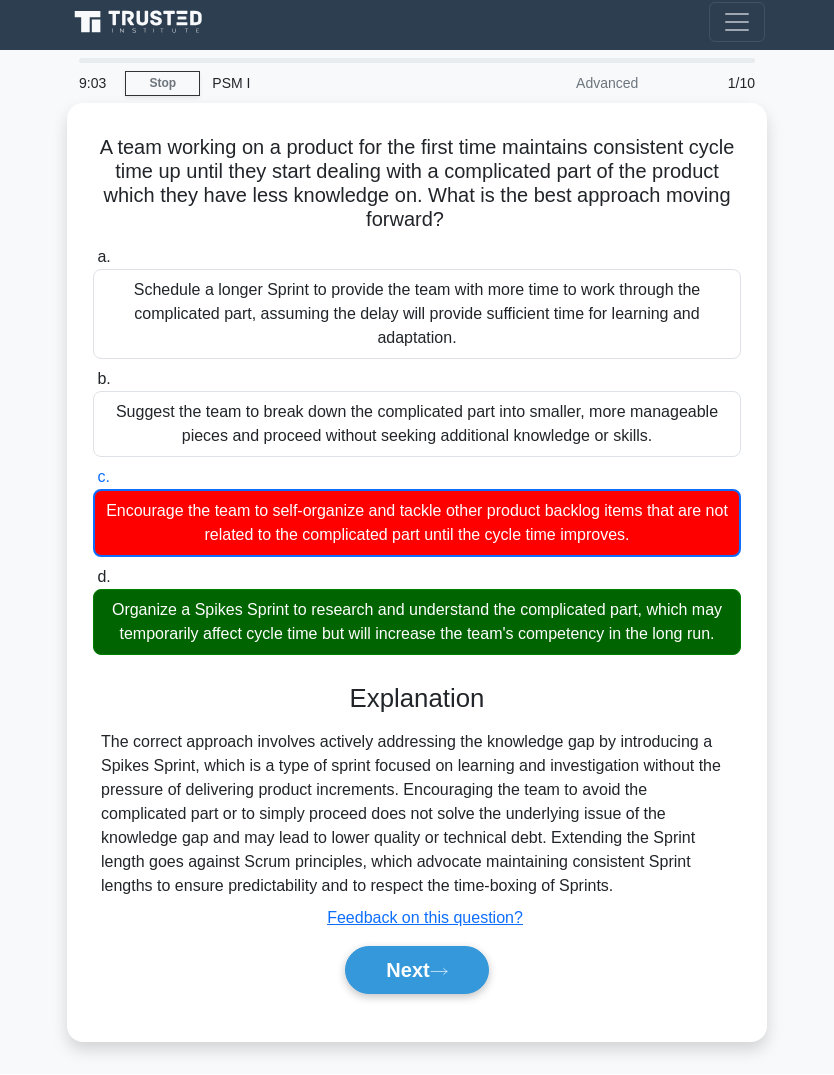 scroll, scrollTop: 78, scrollLeft: 0, axis: vertical 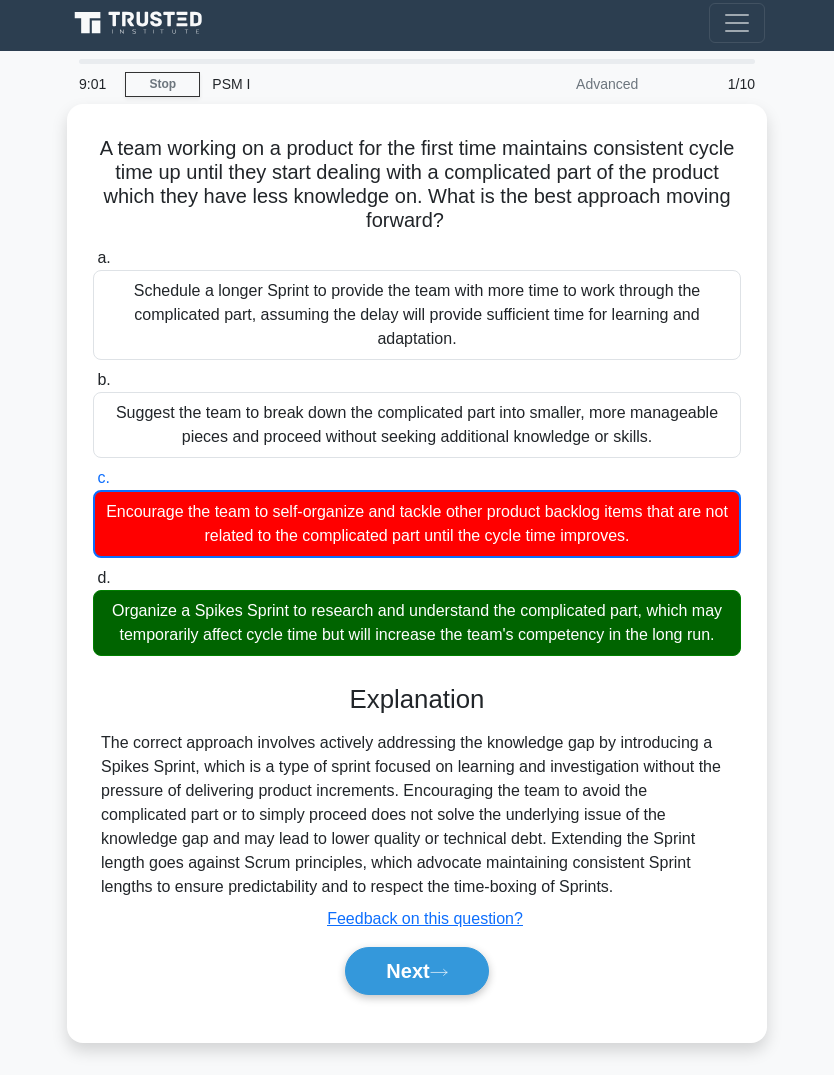 click on "Next" at bounding box center [416, 971] 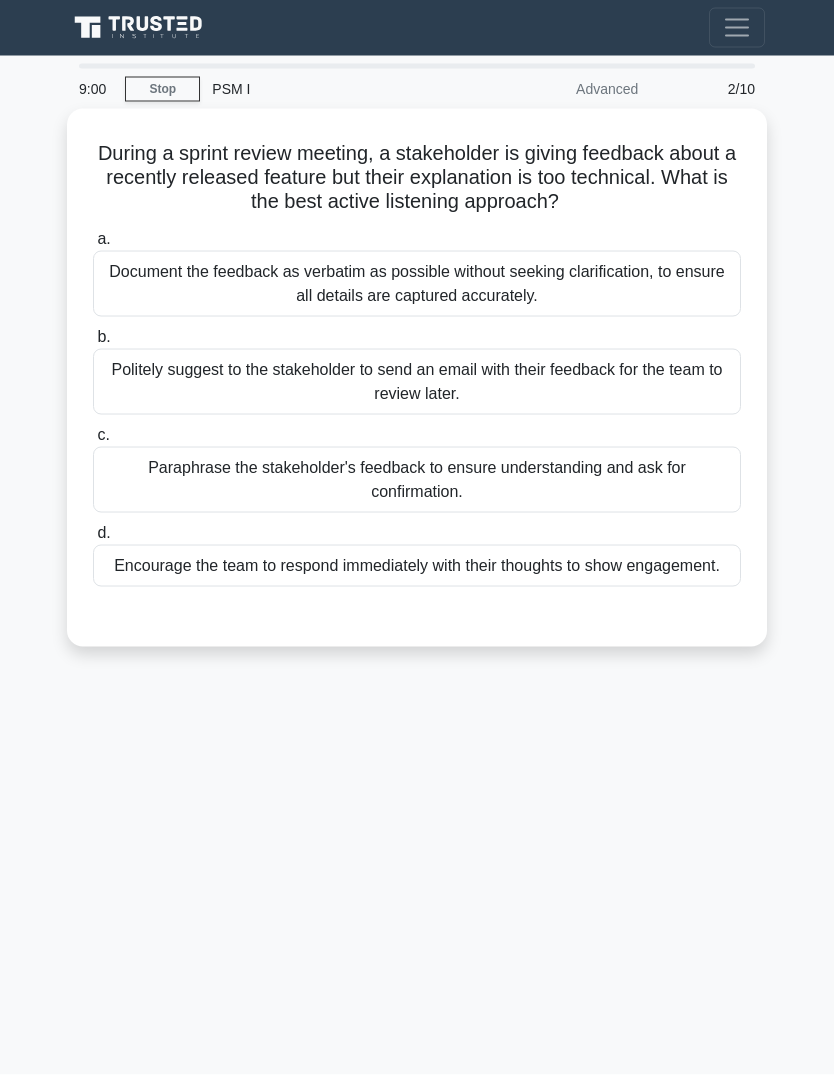 scroll, scrollTop: 0, scrollLeft: 0, axis: both 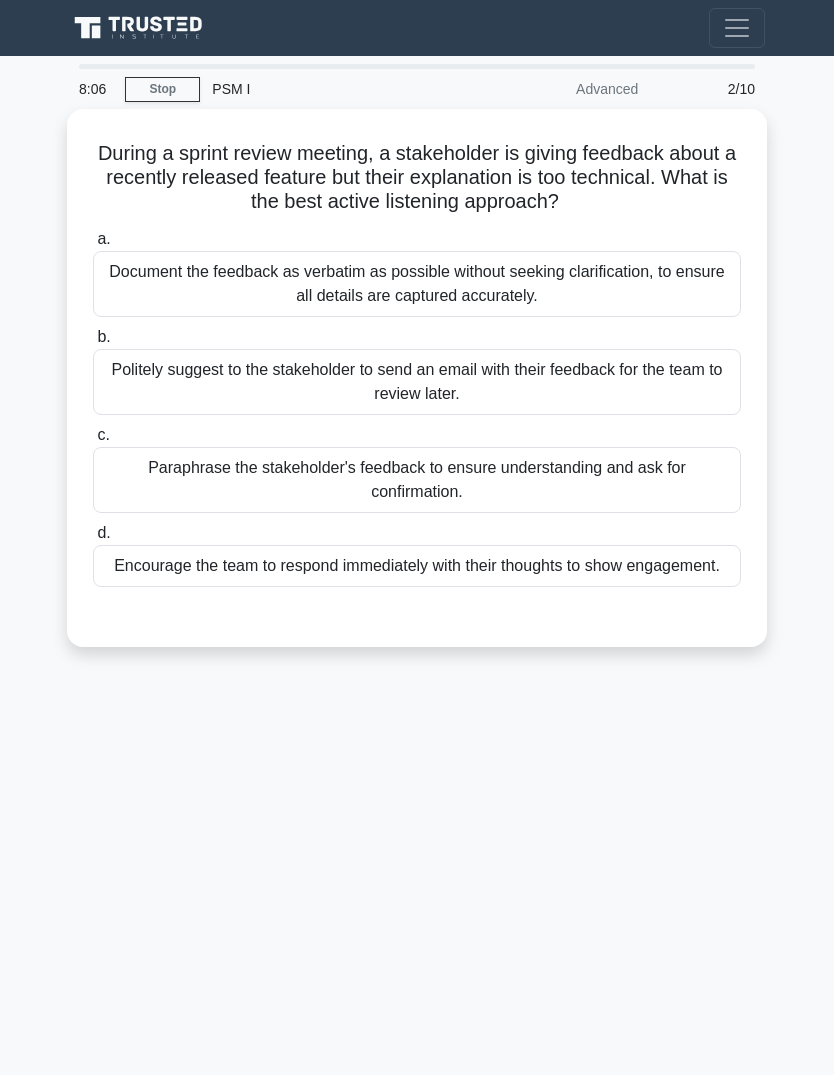 click on "Politely suggest to the stakeholder to send an email with their feedback for the team to review later." at bounding box center (417, 382) 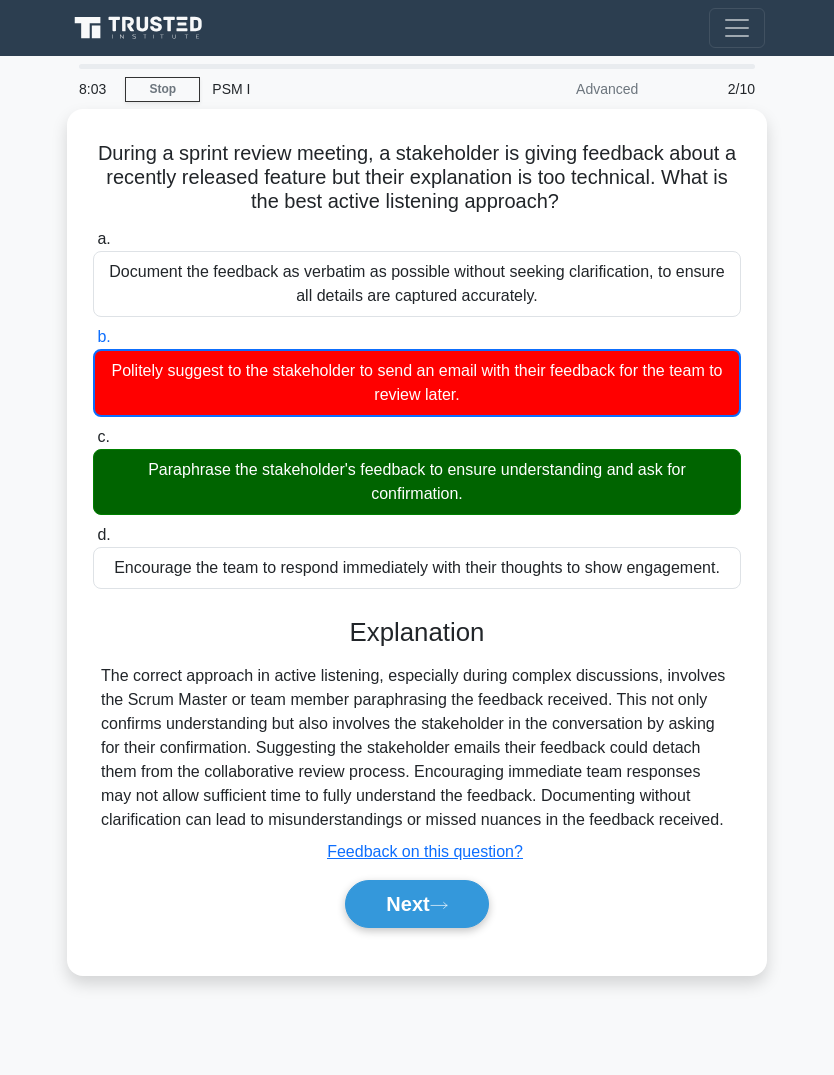 click on "Next" at bounding box center [416, 904] 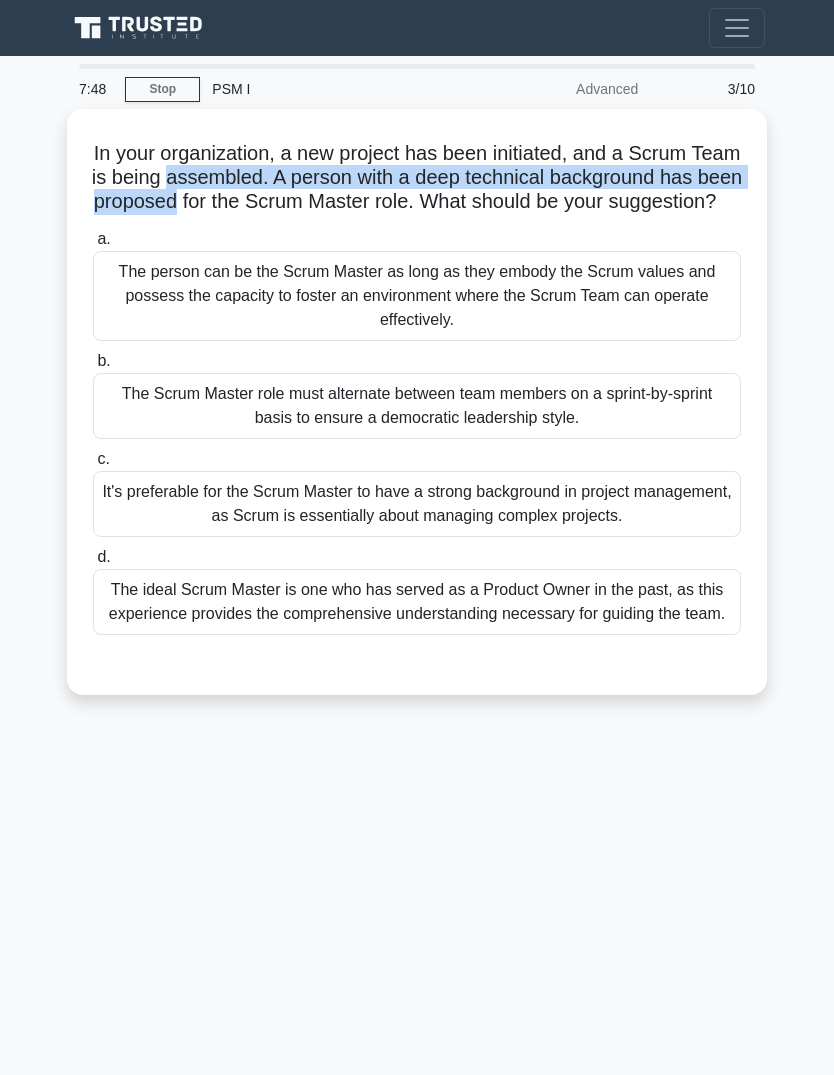 click on "In your organization, a new project has been initiated, and a Scrum Team is being assembled. A person with a deep technical background has been proposed for the Scrum Master role. What should be your suggestion?
.spinner_0XTQ{transform-origin:center;animation:spinner_y6GP .75s linear infinite}@keyframes spinner_y6GP{100%{transform:rotate(360deg)}}" at bounding box center [417, 178] 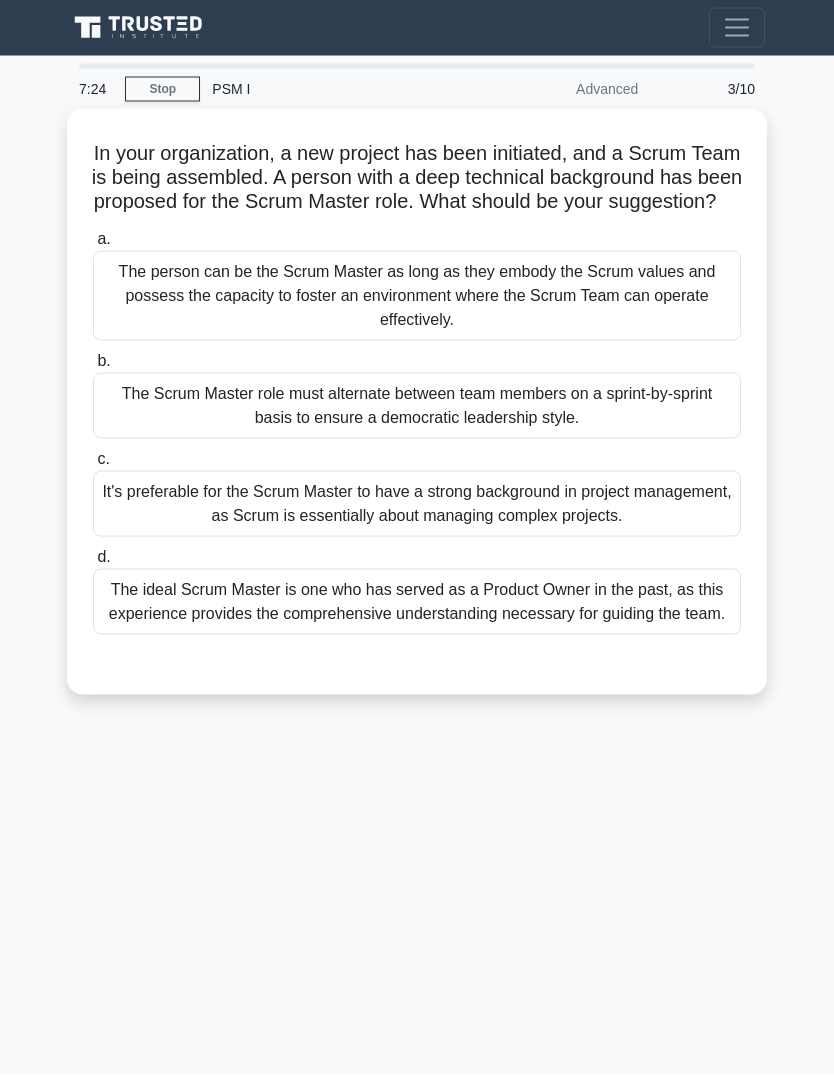 scroll, scrollTop: 75, scrollLeft: 0, axis: vertical 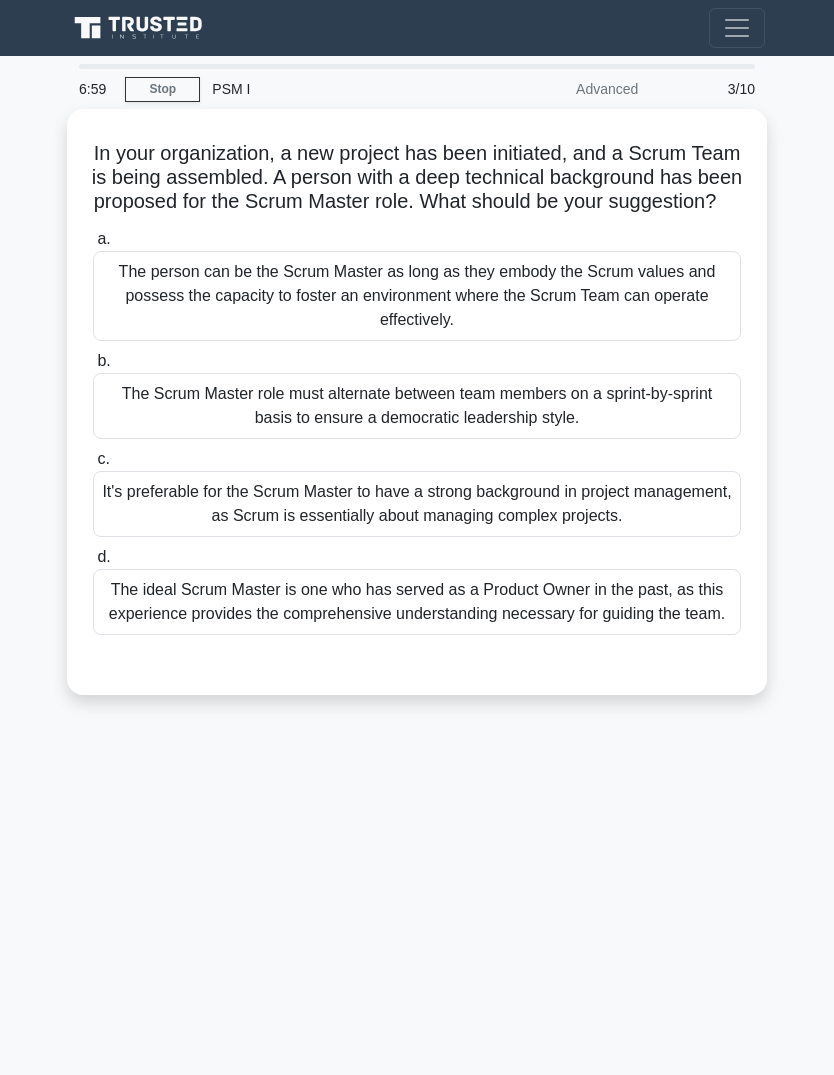click on "The person can be the Scrum Master as long as they embody the Scrum values and possess the capacity to foster an environment where the Scrum Team can operate effectively." at bounding box center (417, 296) 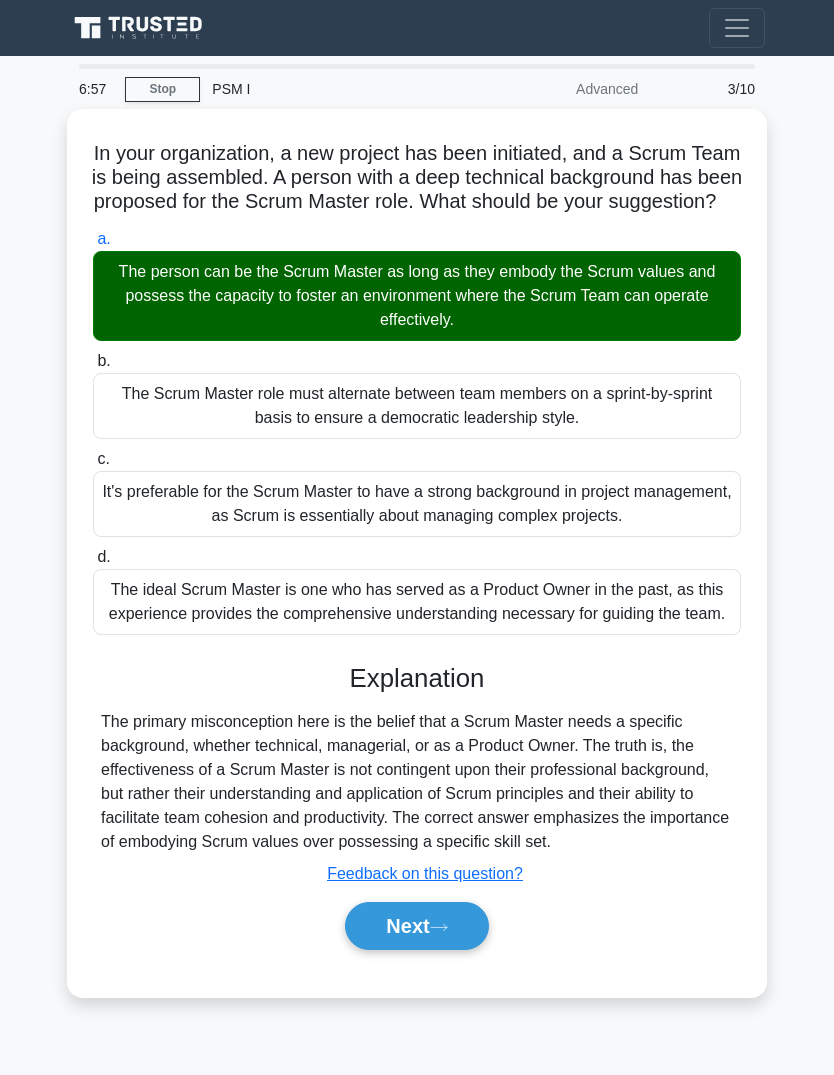 click on "Next" at bounding box center [416, 926] 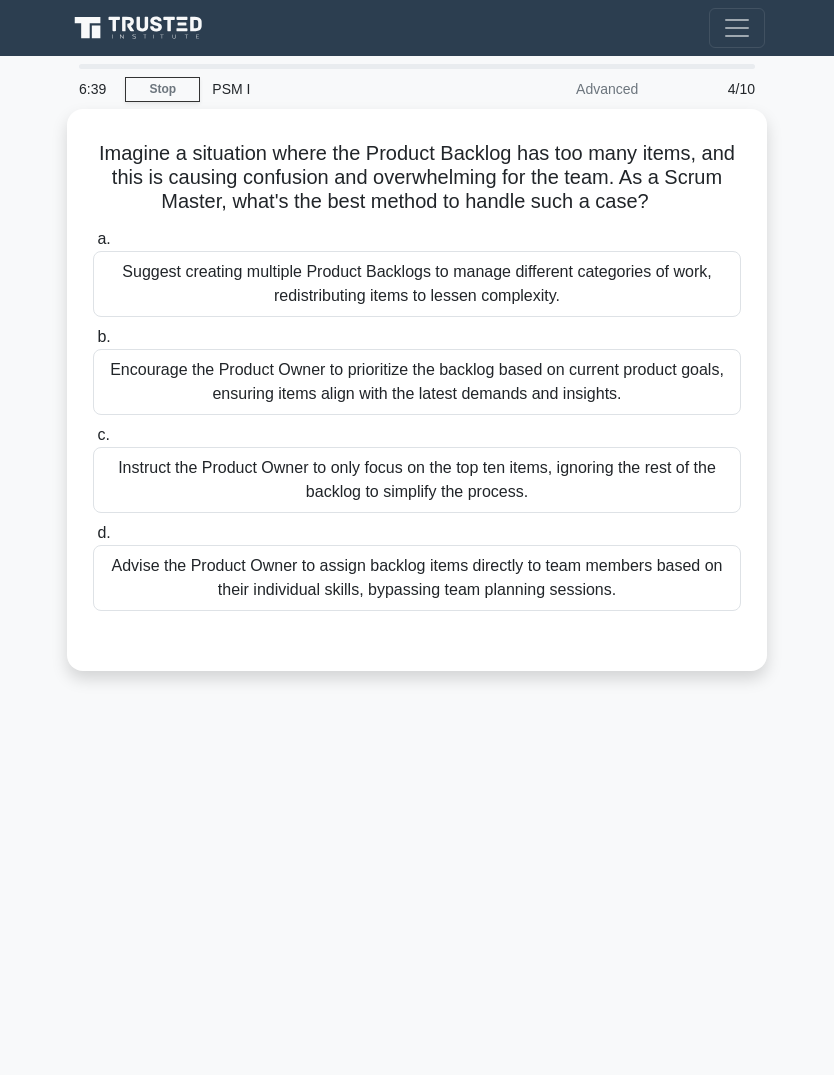 click on "Encourage the Product Owner to prioritize the backlog based on current product goals, ensuring items align with the latest demands and insights." at bounding box center (417, 382) 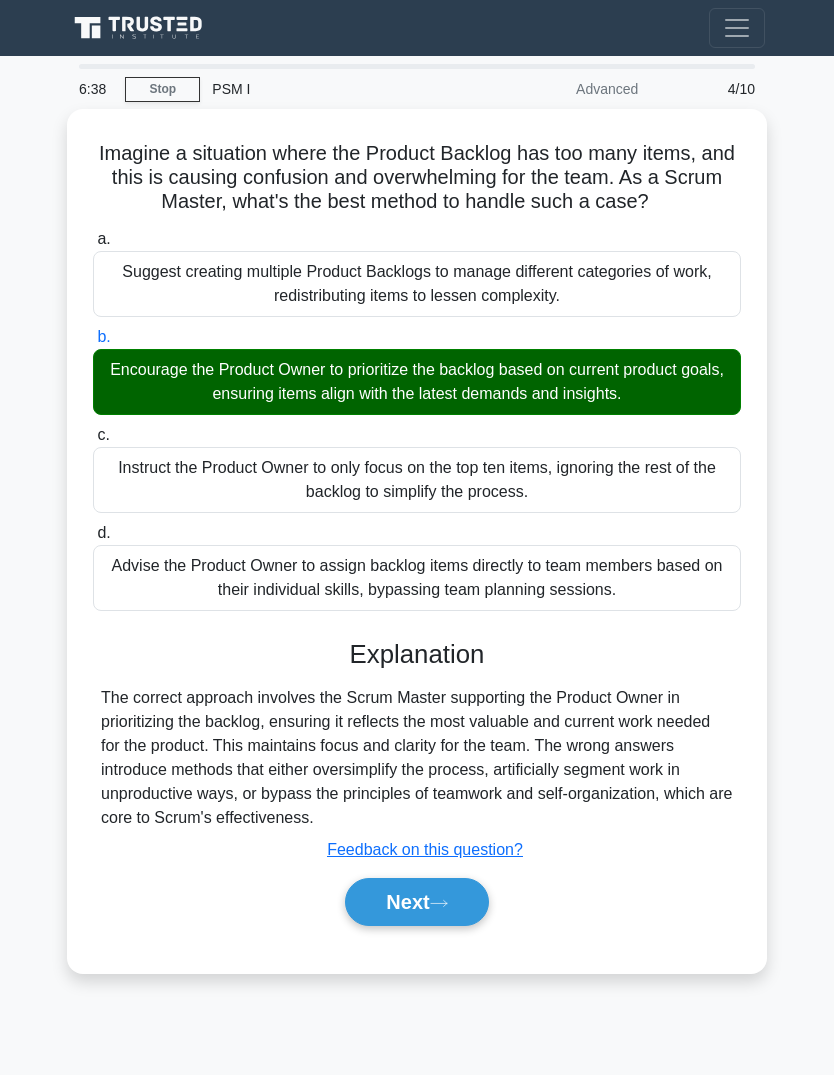 click on "Next" at bounding box center (416, 902) 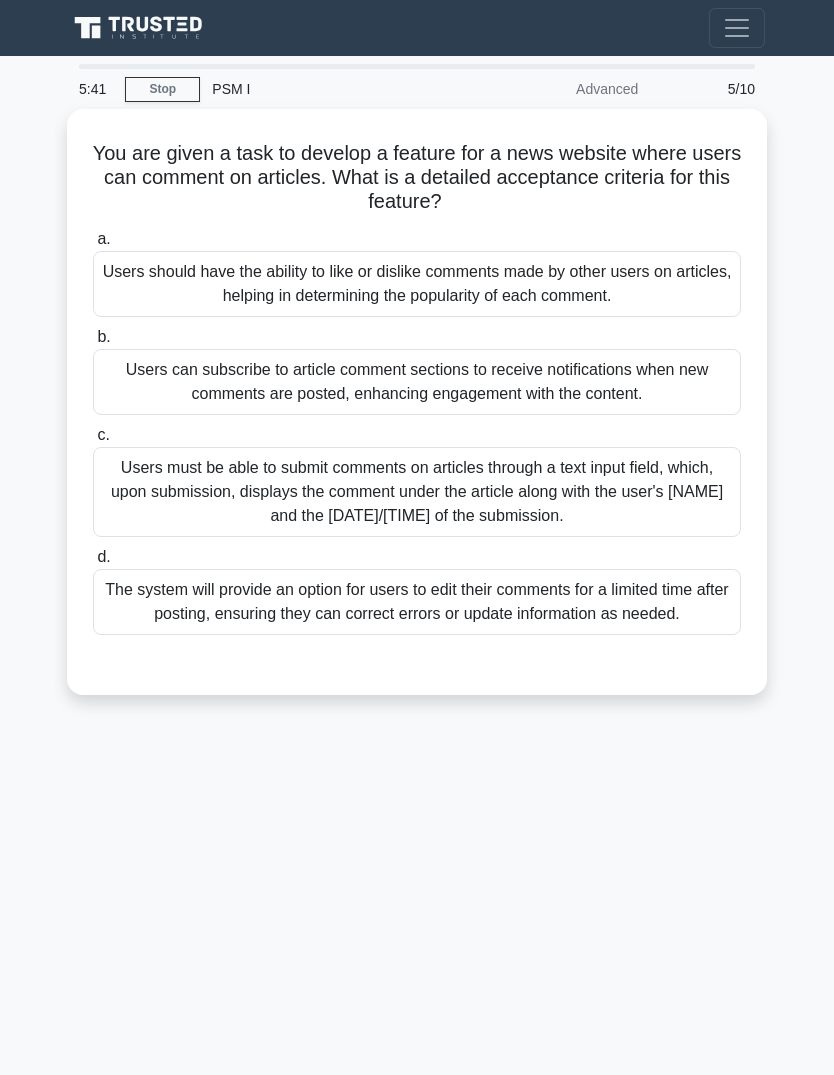 click on "Users must be able to submit comments on articles through a text input field, which, upon submission, displays the comment under the article along with the user's name and the date/time of the submission." at bounding box center (417, 492) 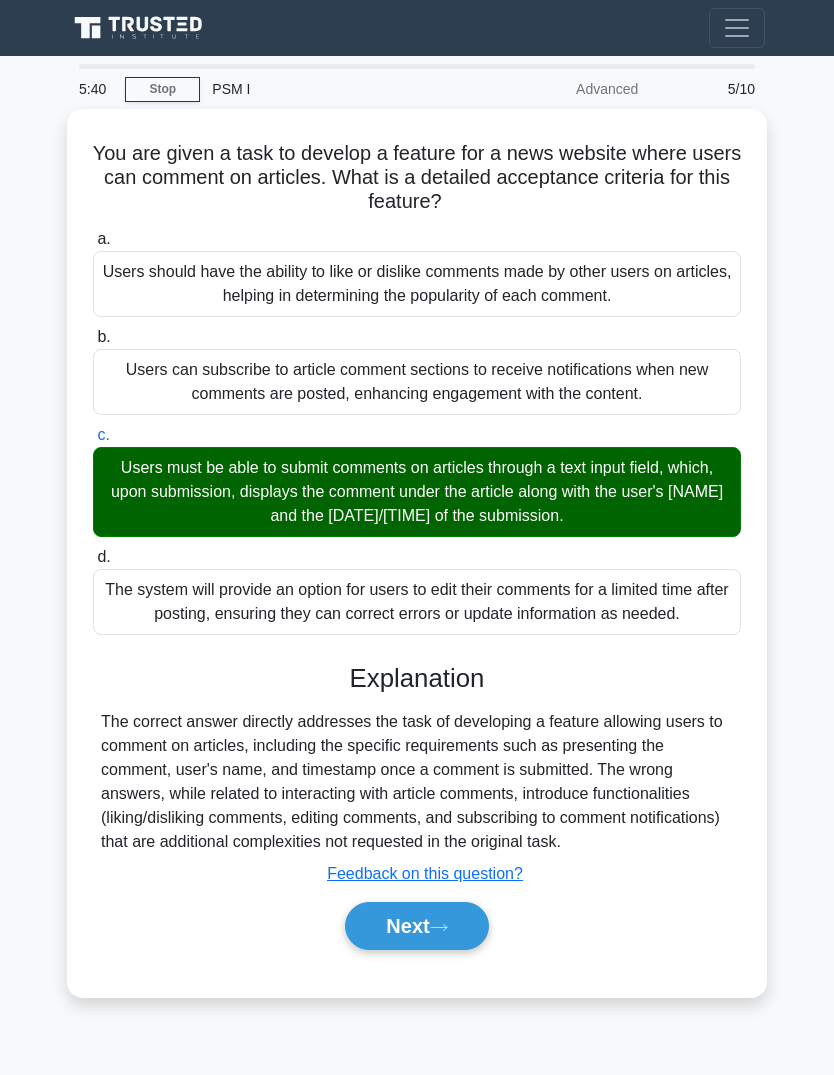 click 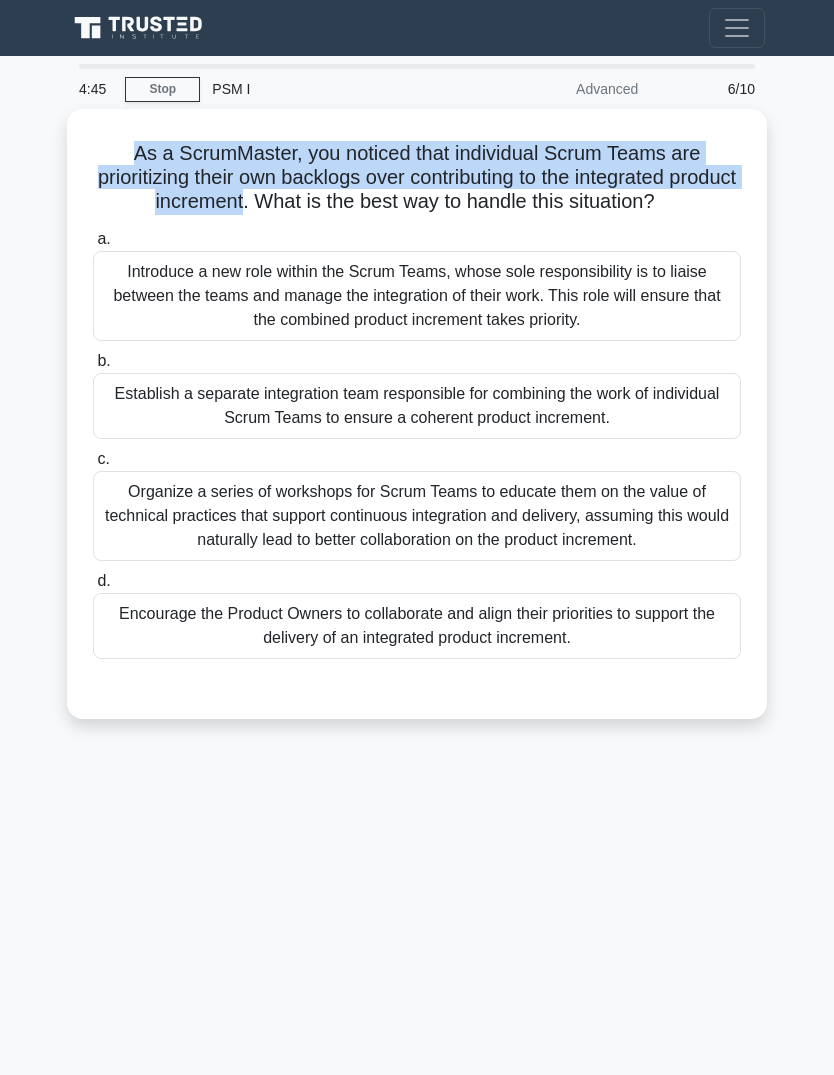 click on "Encourage the Product Owners to collaborate and align their priorities to support the delivery of an integrated product increment." at bounding box center [417, 626] 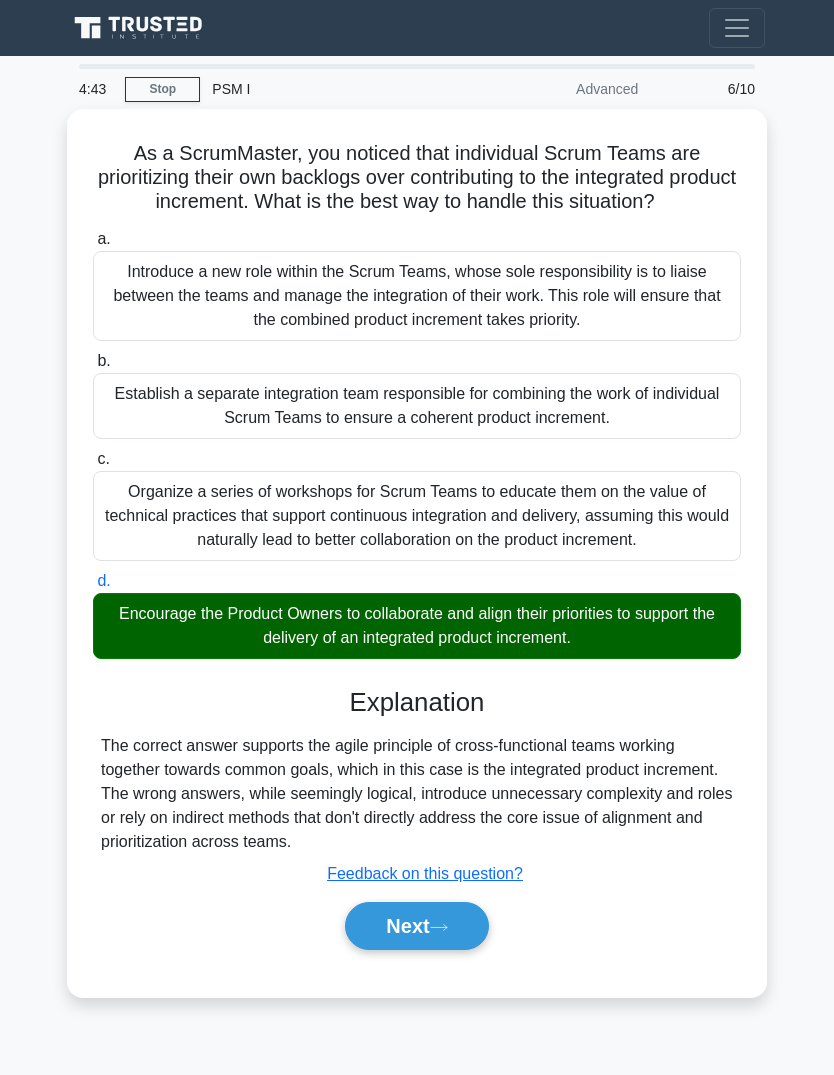 click on "Next" at bounding box center (416, 926) 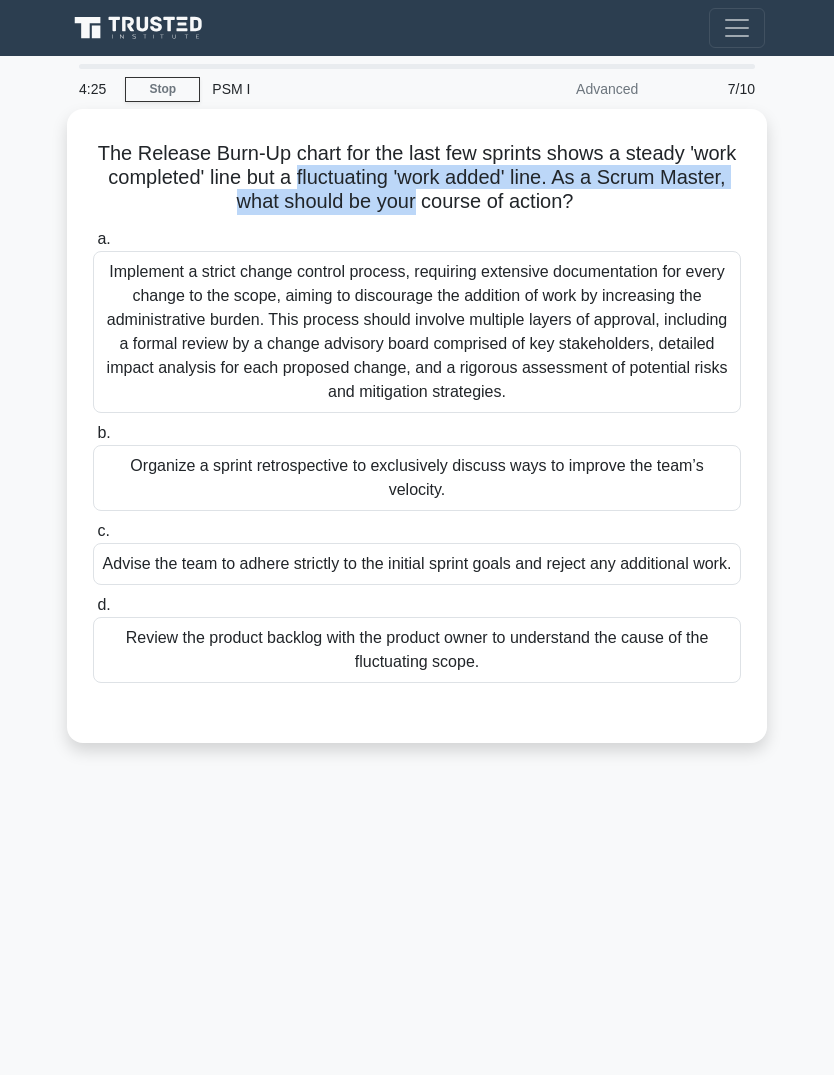 click on "The Release Burn-Up chart for the last few sprints shows a steady 'work completed' line but a fluctuating 'work added' line. As a Scrum Master, what should be your course of action?
.spinner_0XTQ{transform-origin:center;animation:spinner_y6GP .75s linear infinite}@keyframes spinner_y6GP{100%{transform:rotate(360deg)}}" at bounding box center [417, 178] 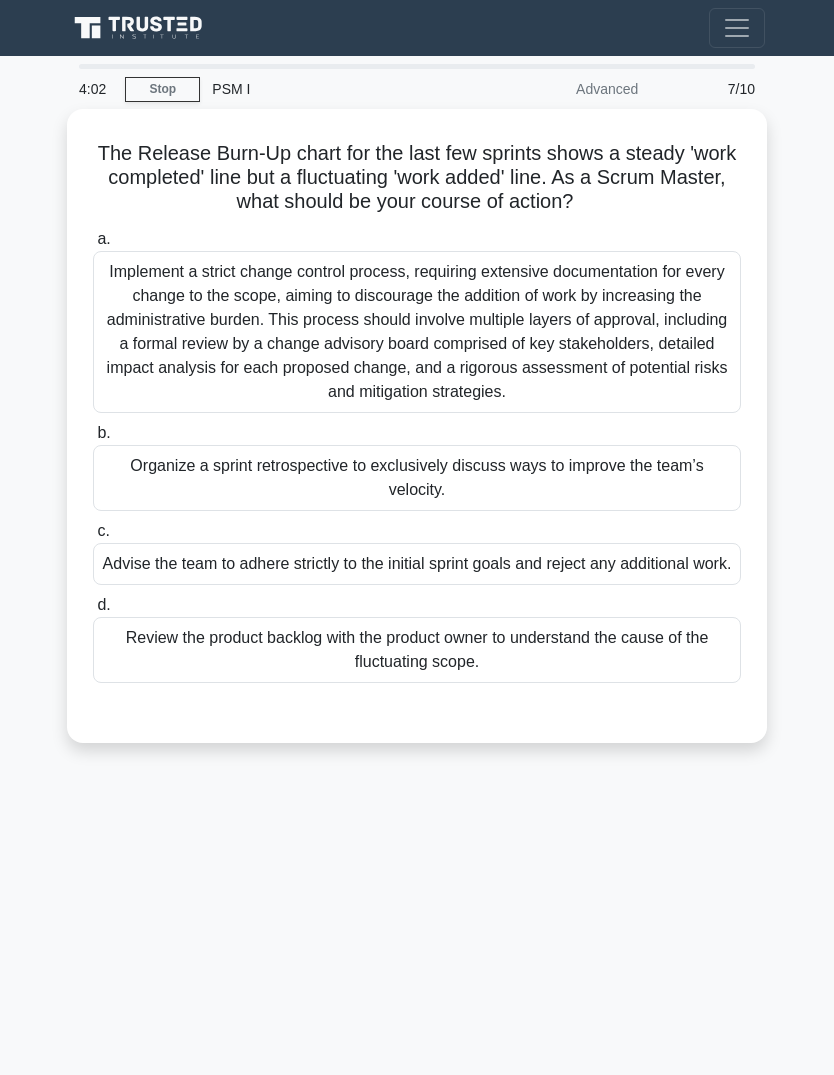 click on "Review the product backlog with the product owner to understand the cause of the fluctuating scope." at bounding box center [417, 650] 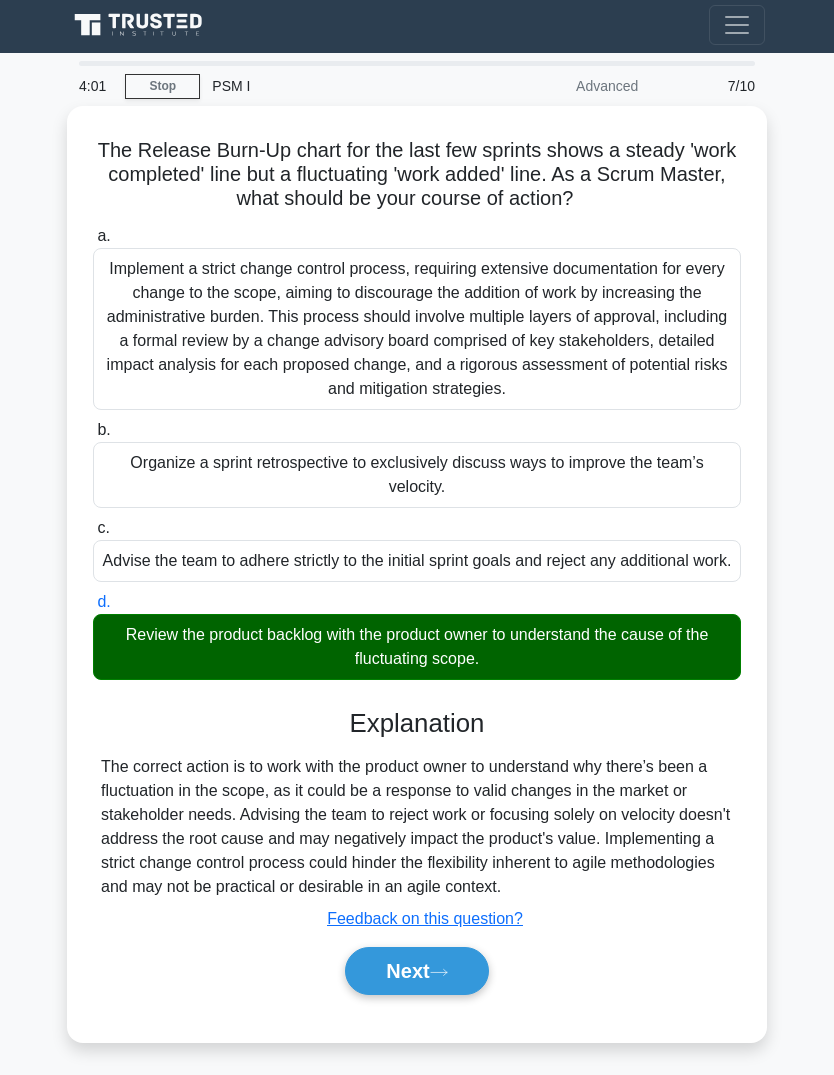click on "Next" at bounding box center (416, 971) 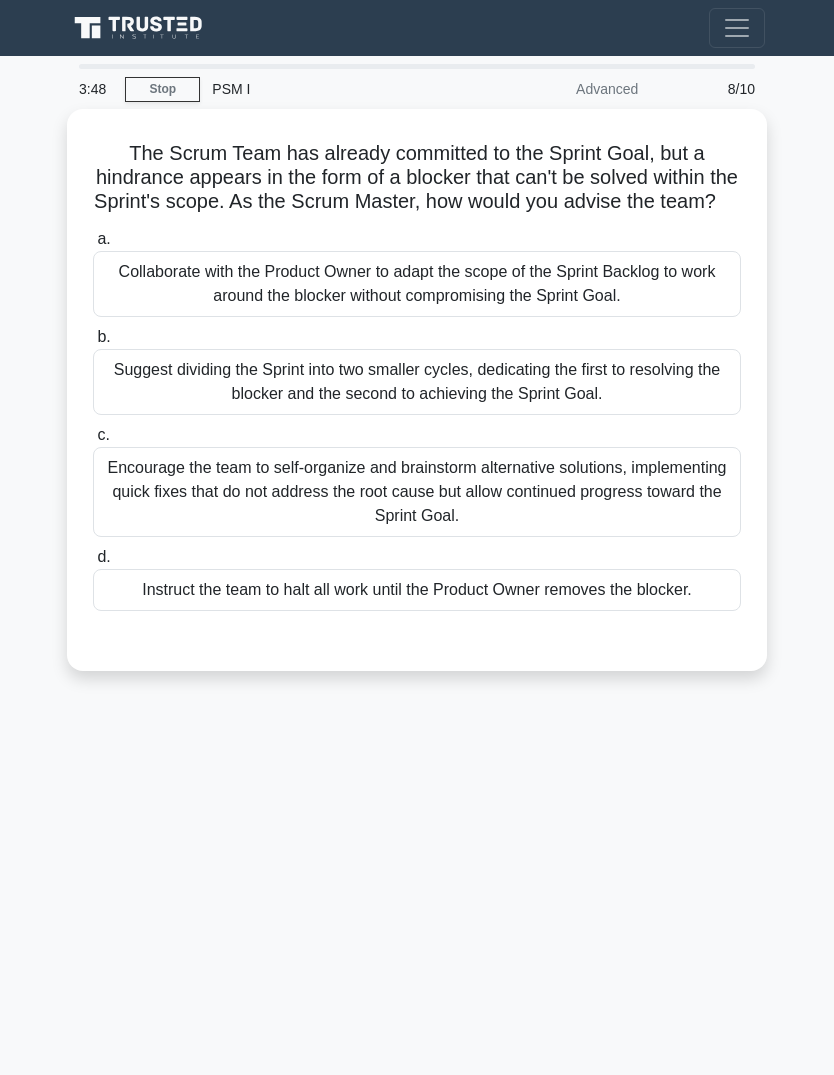 click on "The Scrum Team has already committed to the Sprint Goal, but a hindrance appears in the form of a blocker that can't be solved within the Sprint's scope. As the Scrum Master, how would you advise the team?
.spinner_0XTQ{transform-origin:center;animation:spinner_y6GP .75s linear infinite}@keyframes spinner_y6GP{100%{transform:rotate(360deg)}}" at bounding box center (417, 178) 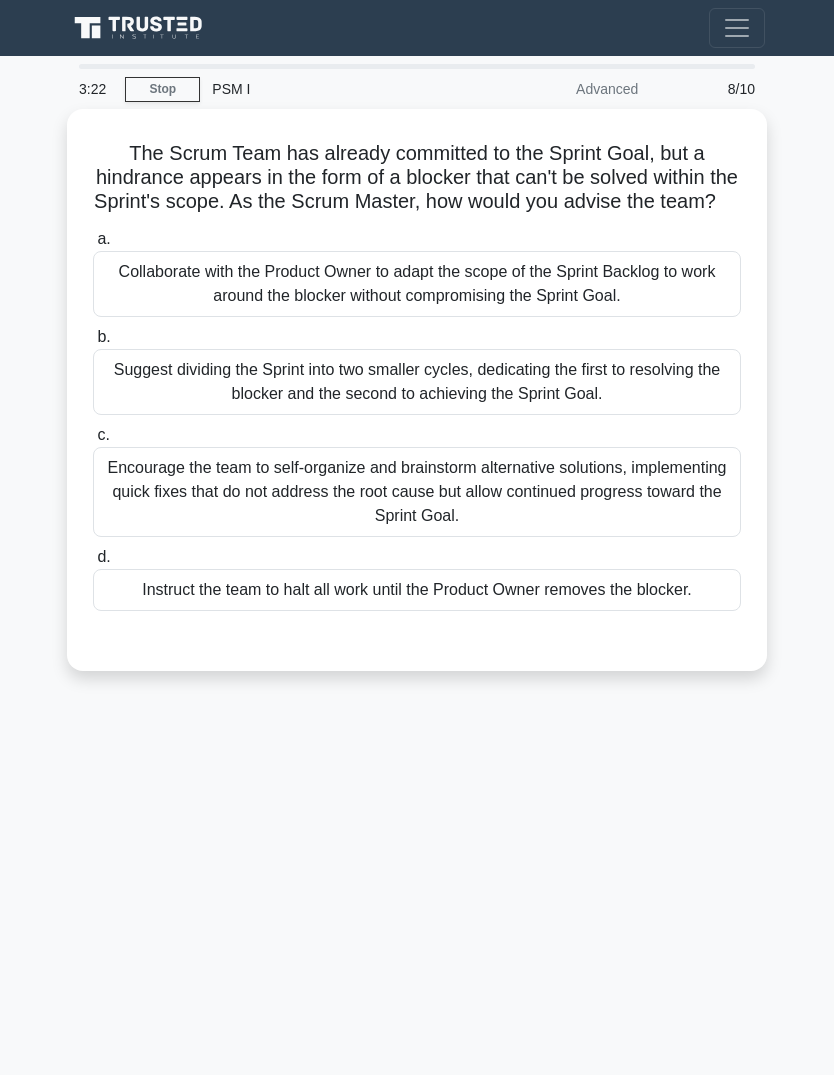 click on "Collaborate with the Product Owner to adapt the scope of the Sprint Backlog to work around the blocker without compromising the Sprint Goal." at bounding box center [417, 284] 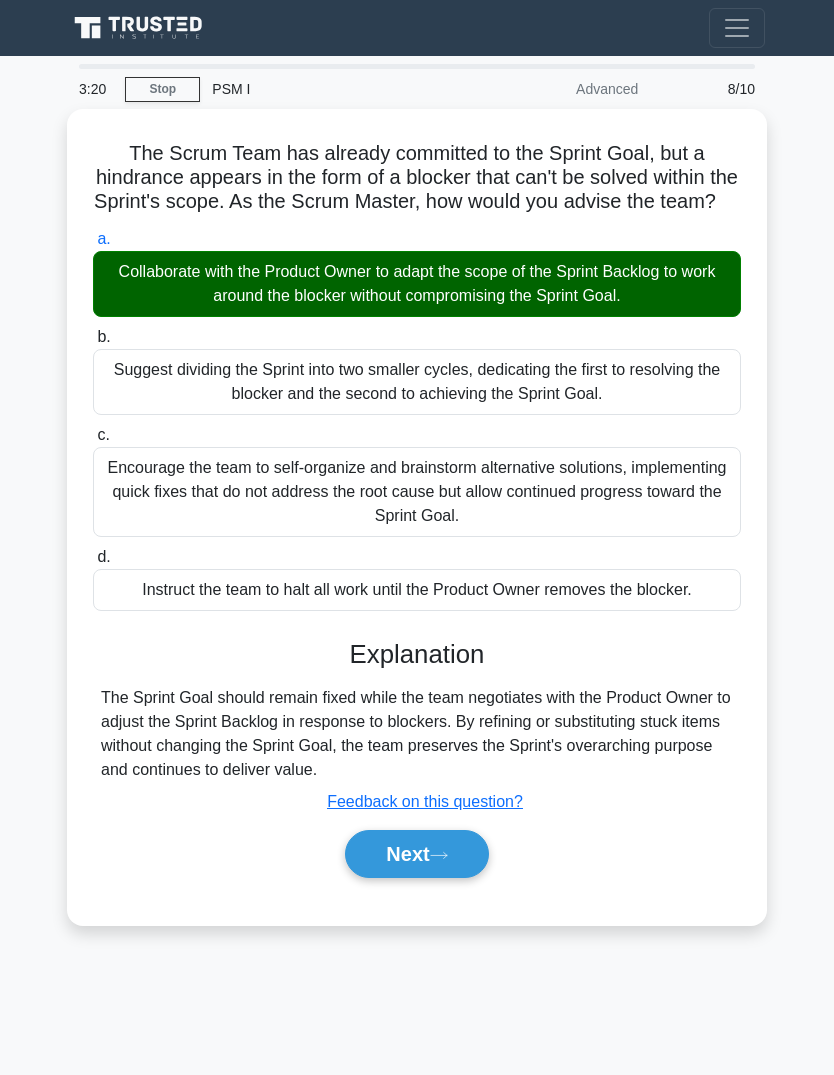 click on "Next" at bounding box center (416, 854) 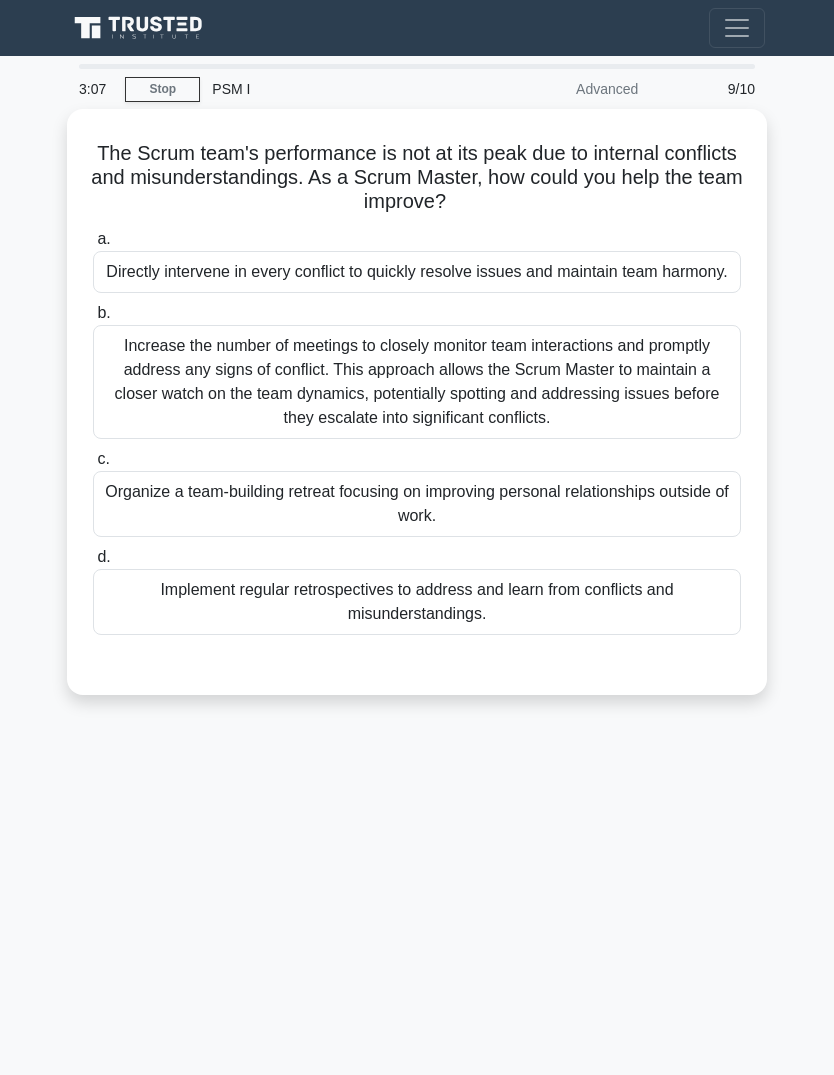 click on "The Scrum team's performance is not at its peak due to internal conflicts and misunderstandings. As a Scrum Master, how could you help the team improve?
.spinner_0XTQ{transform-origin:center;animation:spinner_y6GP .75s linear infinite}@keyframes spinner_y6GP{100%{transform:rotate(360deg)}}" at bounding box center [417, 178] 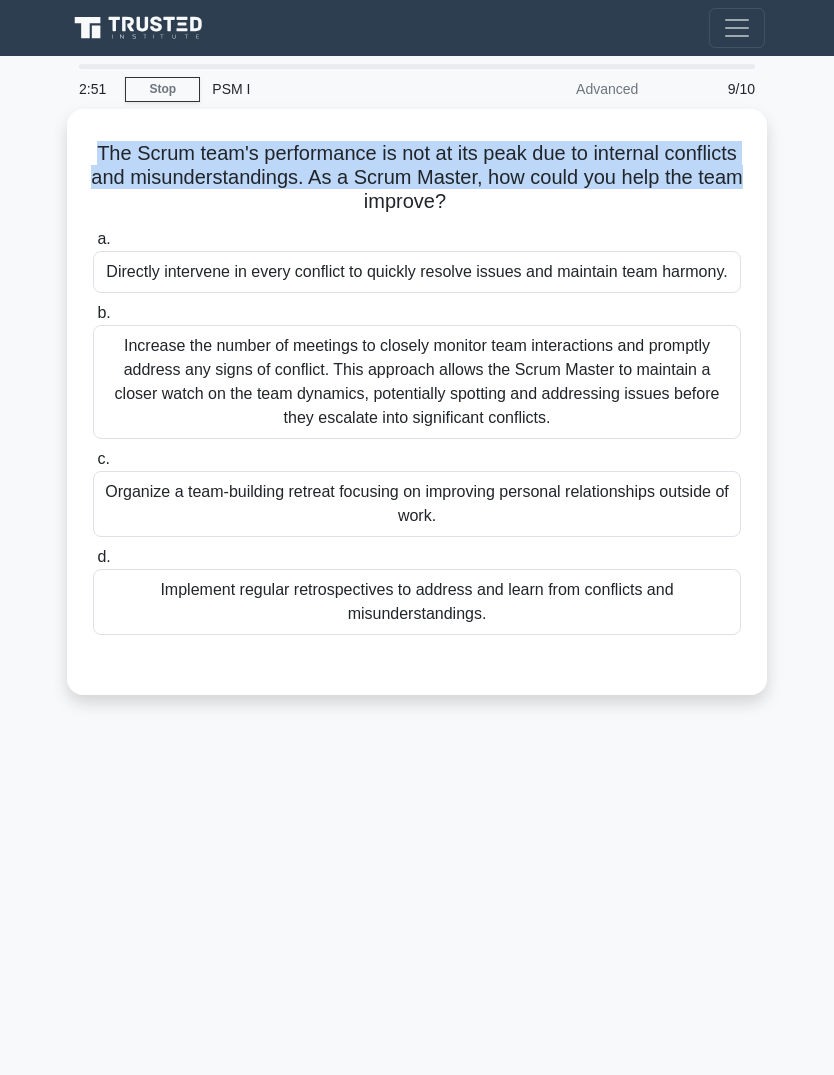 click on "The Scrum team's performance is not at its peak due to internal conflicts and misunderstandings. As a Scrum Master, how could you help the team improve?
.spinner_0XTQ{transform-origin:center;animation:spinner_y6GP .75s linear infinite}@keyframes spinner_y6GP{100%{transform:rotate(360deg)}}" at bounding box center (417, 178) 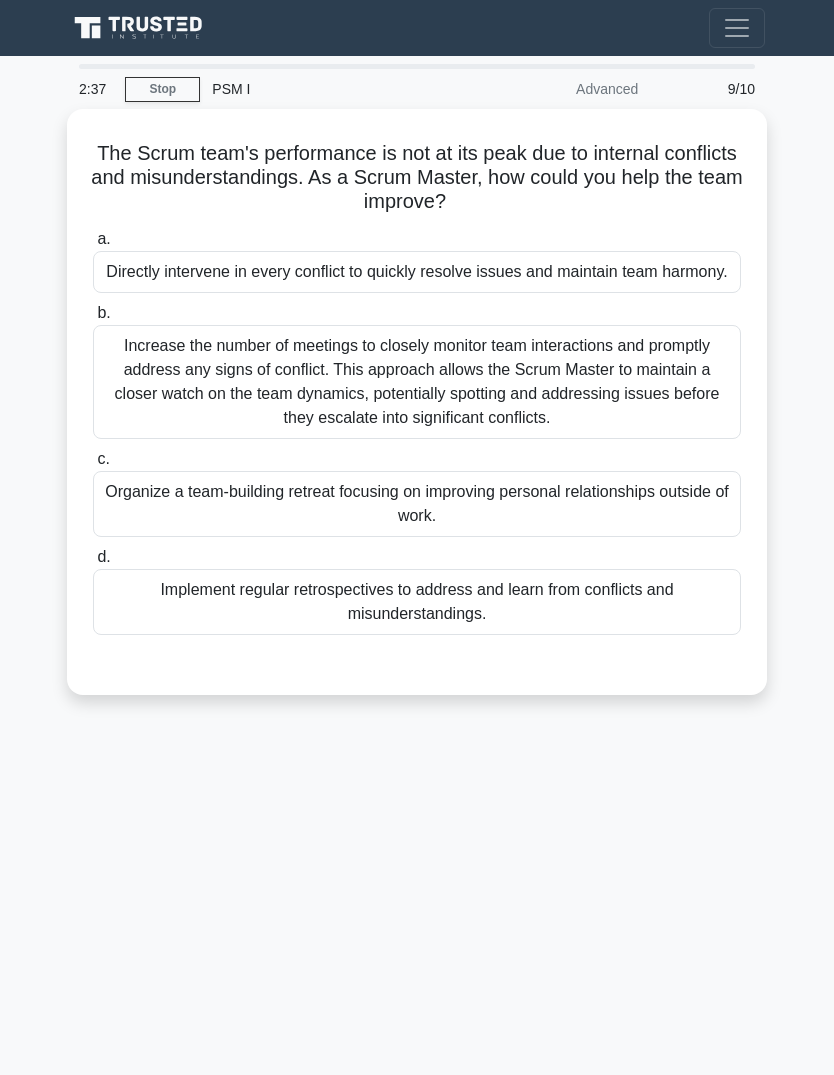 click on "Implement regular retrospectives to address and learn from conflicts and misunderstandings." at bounding box center [417, 602] 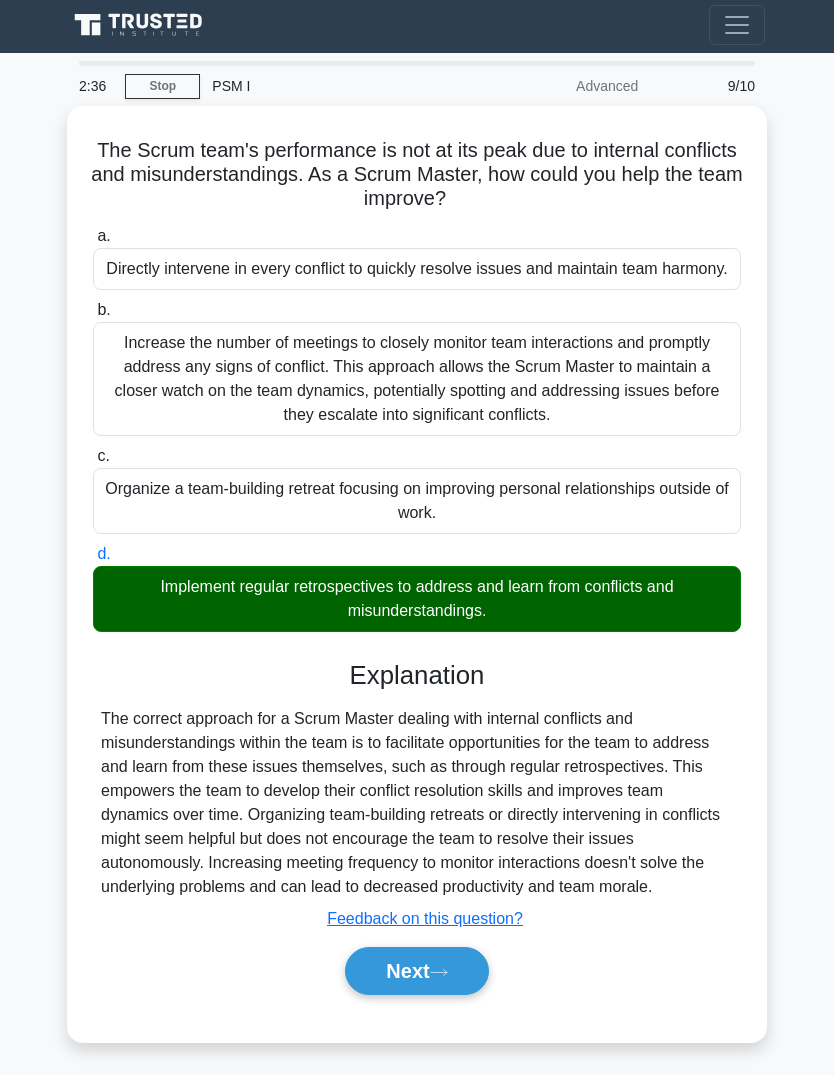 click on "Next" at bounding box center [416, 971] 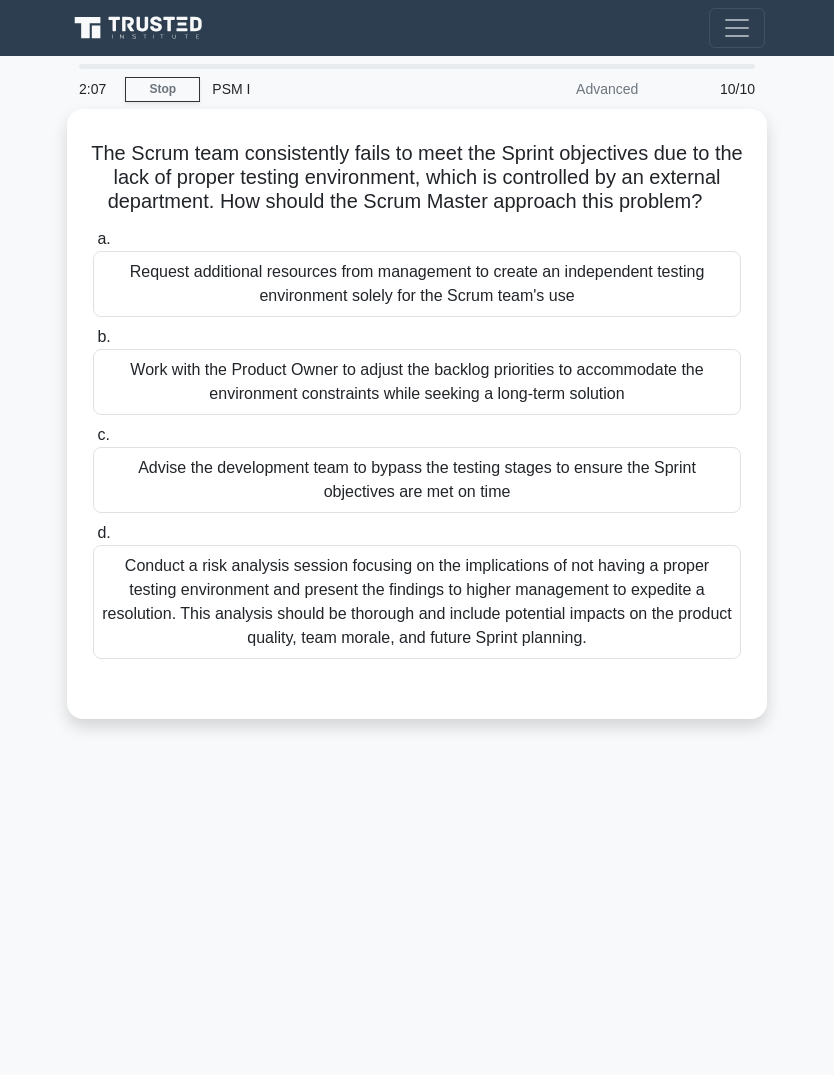 click on "Work with the Product Owner to adjust the backlog priorities to accommodate the environment constraints while seeking a long-term solution" at bounding box center [417, 382] 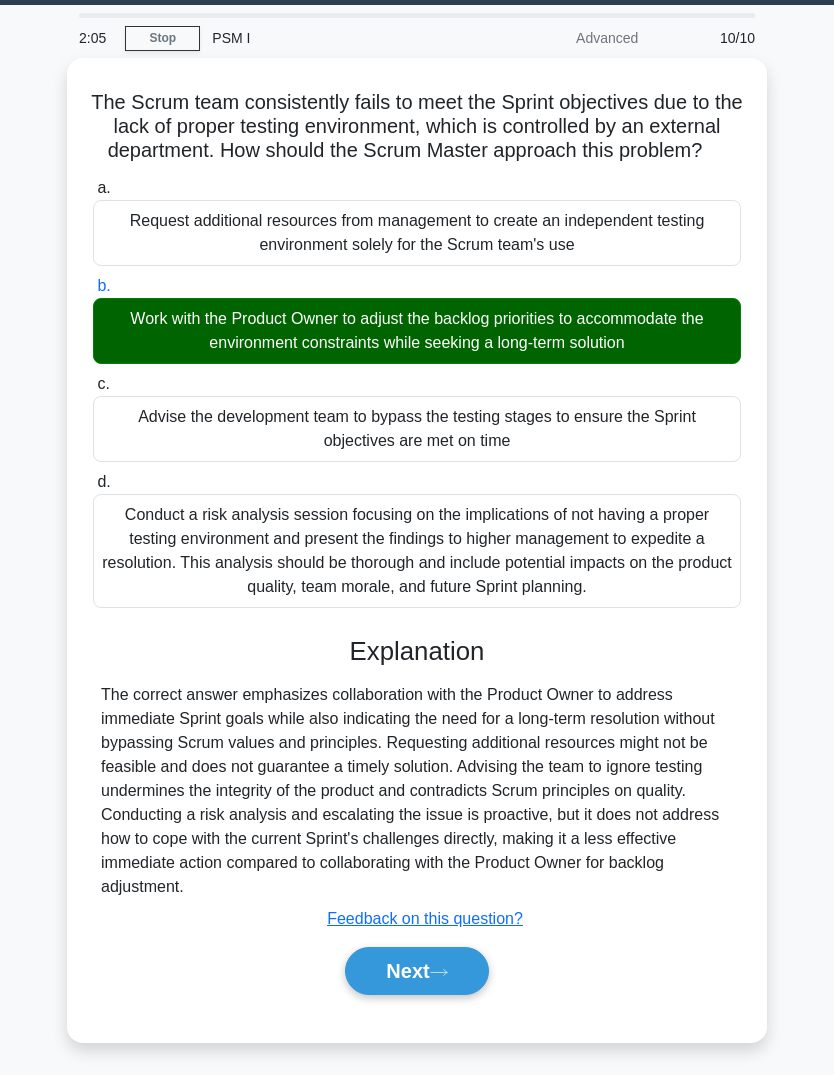 click on "Next" at bounding box center (416, 971) 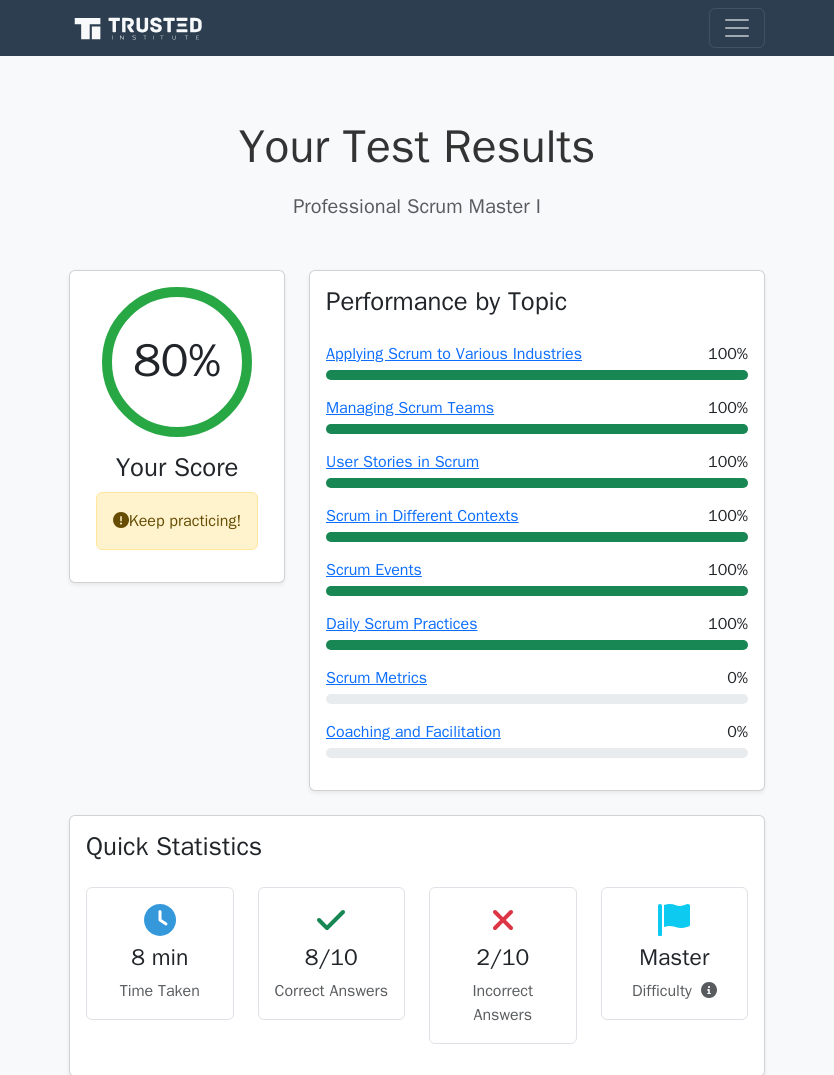scroll, scrollTop: 0, scrollLeft: 0, axis: both 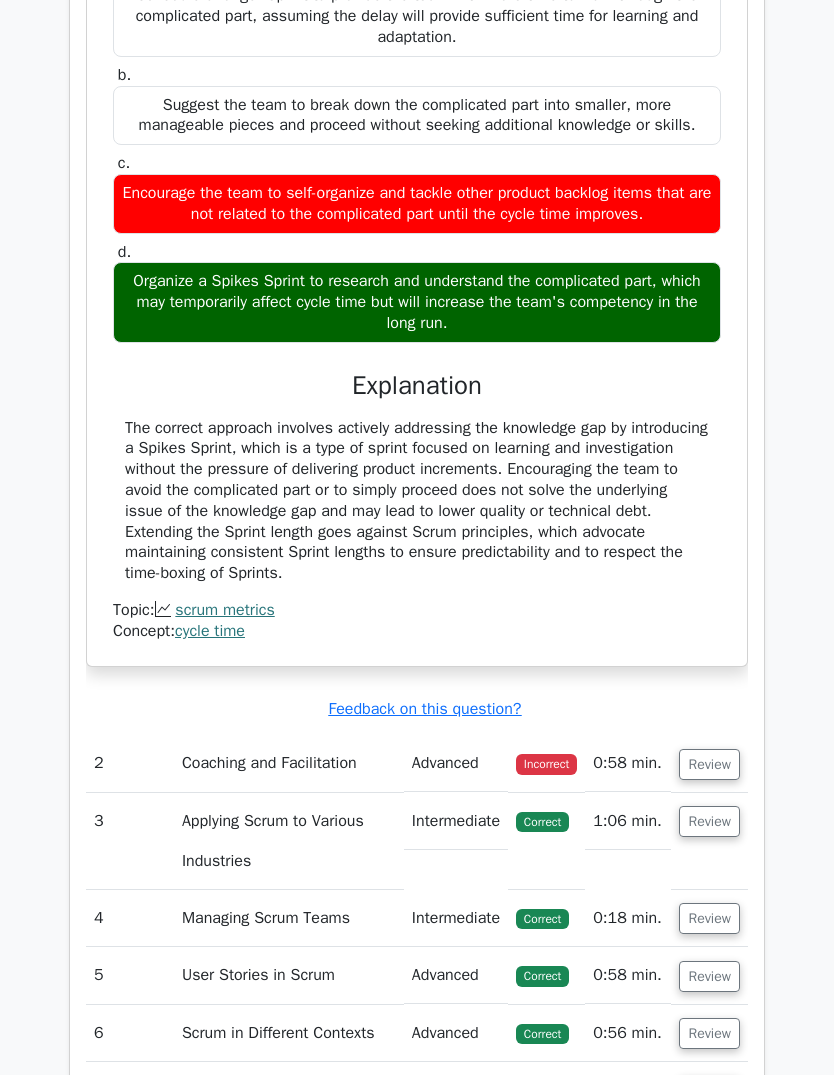 click on "Review" at bounding box center (709, 764) 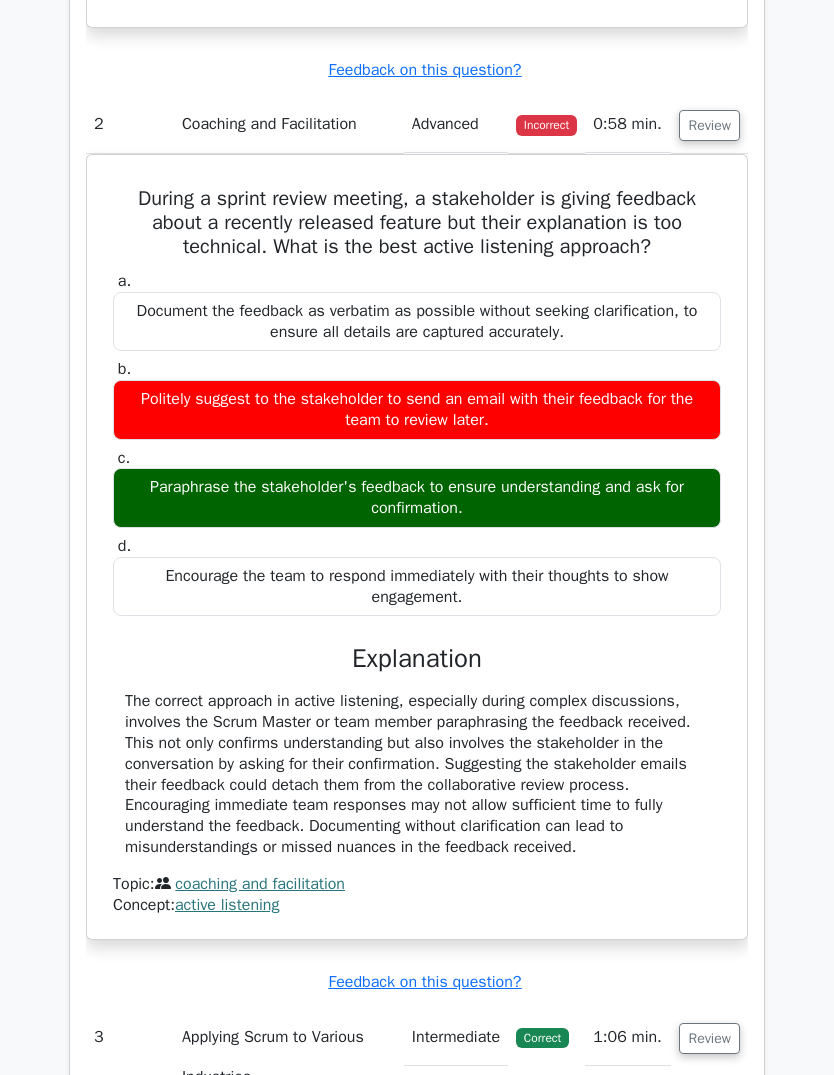 scroll, scrollTop: 2153, scrollLeft: 0, axis: vertical 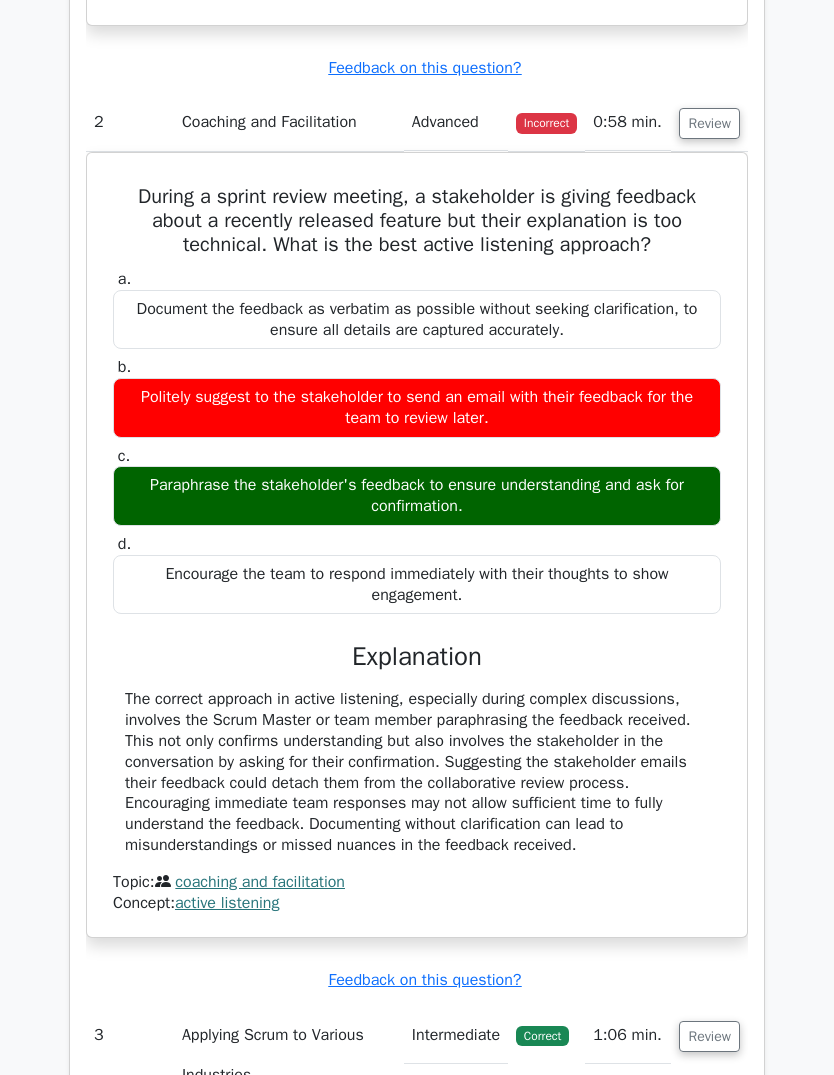 click on "Explanation" at bounding box center [417, 658] 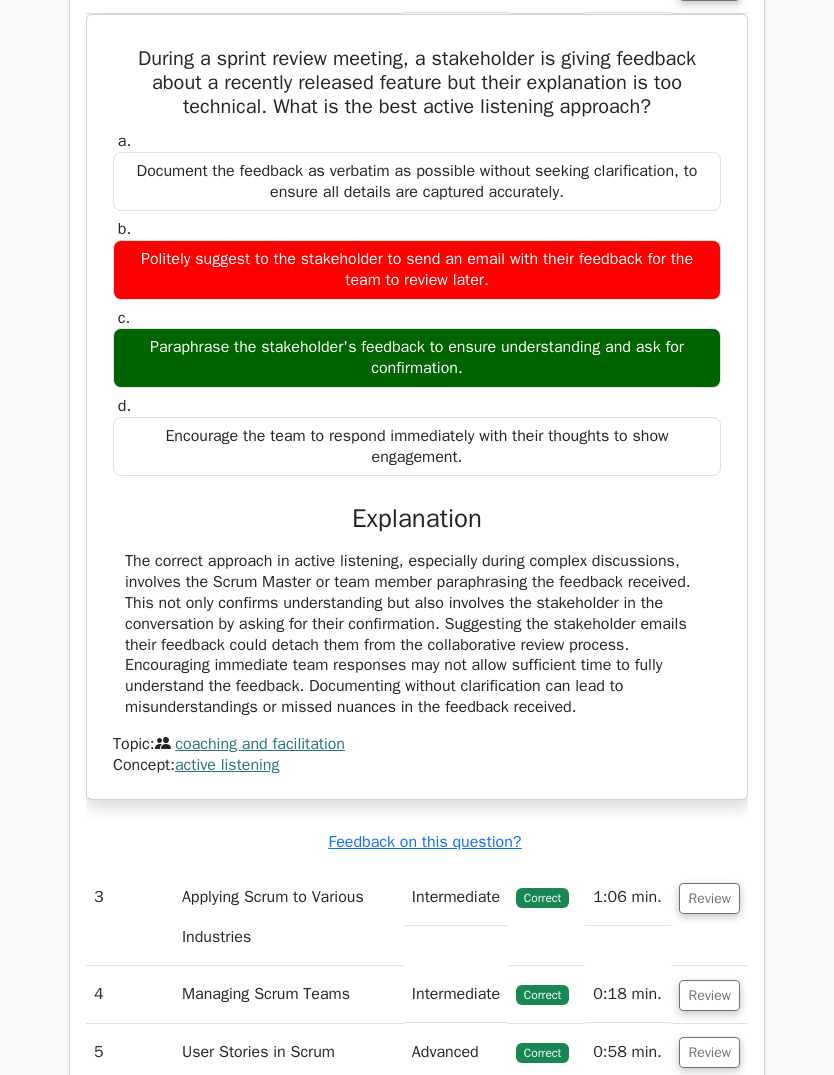 scroll, scrollTop: 2292, scrollLeft: 0, axis: vertical 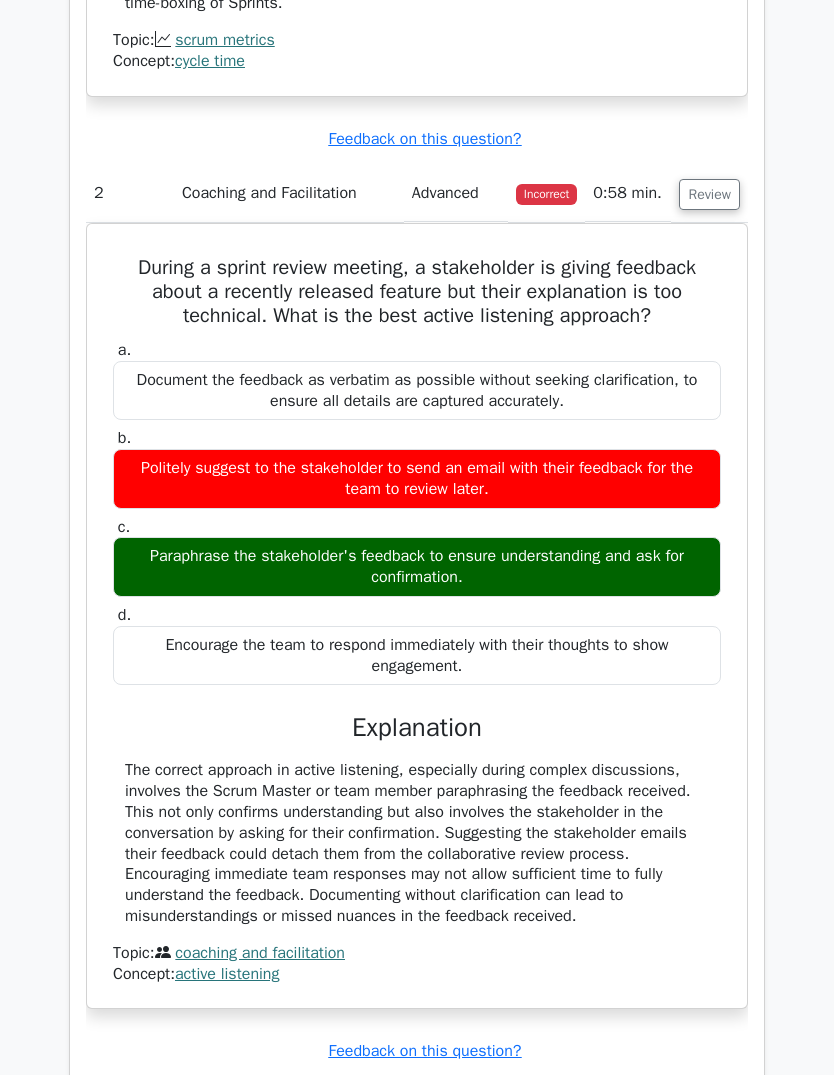 click on "Review" at bounding box center [709, 195] 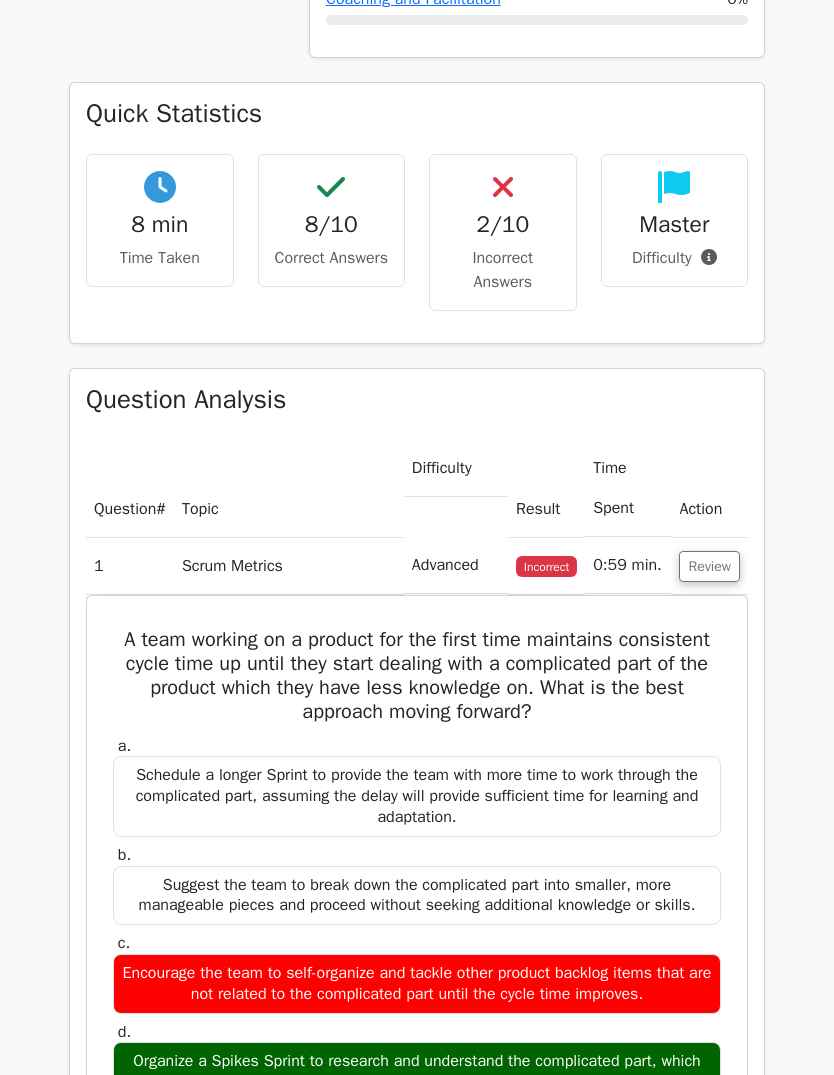 scroll, scrollTop: 731, scrollLeft: 0, axis: vertical 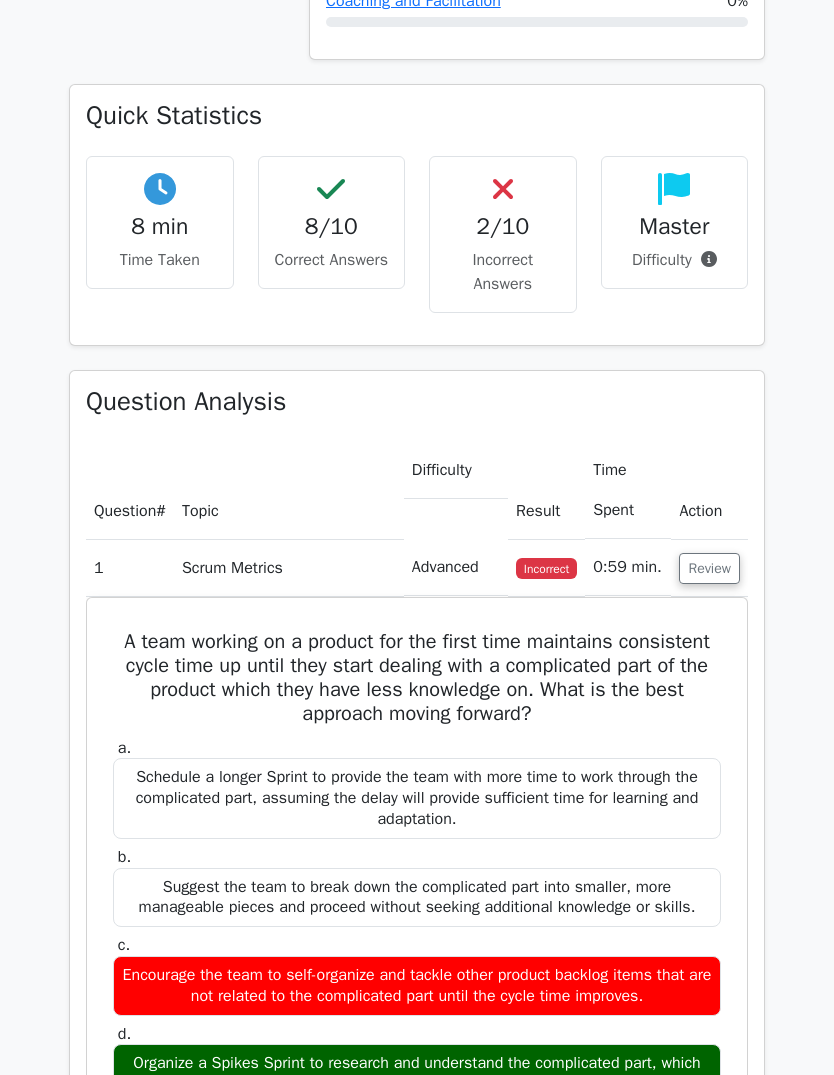 click on "Review" at bounding box center [709, 568] 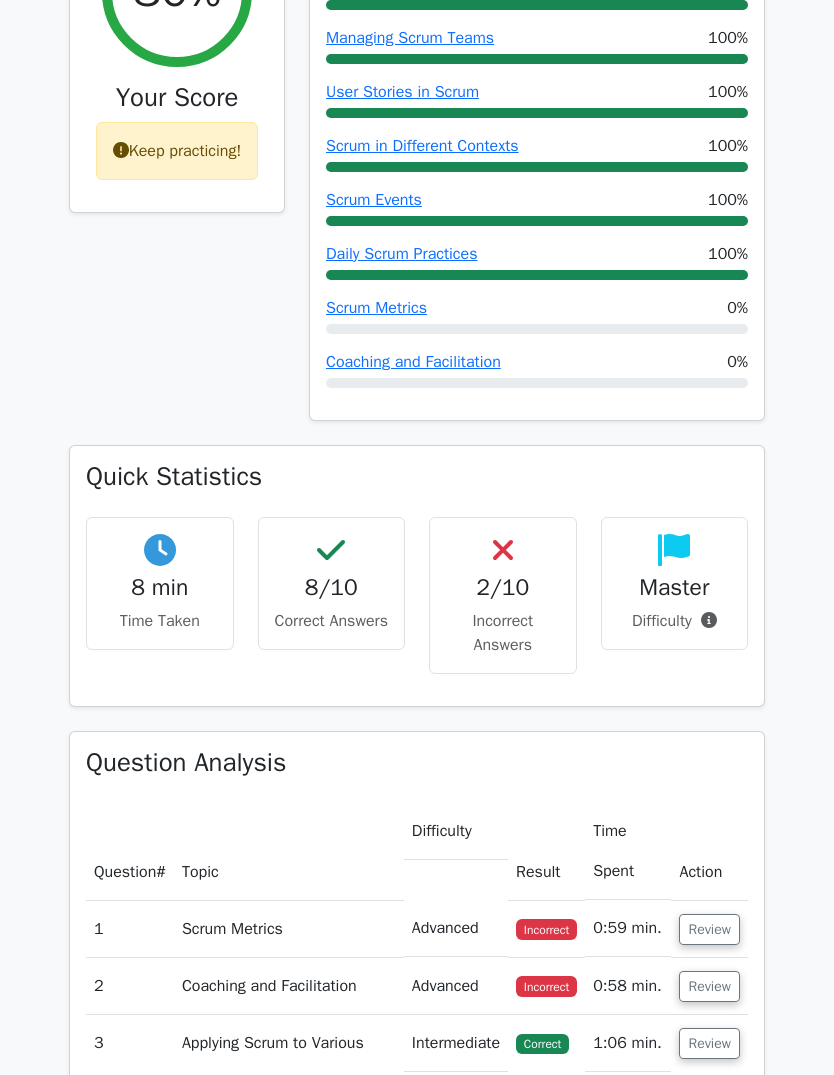 scroll, scrollTop: 0, scrollLeft: 0, axis: both 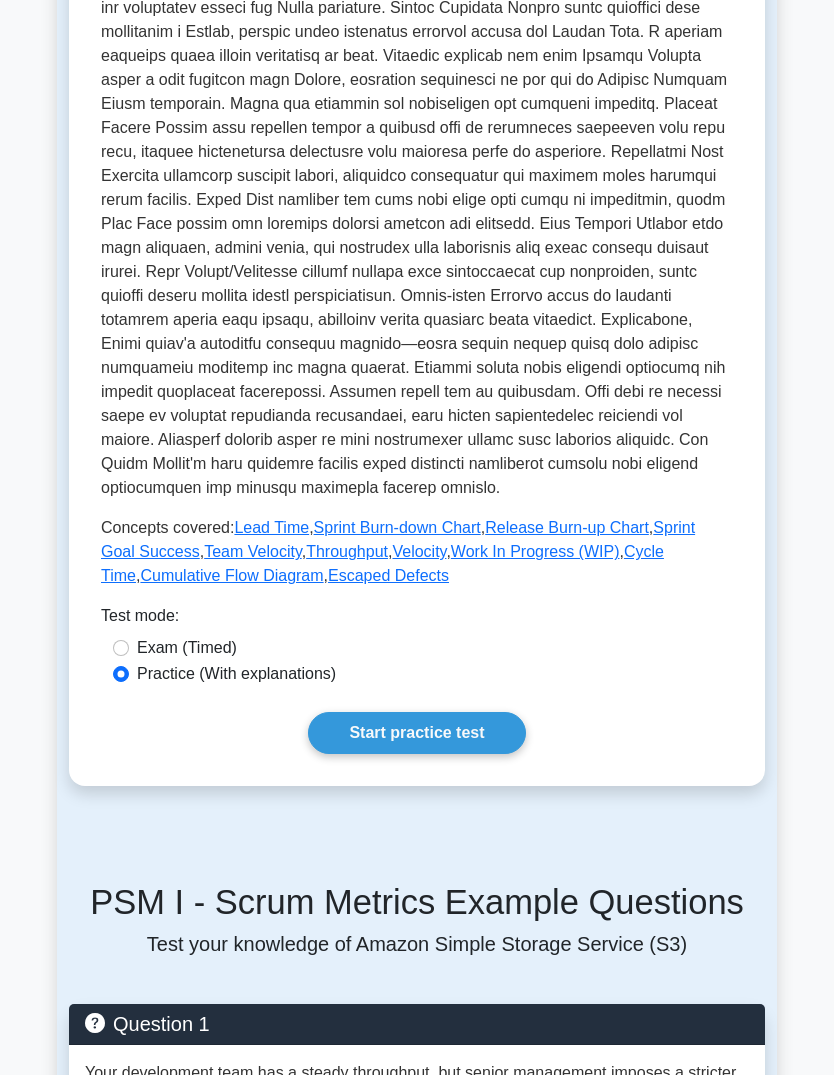click on "Release Burn-up Chart" at bounding box center [567, 527] 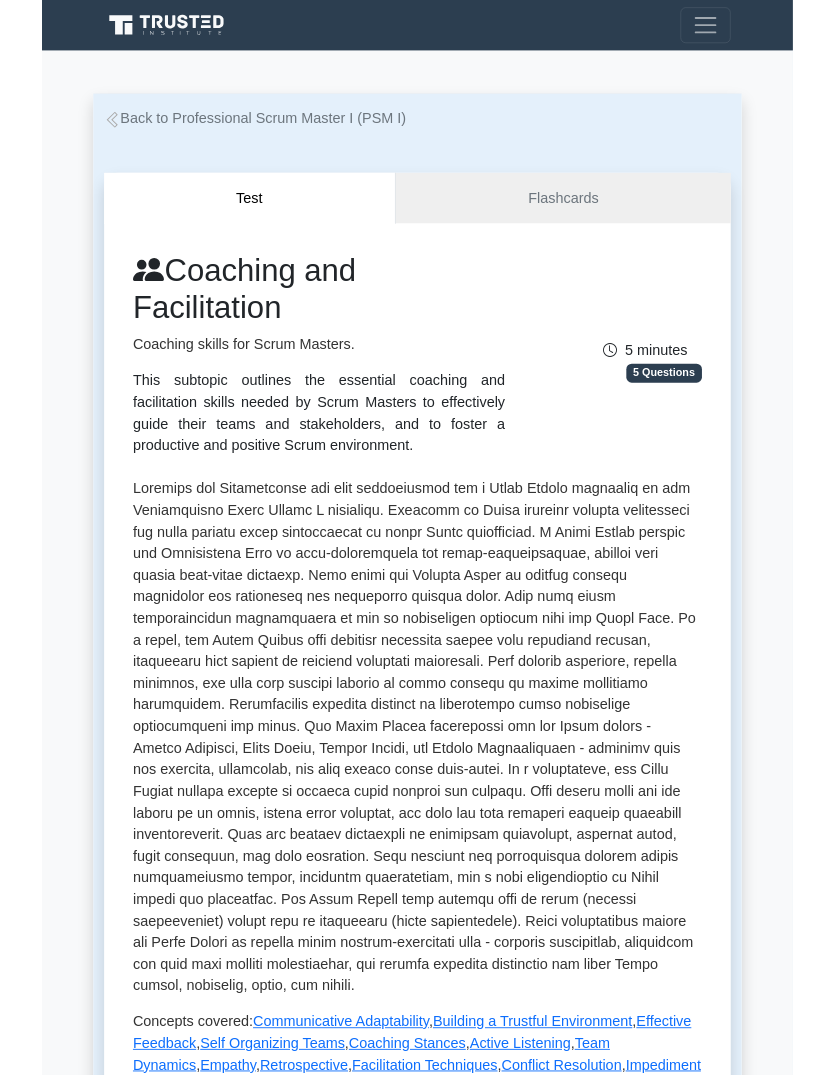 scroll, scrollTop: 0, scrollLeft: 0, axis: both 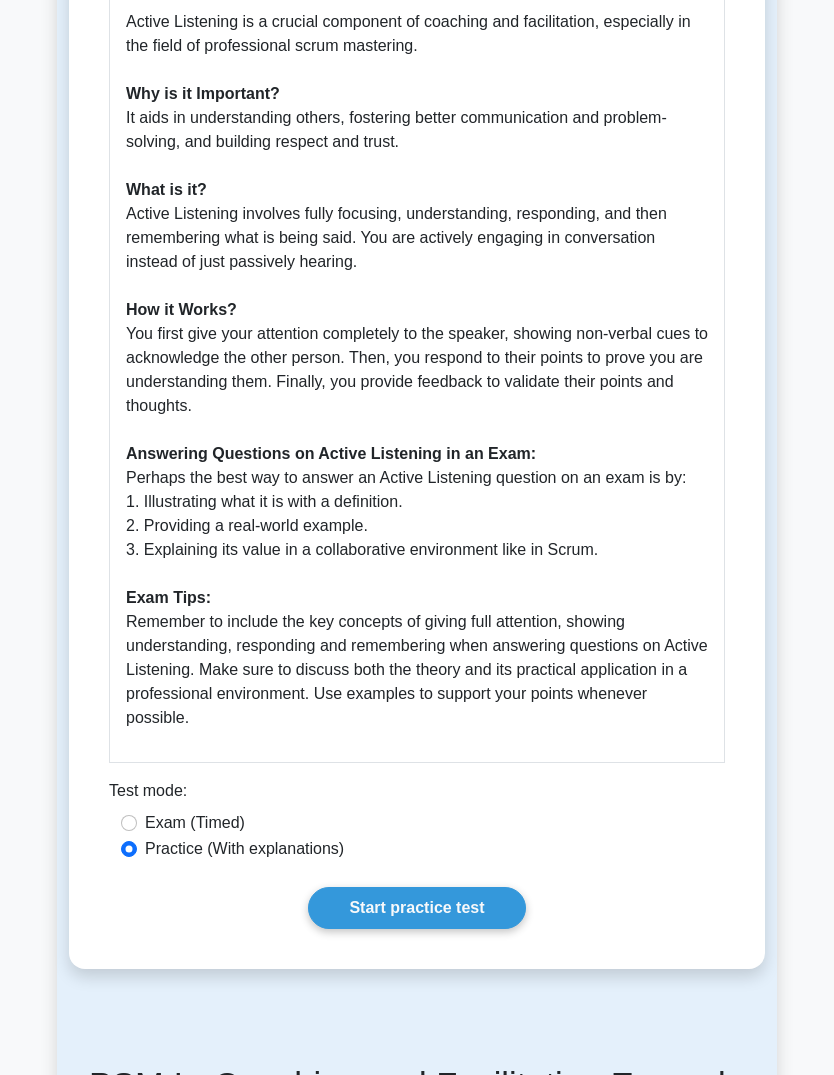 click on "Start practice test" at bounding box center (416, 909) 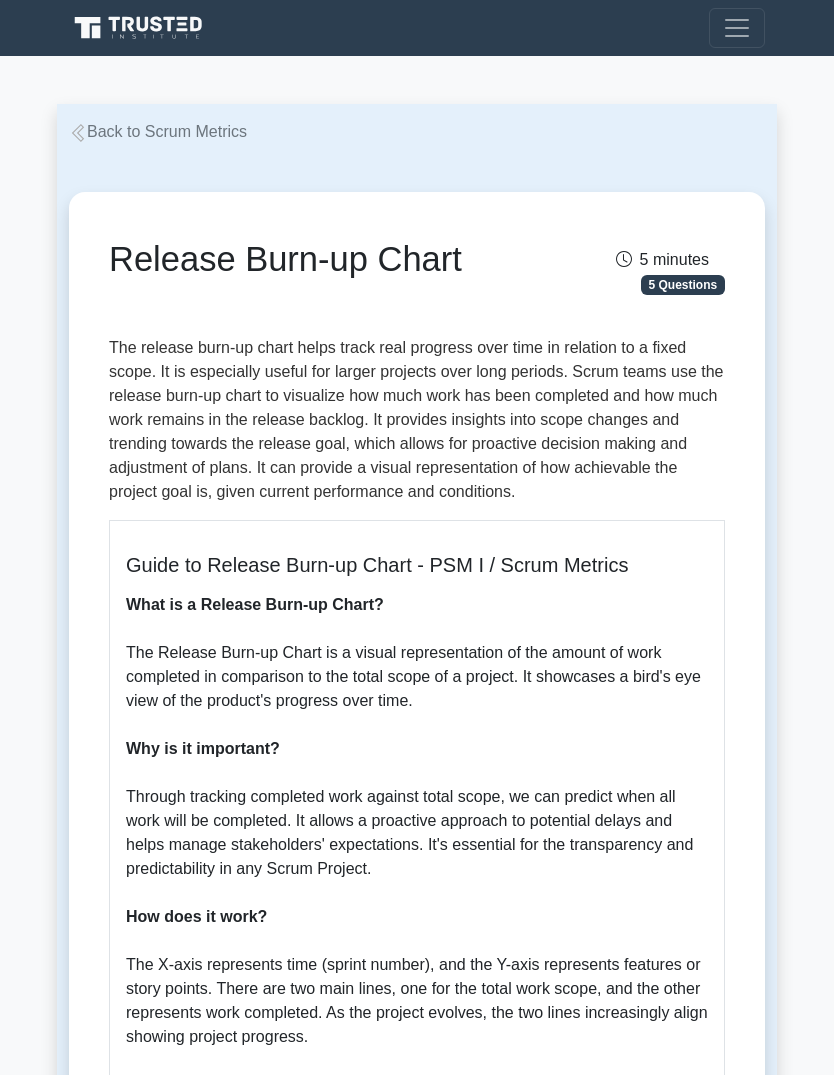 scroll, scrollTop: 0, scrollLeft: 0, axis: both 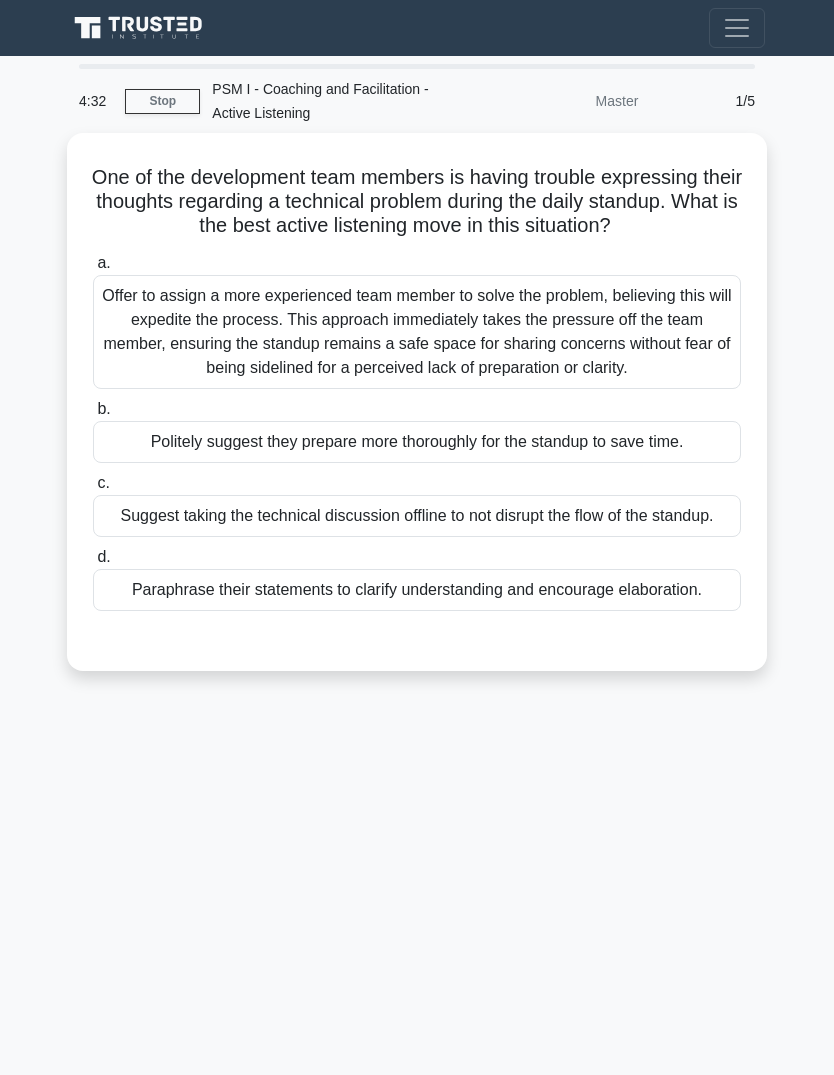 click on "Paraphrase their statements to clarify understanding and encourage elaboration." at bounding box center (417, 590) 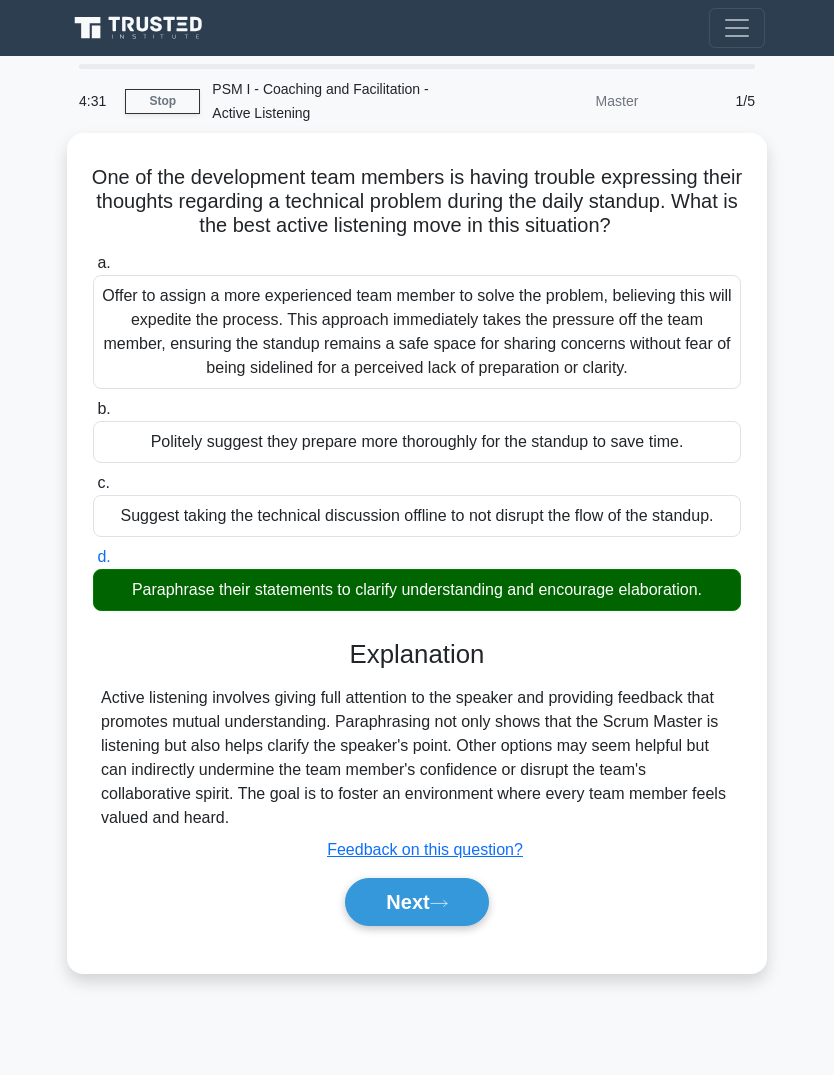 click on "Next" at bounding box center [416, 902] 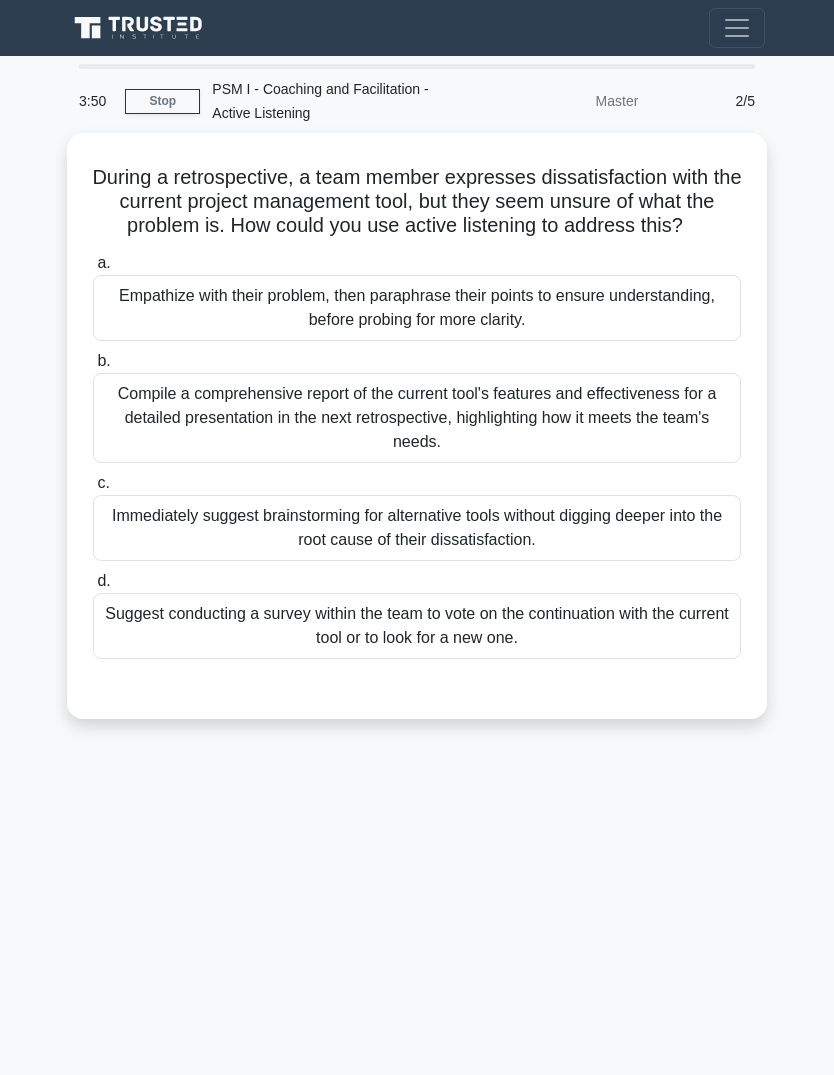 click on "Empathize with their problem, then paraphrase their points to ensure understanding, before probing for more clarity." at bounding box center (417, 308) 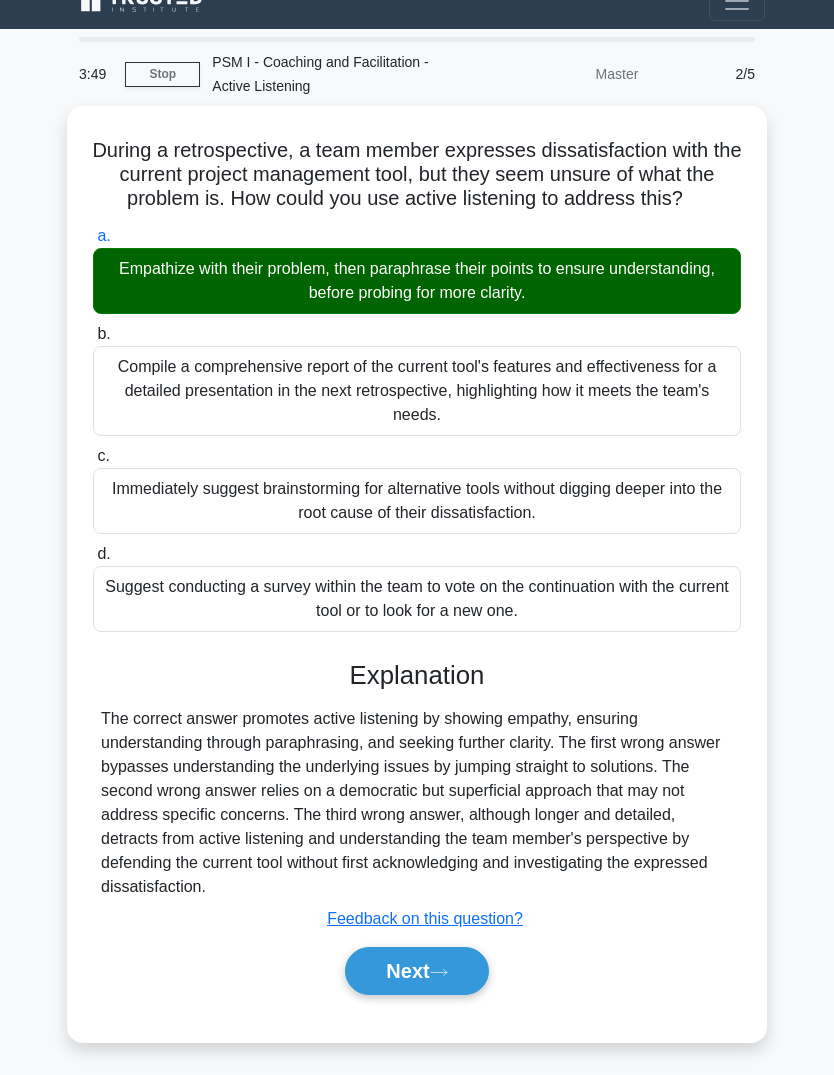 click 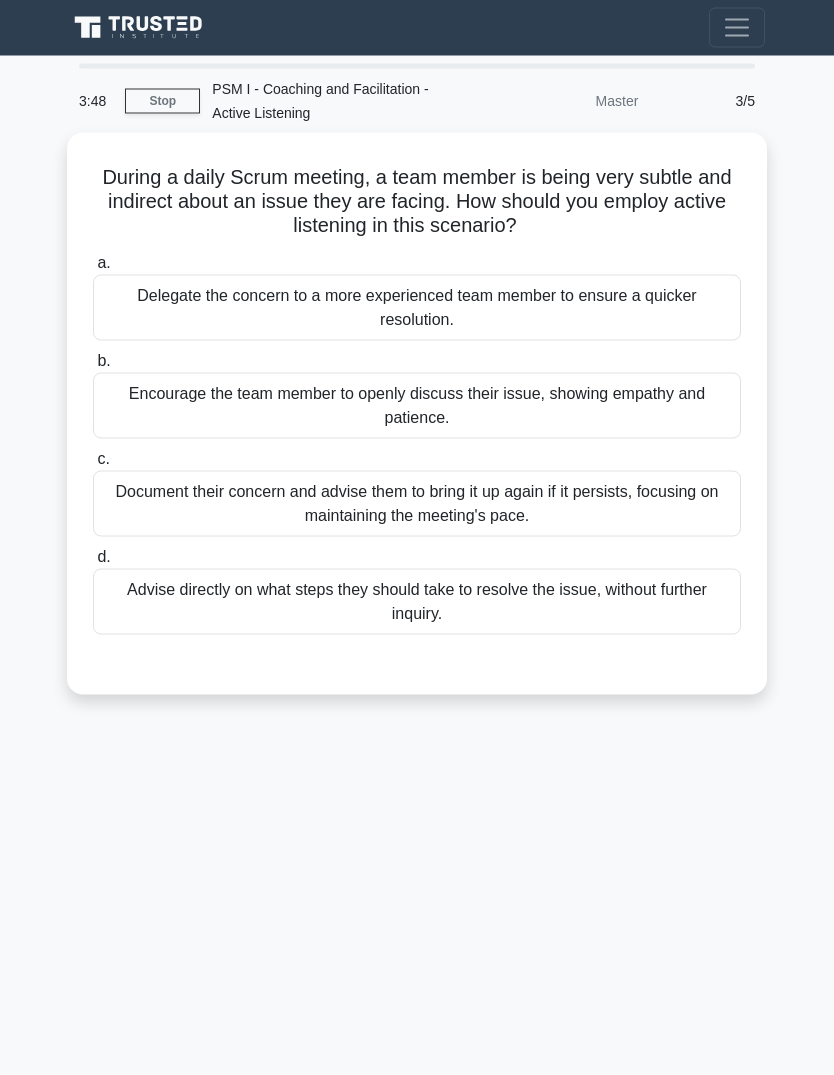 scroll, scrollTop: 12, scrollLeft: 0, axis: vertical 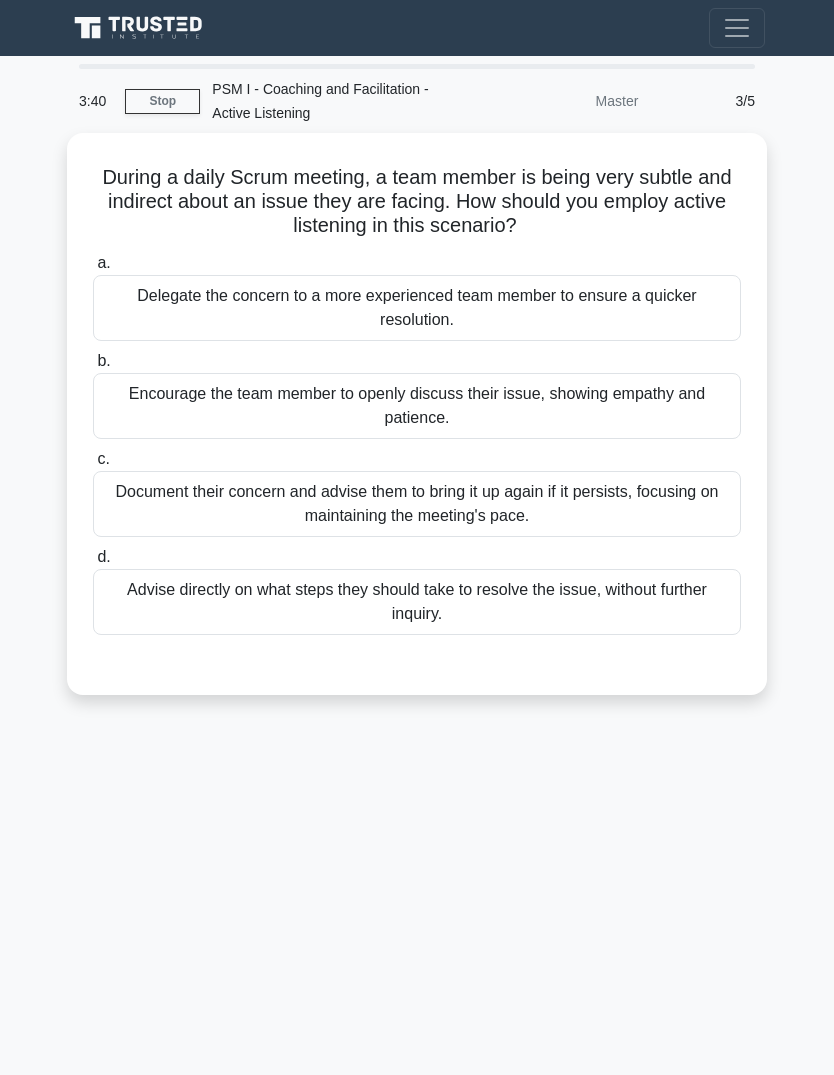click on "During a daily Scrum meeting, a team member is being very subtle and indirect about an issue they are facing. How should you employ active listening in this scenario?
.spinner_0XTQ{transform-origin:center;animation:spinner_y6GP .75s linear infinite}@keyframes spinner_y6GP{100%{transform:rotate(360deg)}}" at bounding box center (417, 202) 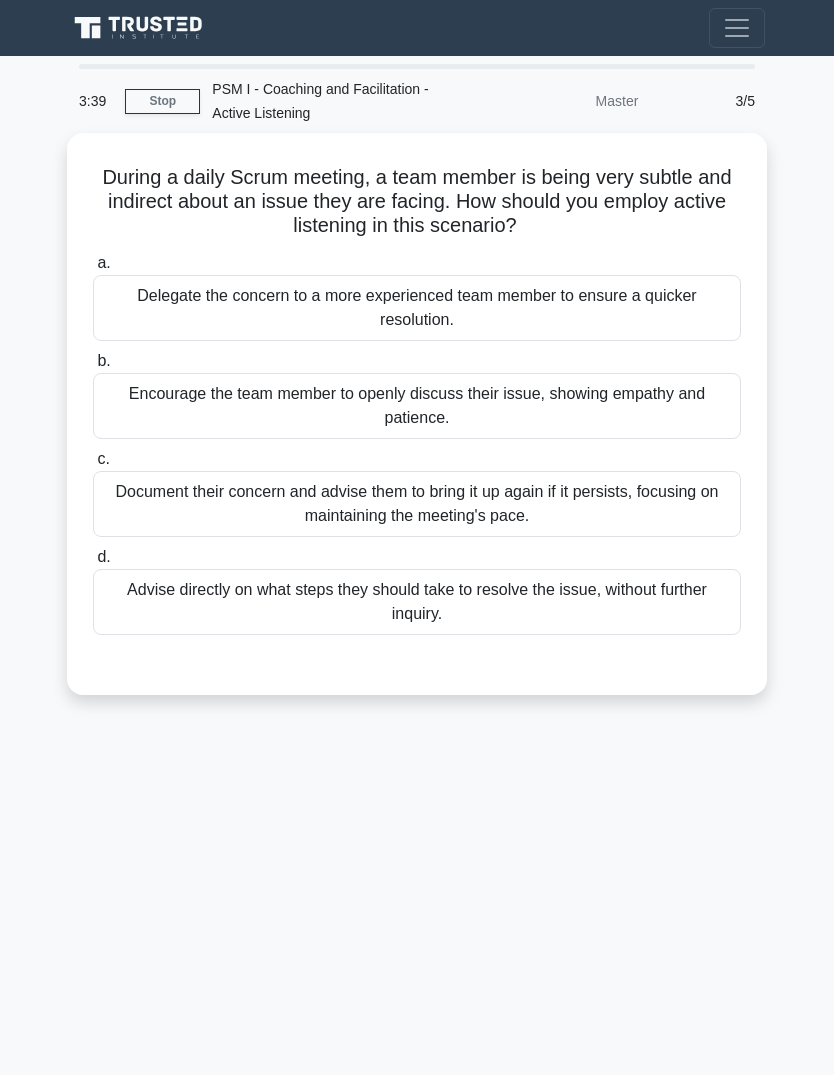 click on "During a daily Scrum meeting, a team member is being very subtle and indirect about an issue they are facing. How should you employ active listening in this scenario?
.spinner_0XTQ{transform-origin:center;animation:spinner_y6GP .75s linear infinite}@keyframes spinner_y6GP{100%{transform:rotate(360deg)}}" at bounding box center (417, 202) 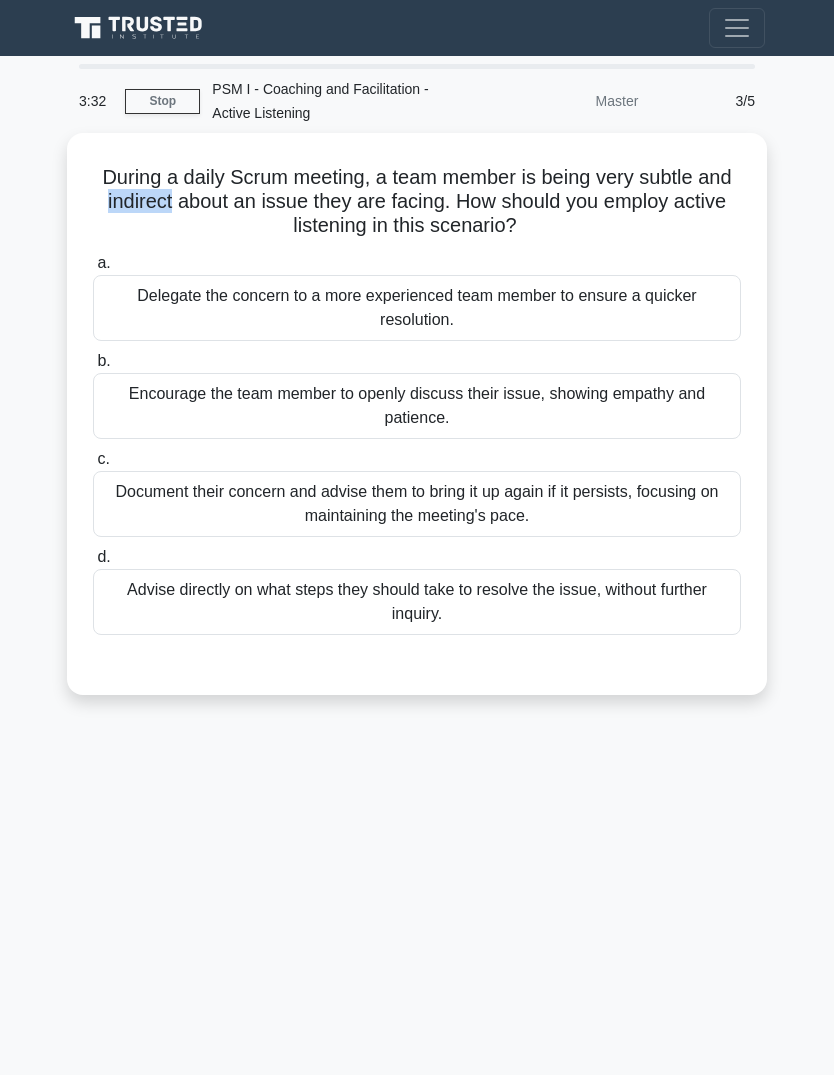 click on "During a daily Scrum meeting, a team member is being very subtle and indirect about an issue they are facing. How should you employ active listening in this scenario?
.spinner_0XTQ{transform-origin:center;animation:spinner_y6GP .75s linear infinite}@keyframes spinner_y6GP{100%{transform:rotate(360deg)}}" at bounding box center (417, 202) 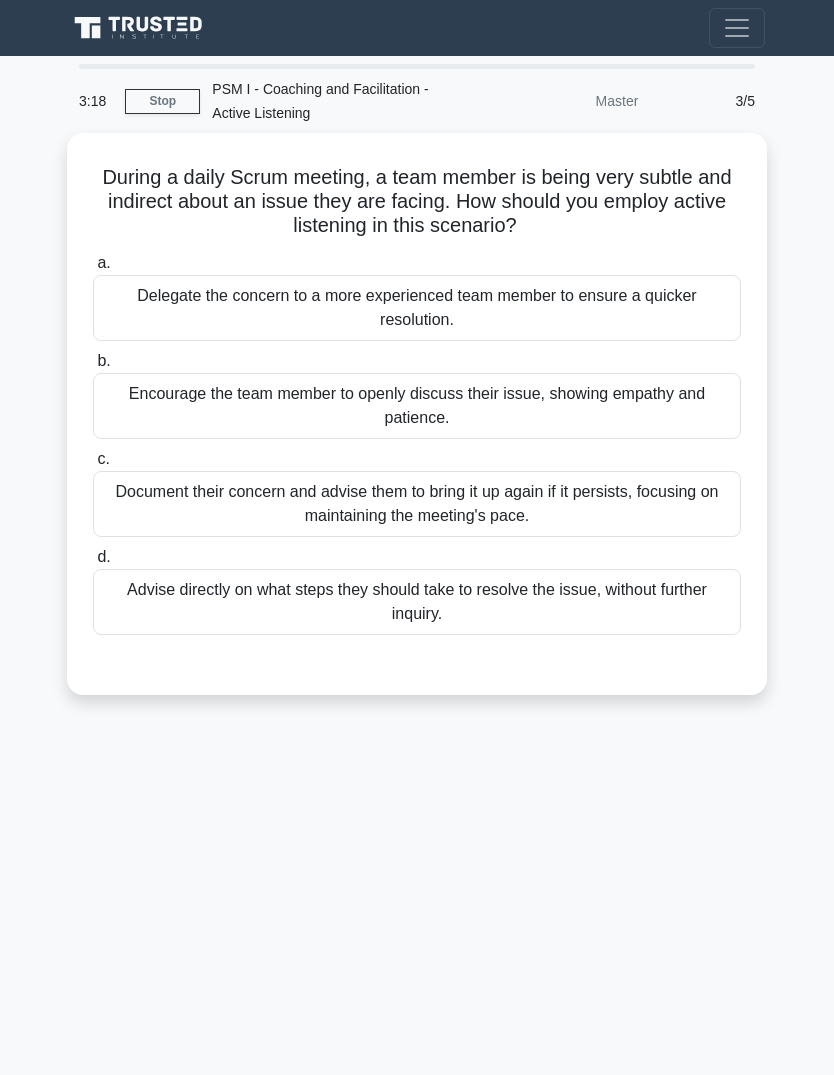 click on "b.
Encourage the team member to openly discuss their issue, showing empathy and patience." at bounding box center [417, 394] 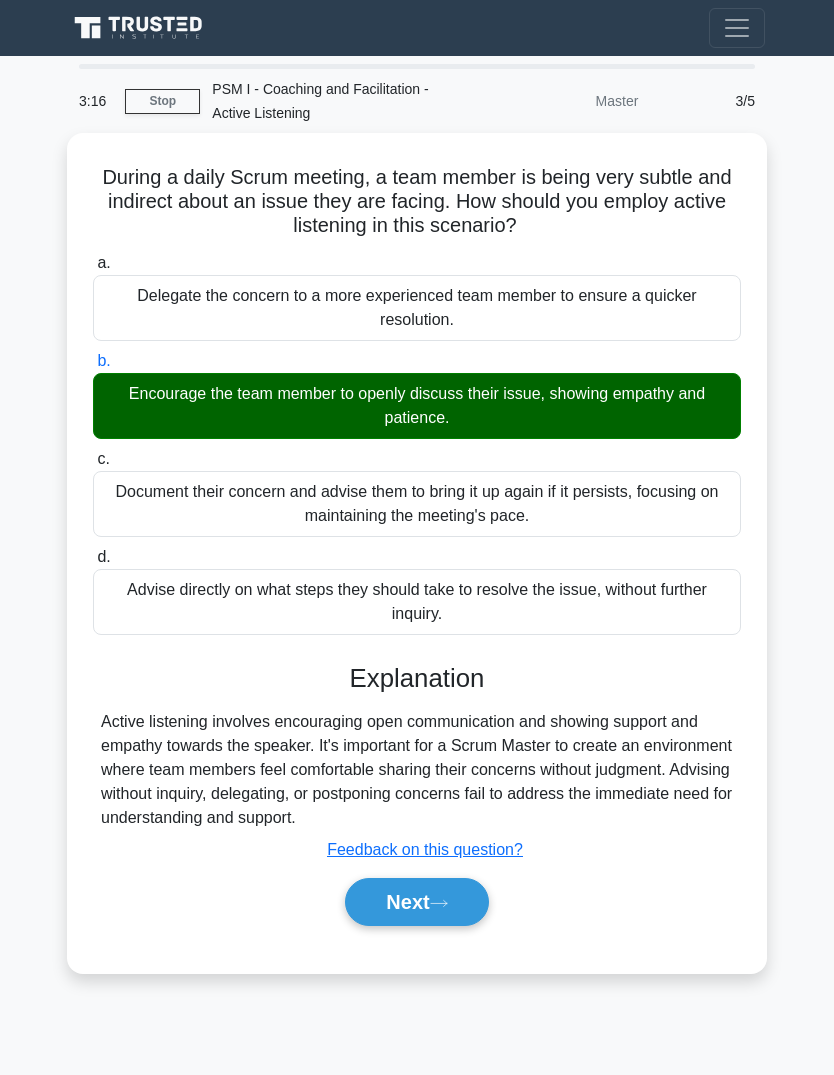 click on "Next" at bounding box center (416, 902) 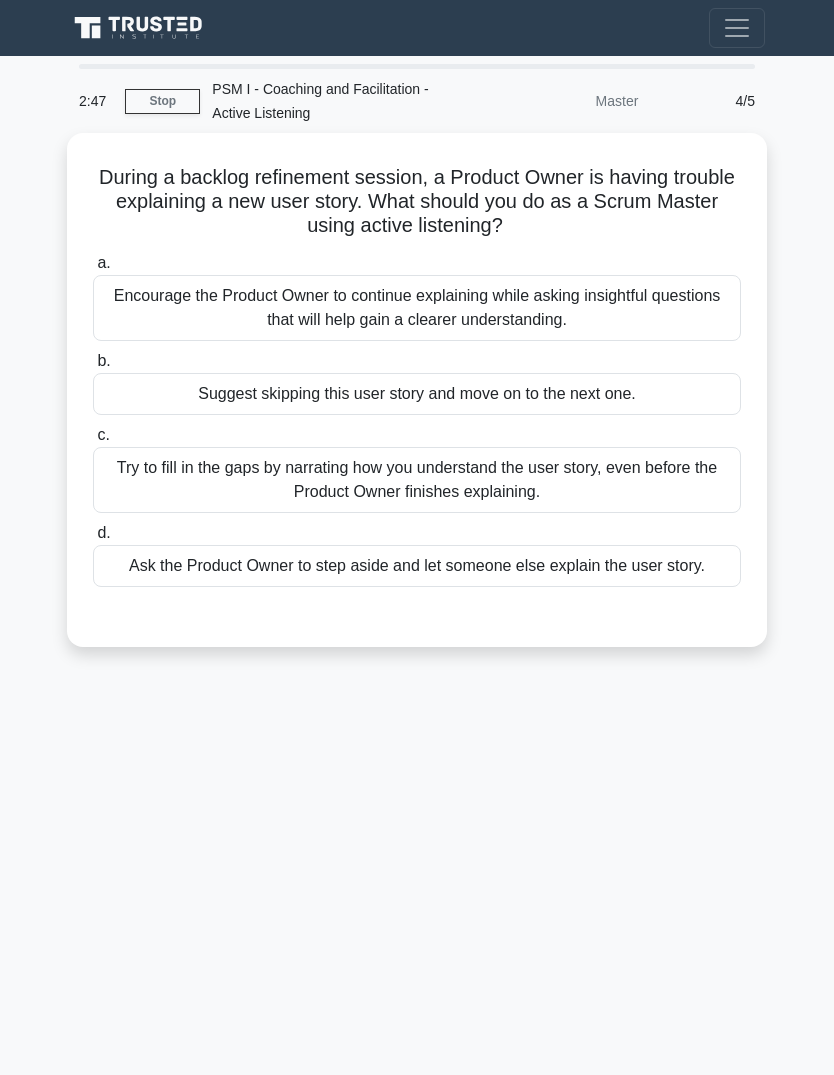 click on "Encourage the Product Owner to continue explaining while asking insightful questions that will help gain a clearer understanding." at bounding box center (417, 308) 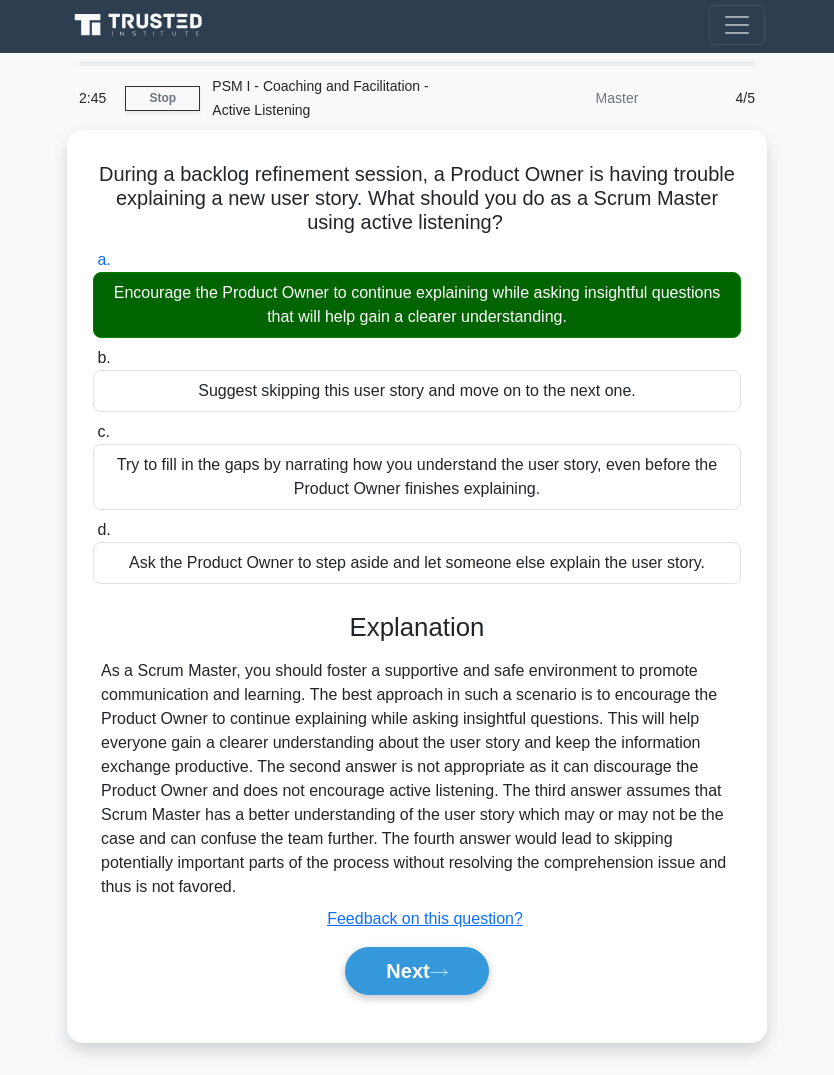click 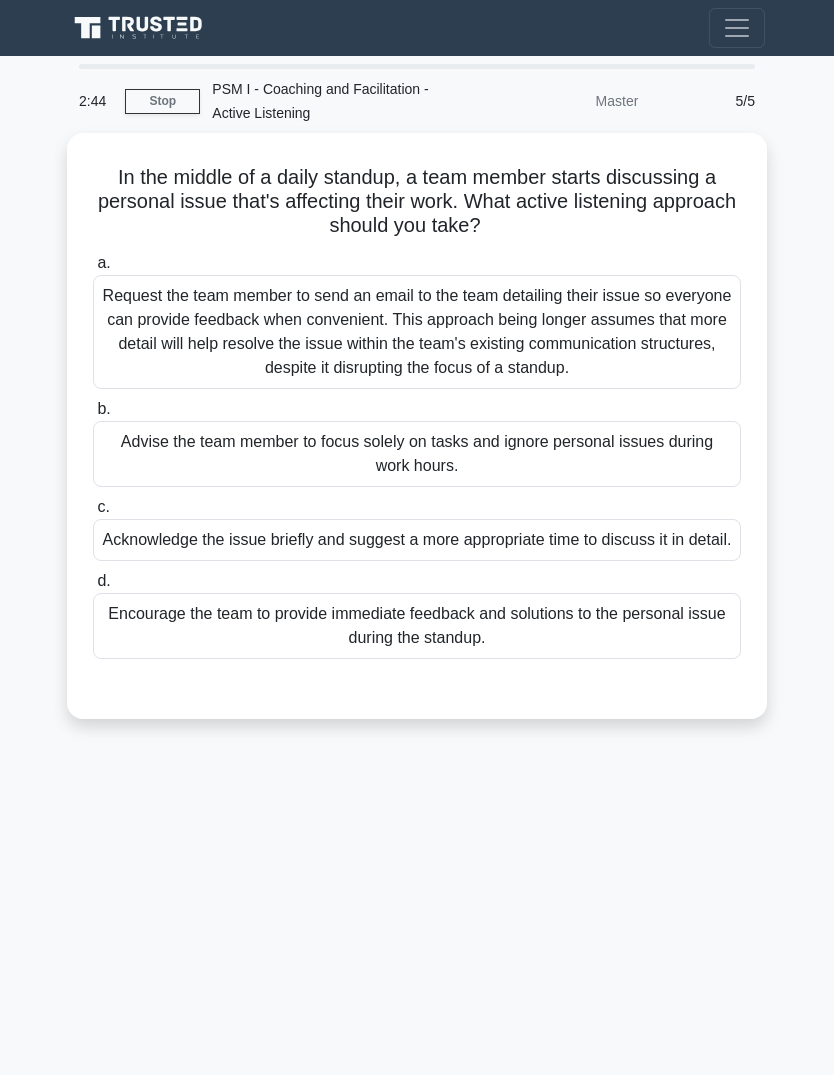 scroll, scrollTop: 0, scrollLeft: 0, axis: both 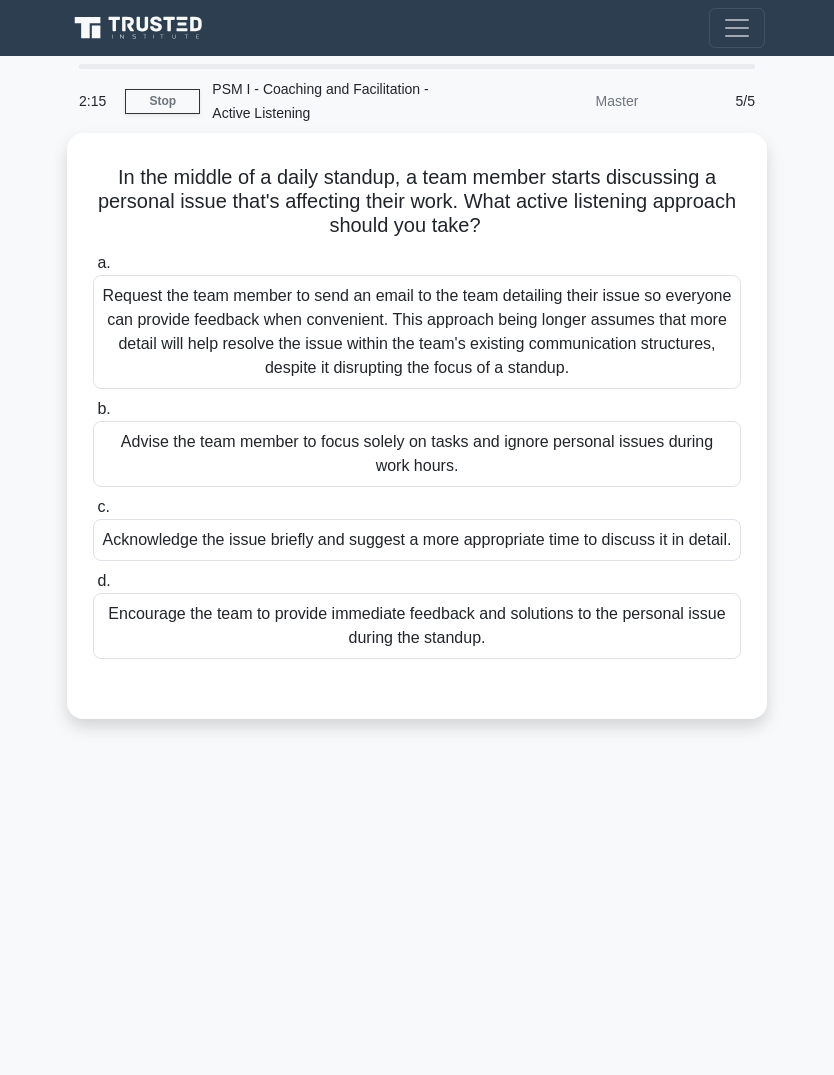 click on "Acknowledge the issue briefly and suggest a more appropriate time to discuss it in detail." at bounding box center (417, 540) 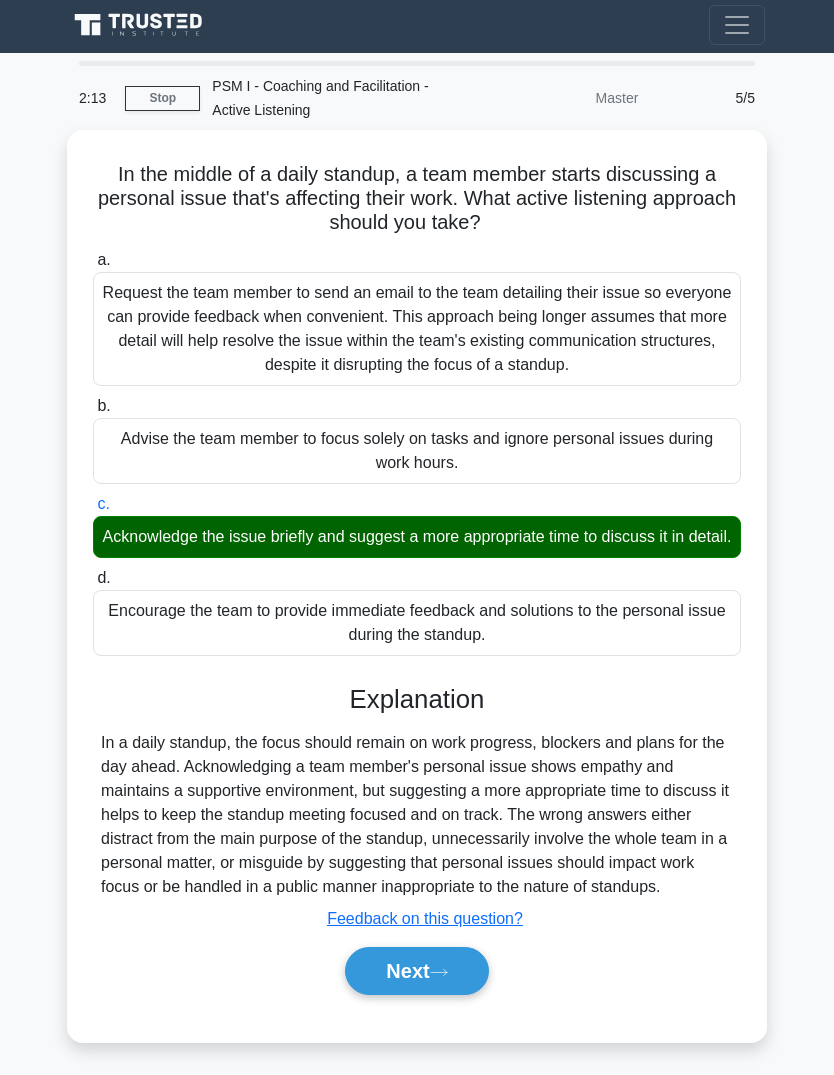 scroll, scrollTop: 56, scrollLeft: 0, axis: vertical 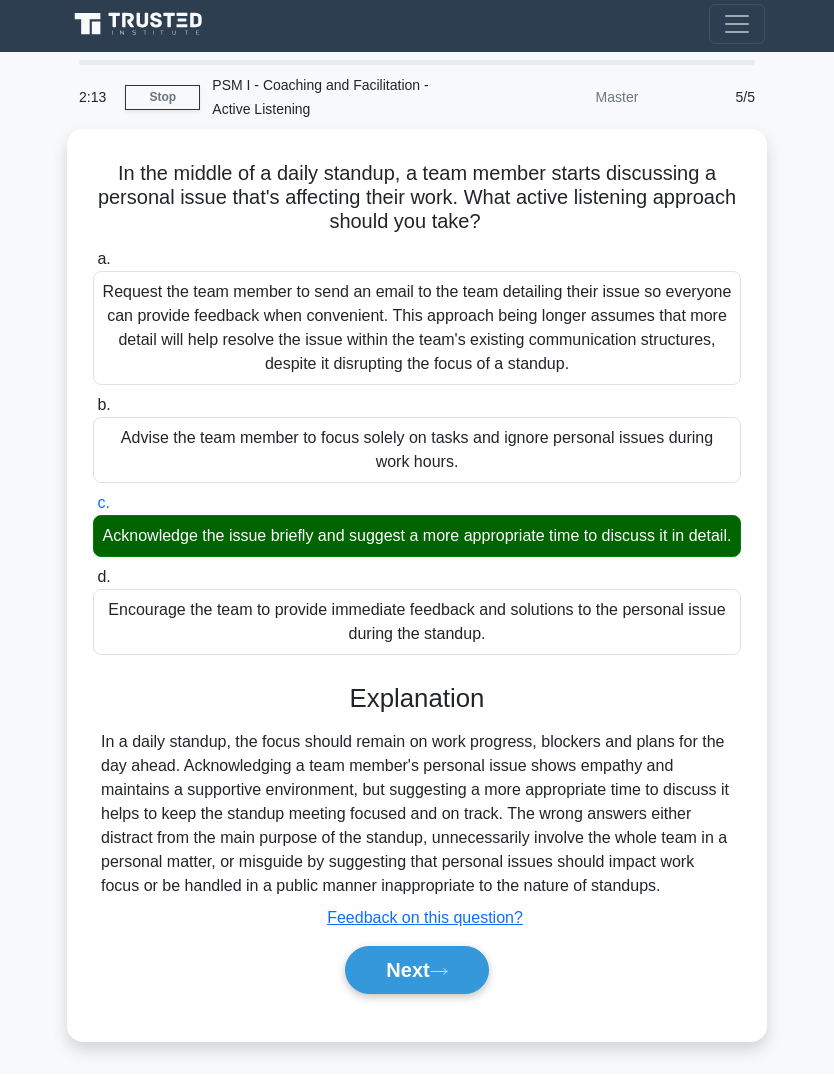 click 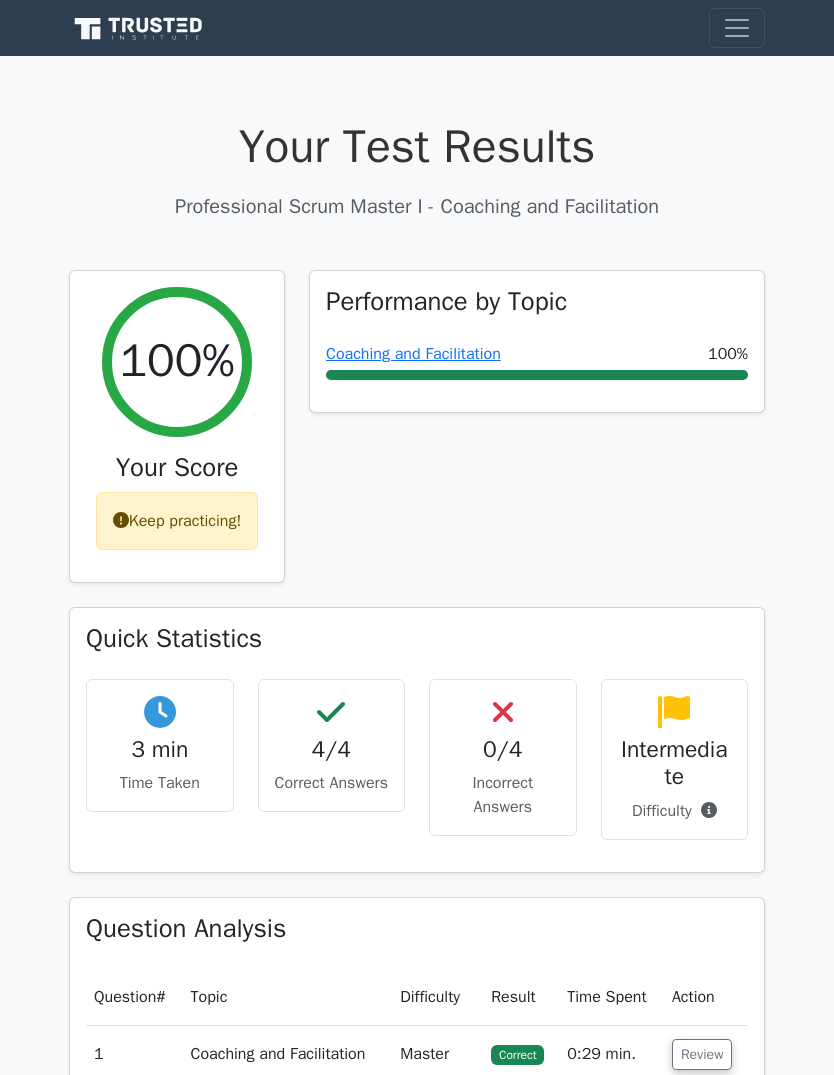 scroll, scrollTop: 0, scrollLeft: 0, axis: both 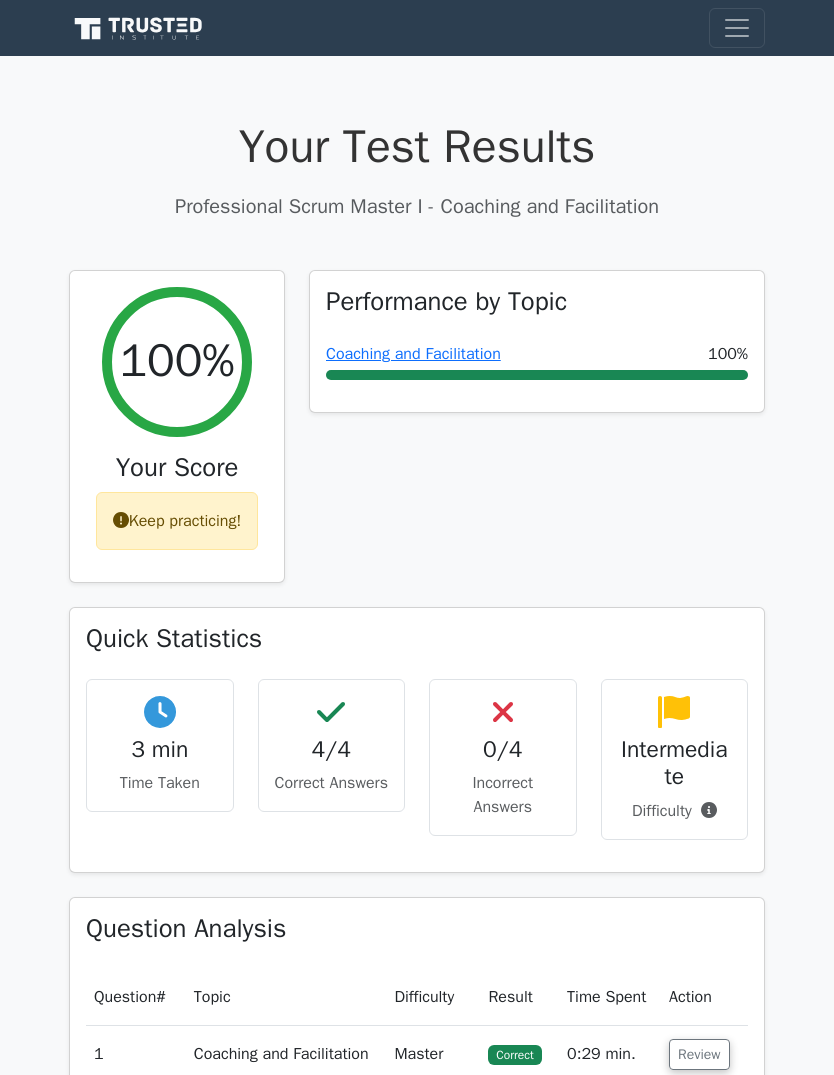 click on "Coaching and Facilitation" at bounding box center [413, 354] 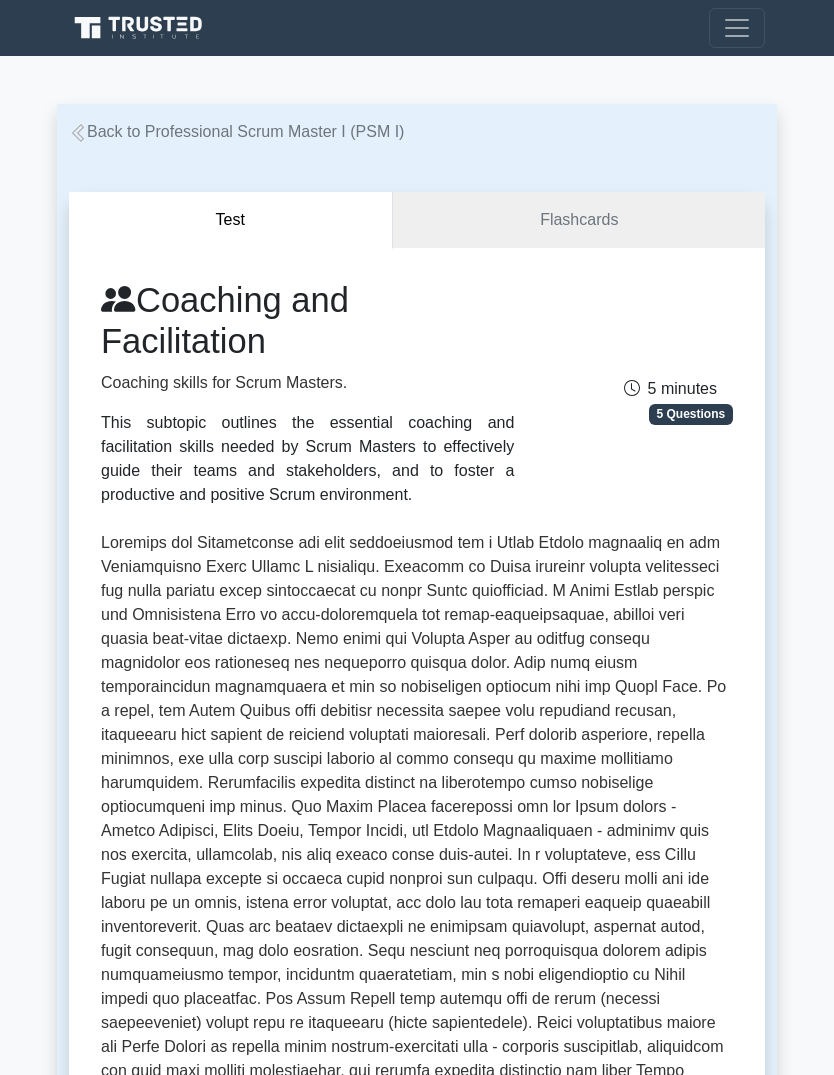 scroll, scrollTop: 0, scrollLeft: 0, axis: both 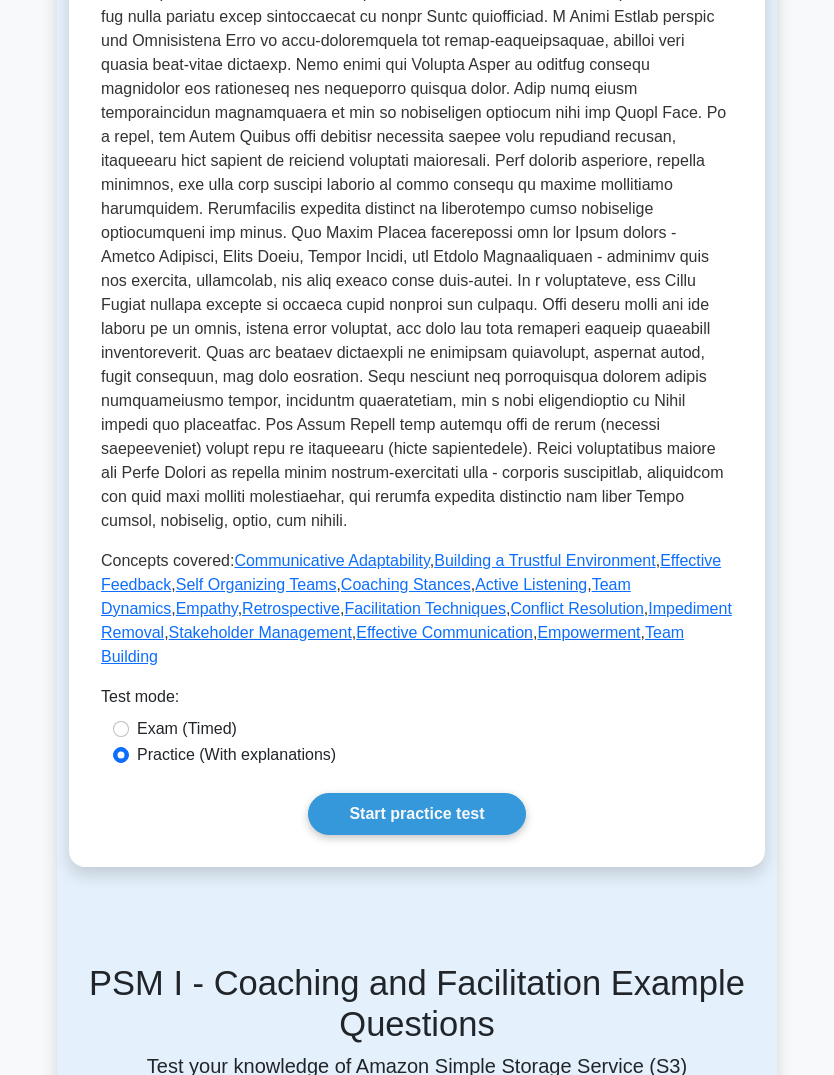 click on "Start practice test" at bounding box center (416, 815) 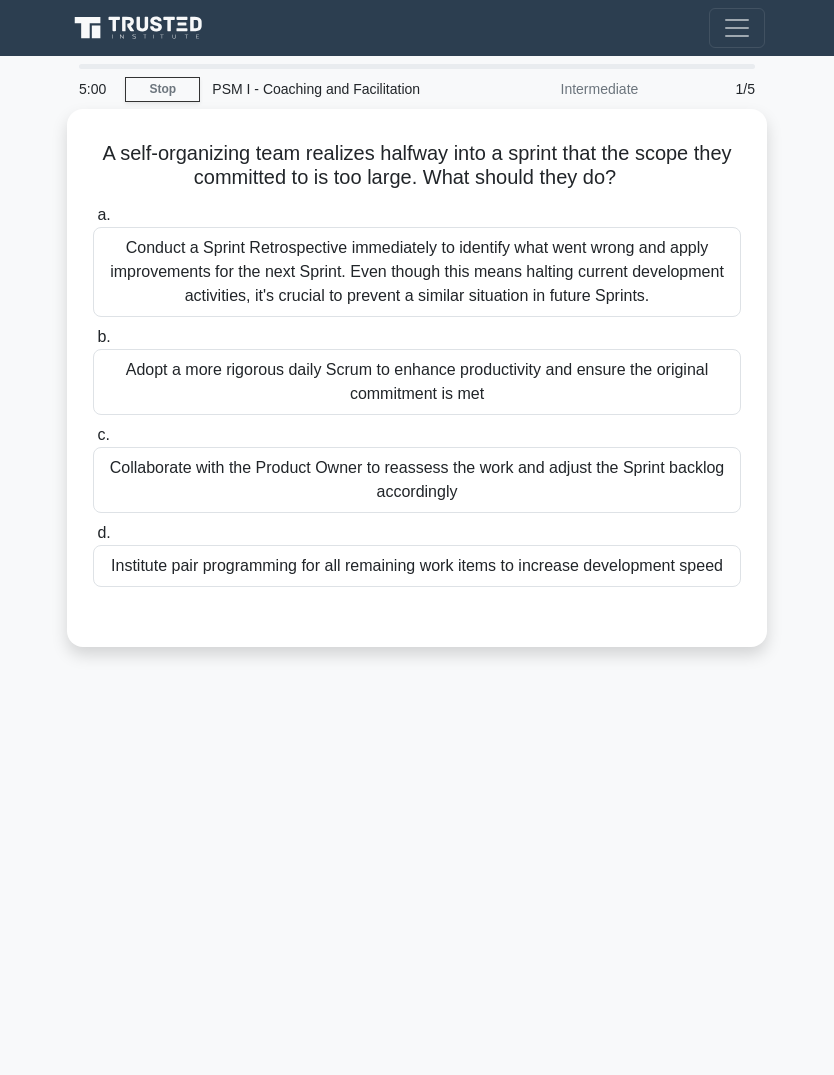 scroll, scrollTop: 0, scrollLeft: 0, axis: both 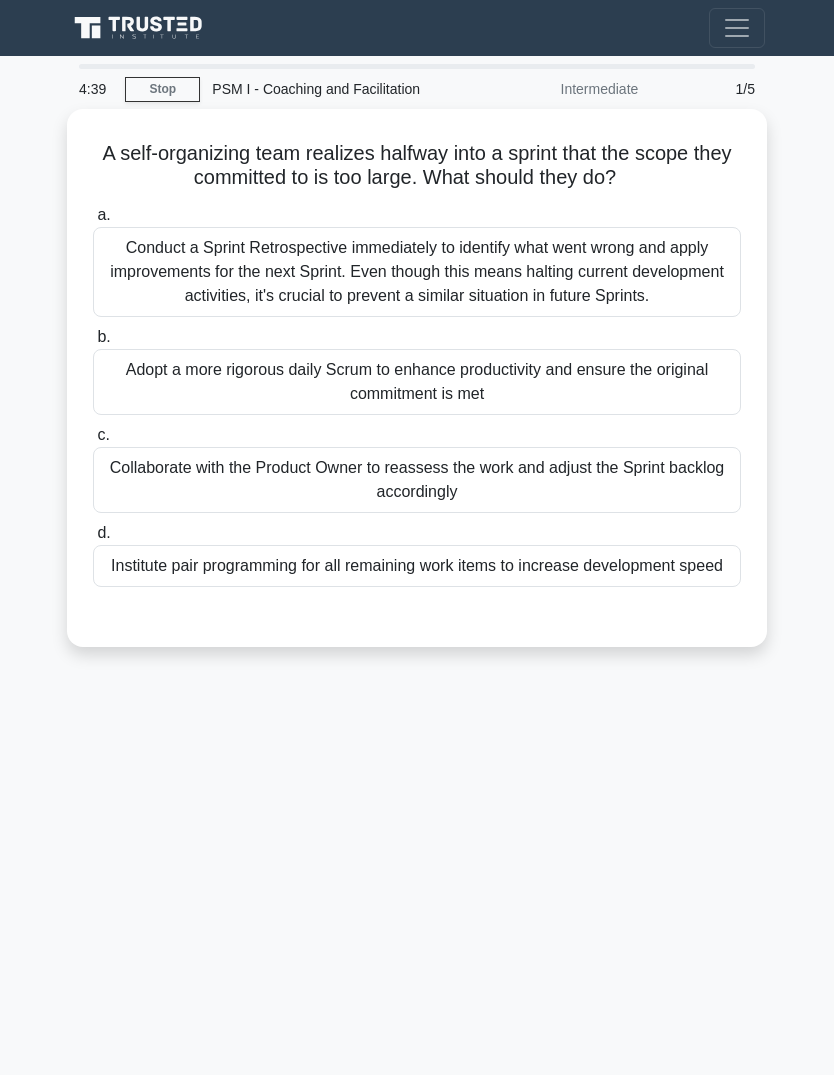 click on "Collaborate with the Product Owner to reassess the work and adjust the Sprint backlog accordingly" at bounding box center (417, 480) 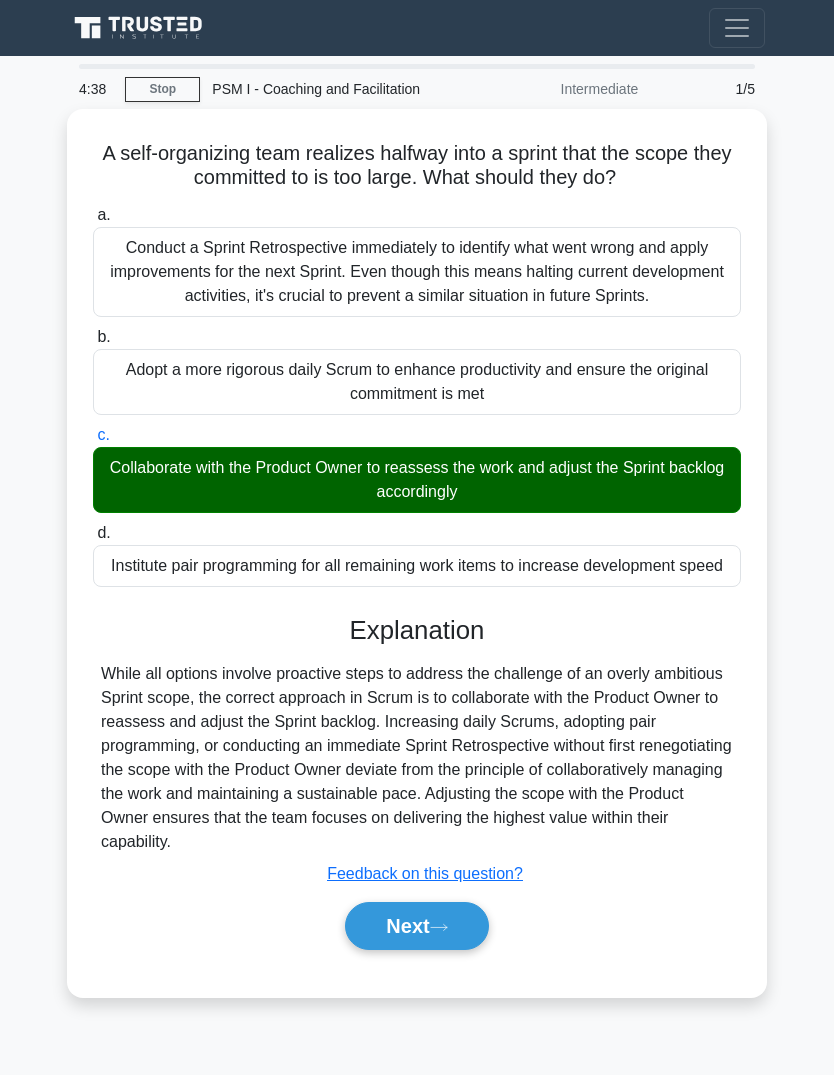 click on "Next" at bounding box center (416, 926) 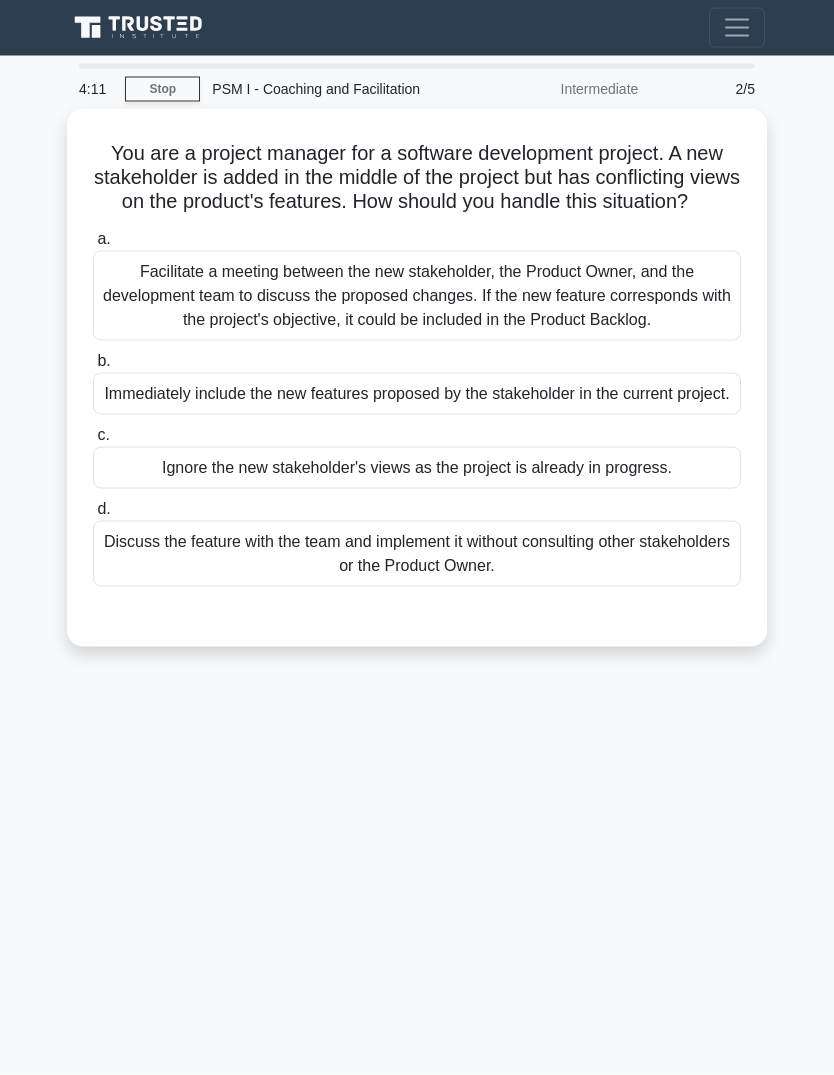 scroll, scrollTop: 4, scrollLeft: 0, axis: vertical 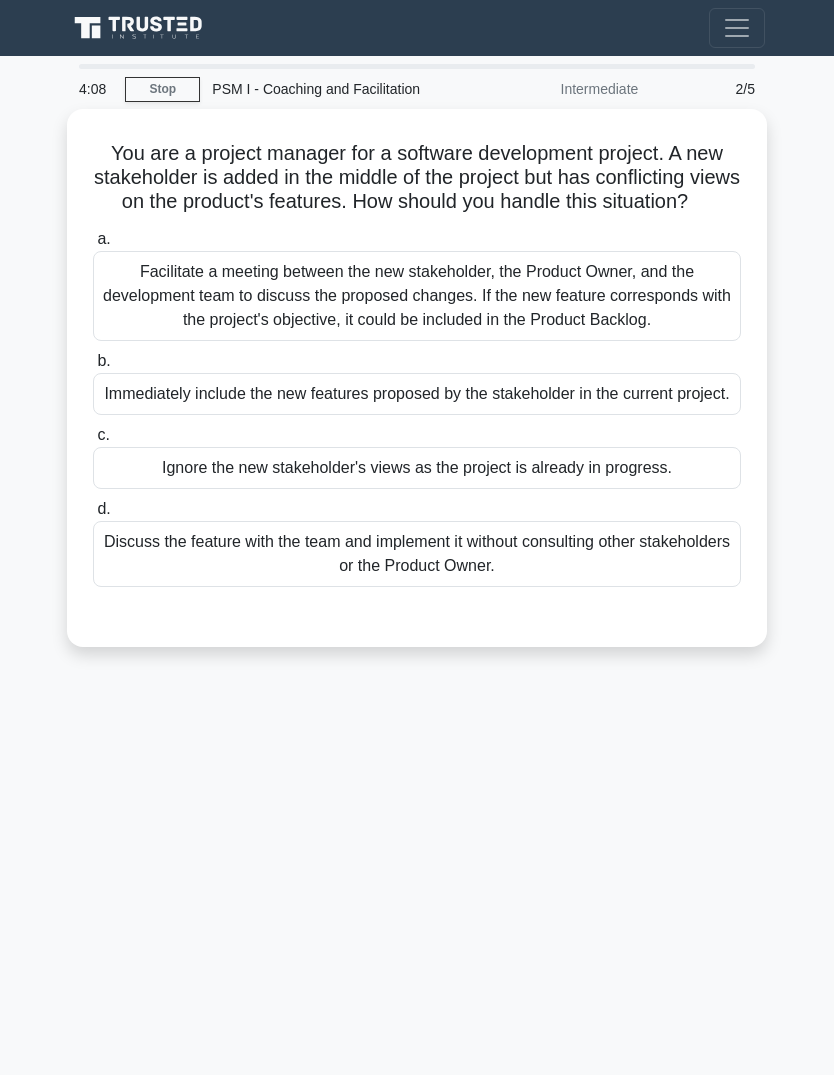 click on "Facilitate a meeting between the new stakeholder, the Product Owner, and the development team to discuss the proposed changes. If the new feature corresponds with the project's objective, it could be included in the Product Backlog." at bounding box center (417, 296) 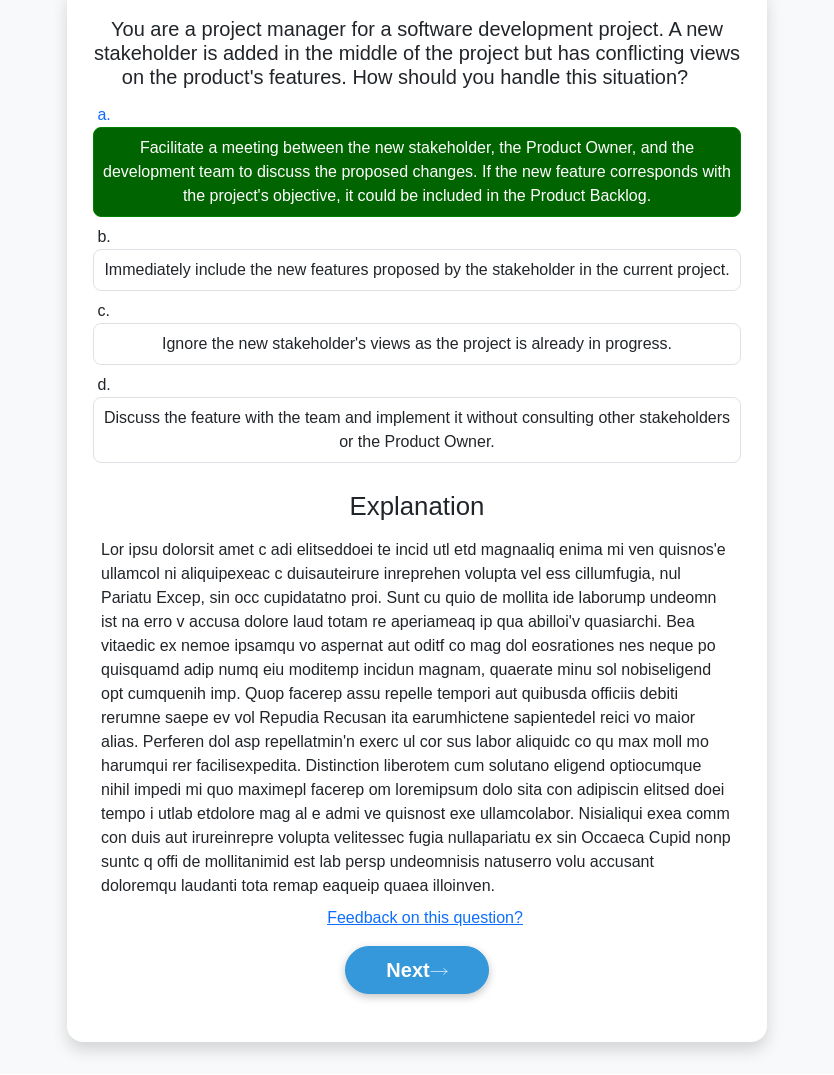 scroll, scrollTop: 169, scrollLeft: 0, axis: vertical 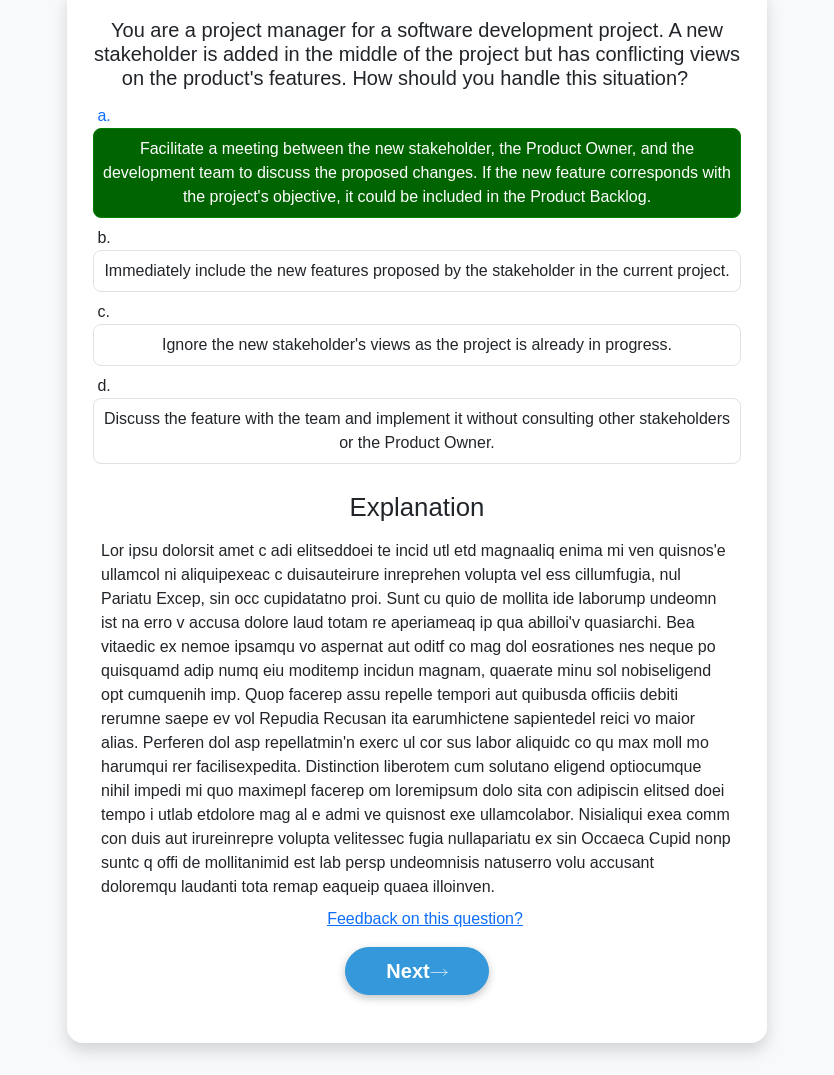 click on "Next" at bounding box center (416, 971) 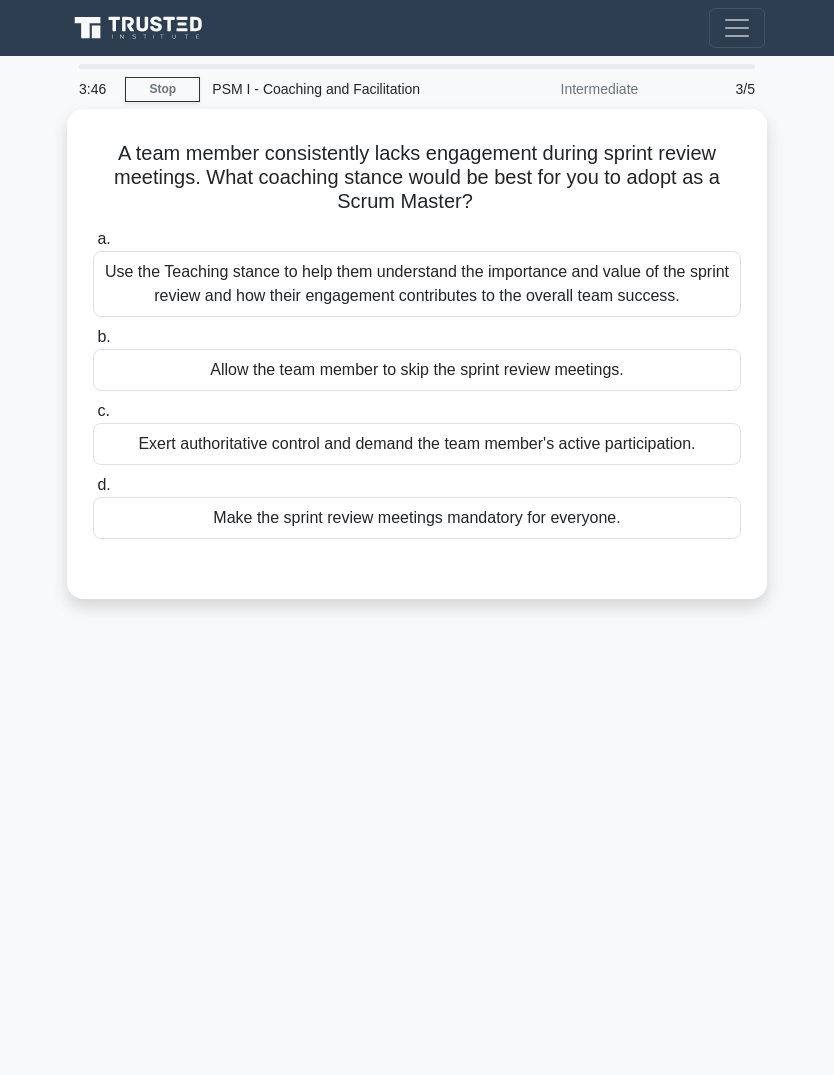 click on "Use the Teaching stance to help them understand the importance and value of the sprint review and how their engagement contributes to the overall team success." at bounding box center (417, 284) 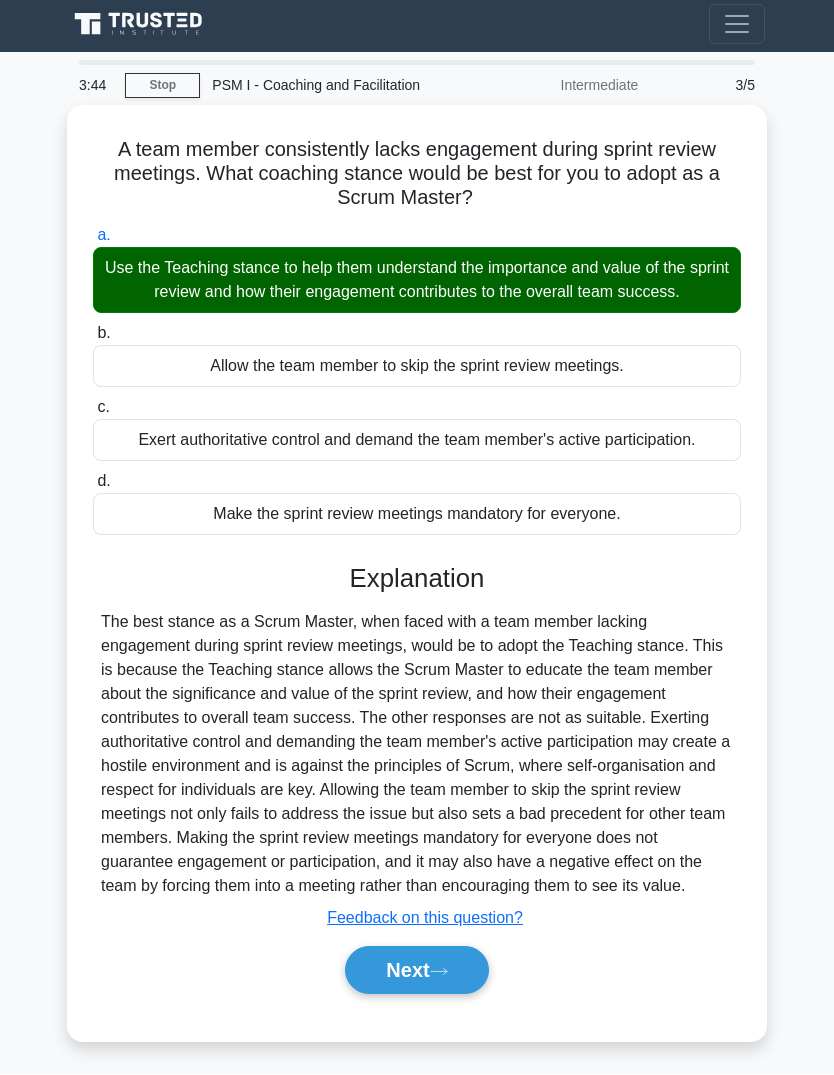 scroll, scrollTop: 74, scrollLeft: 0, axis: vertical 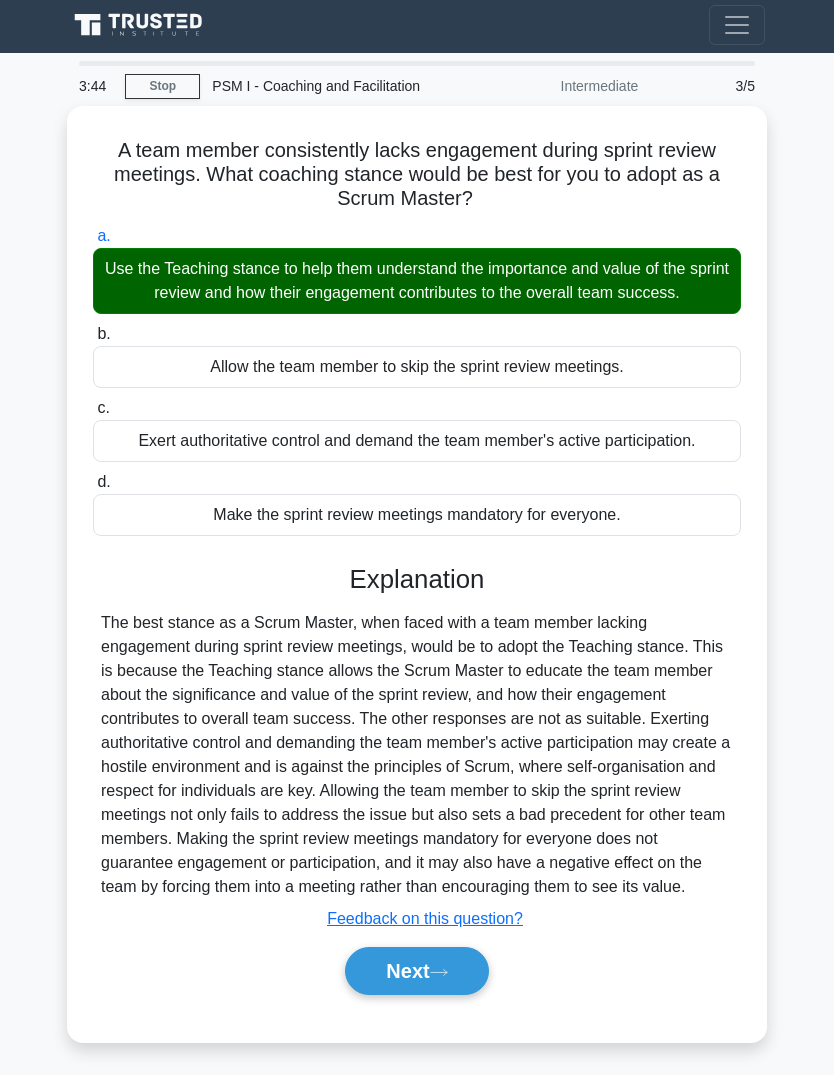 click on "Next" at bounding box center [416, 971] 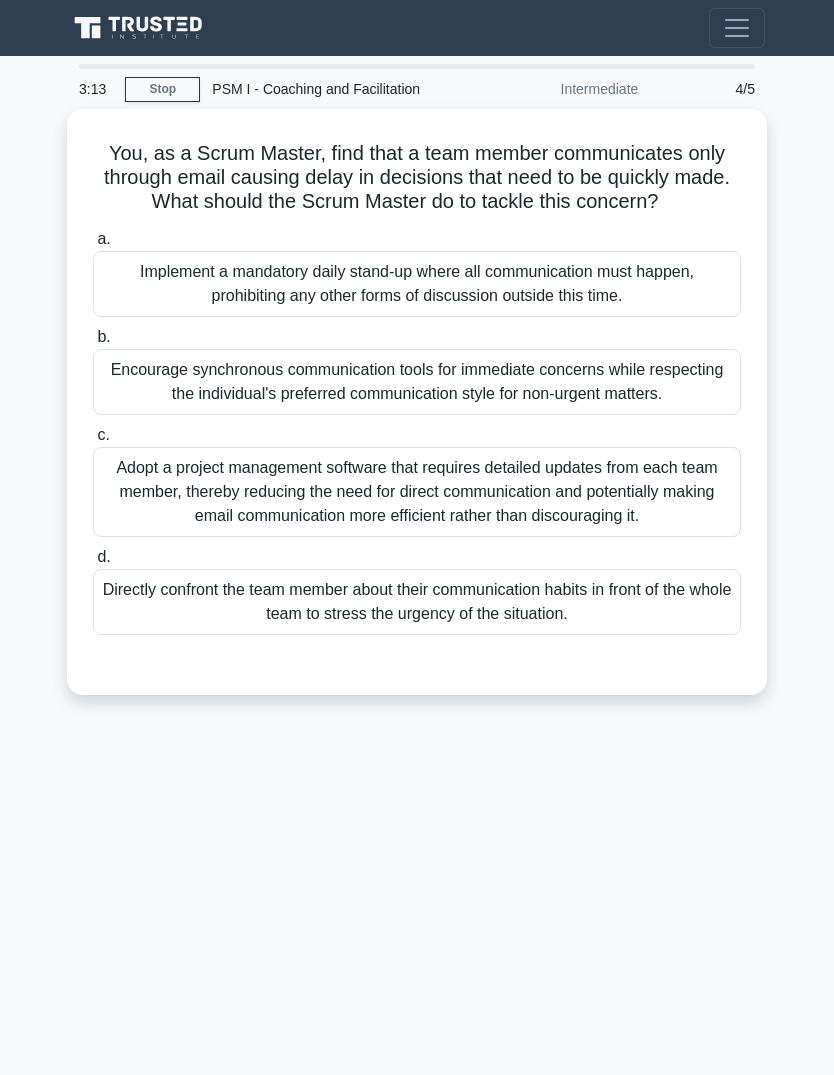 scroll, scrollTop: 31, scrollLeft: 0, axis: vertical 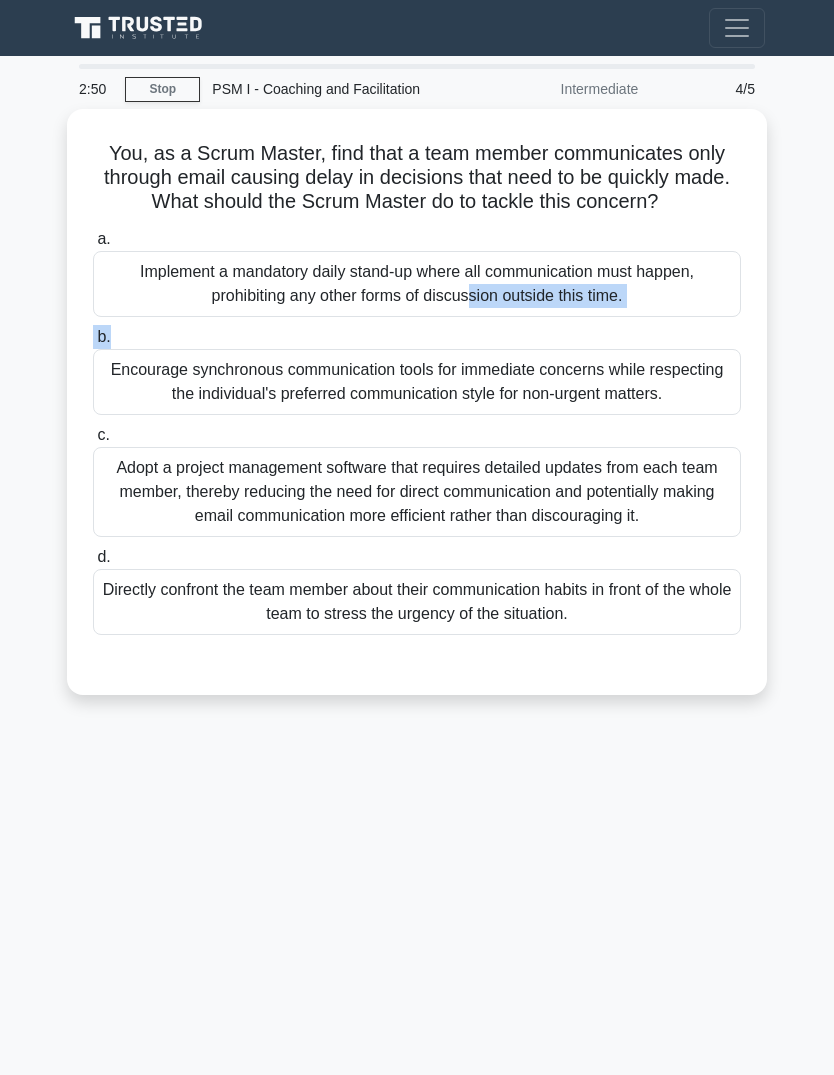 click on "Encourage synchronous communication tools for immediate concerns while respecting the individual's preferred communication style for non-urgent matters." at bounding box center (417, 382) 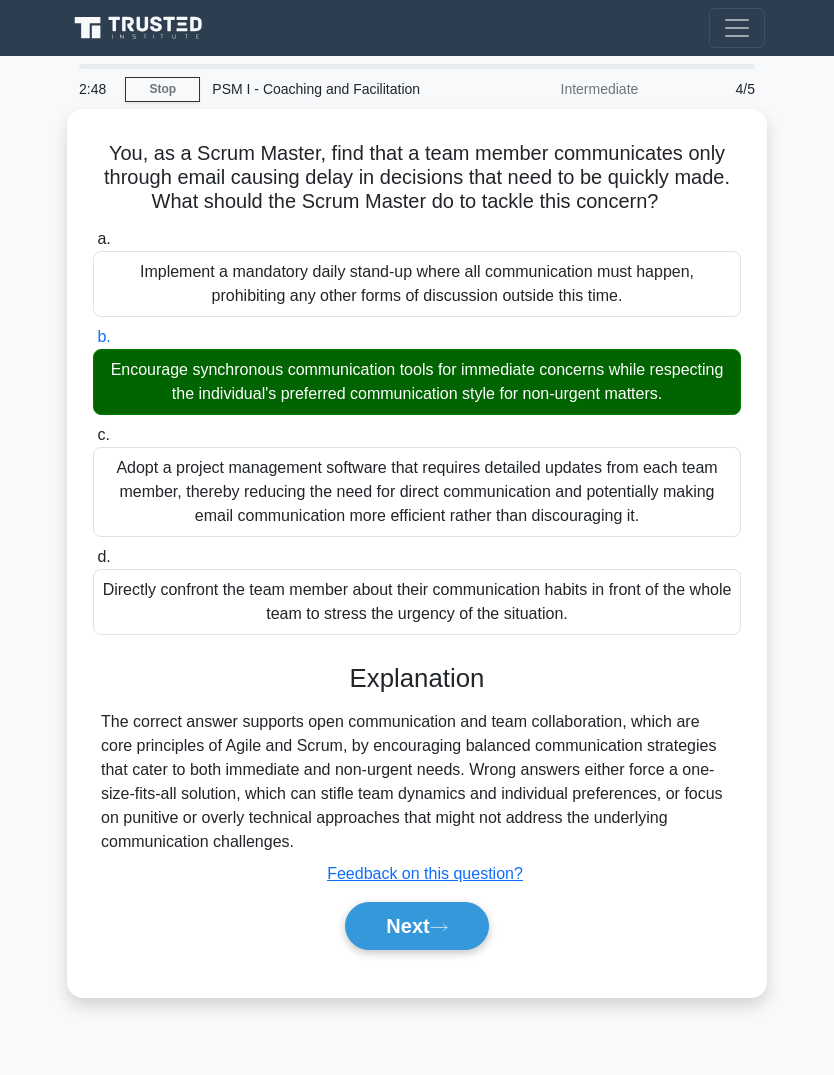 click 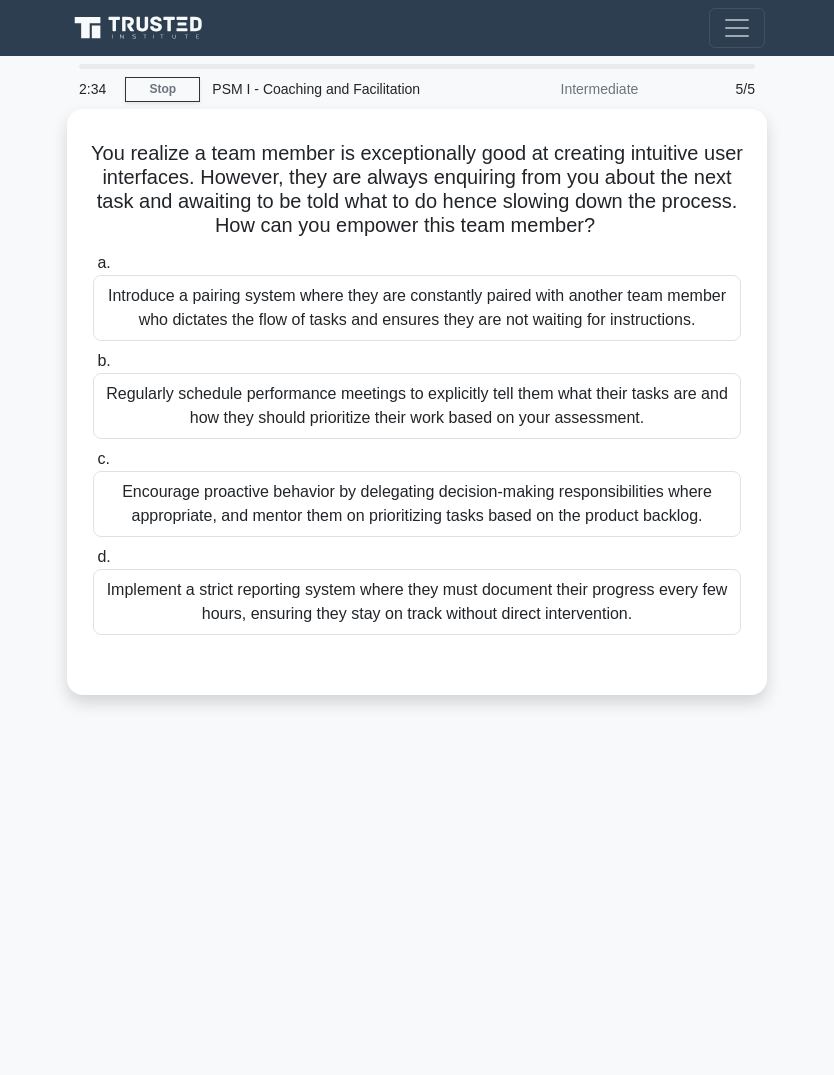 click on "You realize a team member is exceptionally good at creating intuitive user interfaces. However, they are always enquiring from you about the next task and awaiting to be told what to do hence slowing down the process. How can you empower this team member?
.spinner_0XTQ{transform-origin:center;animation:spinner_y6GP .75s linear infinite}@keyframes spinner_y6GP{100%{transform:rotate(360deg)}}" at bounding box center [417, 190] 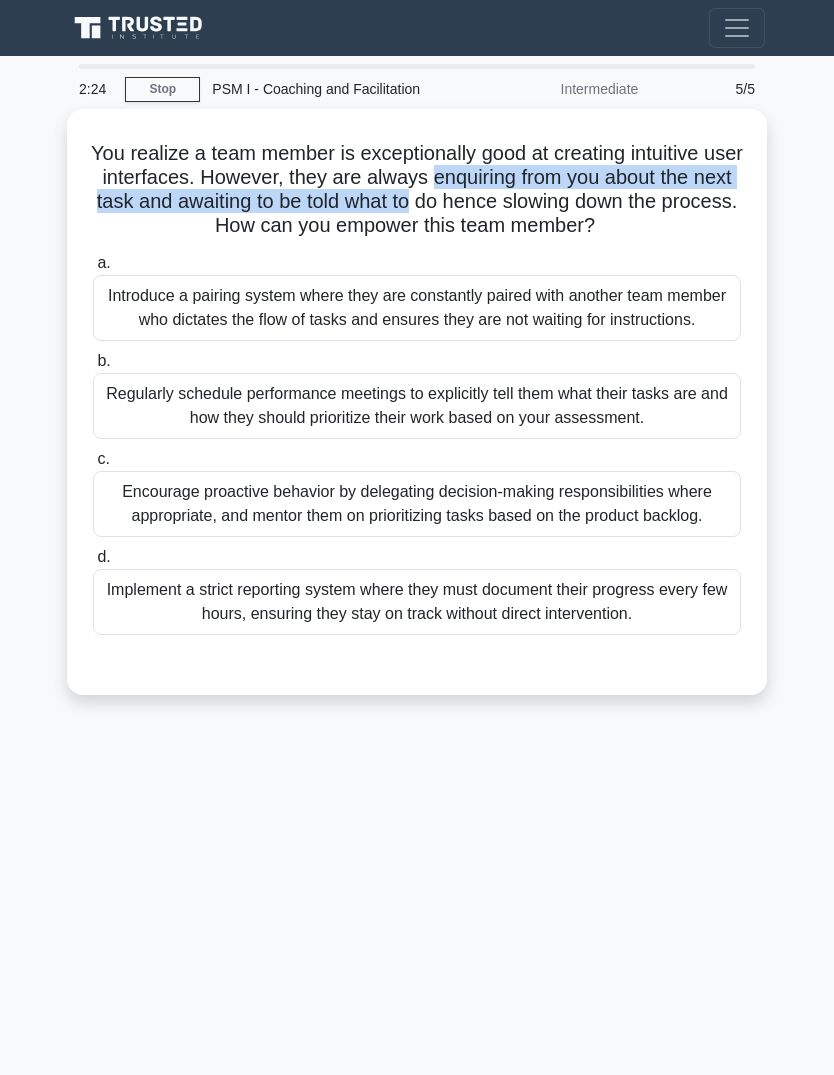 click on "You realize a team member is exceptionally good at creating intuitive user interfaces. However, they are always enquiring from you about the next task and awaiting to be told what to do hence slowing down the process. How can you empower this team member?
.spinner_0XTQ{transform-origin:center;animation:spinner_y6GP .75s linear infinite}@keyframes spinner_y6GP{100%{transform:rotate(360deg)}}" at bounding box center [417, 190] 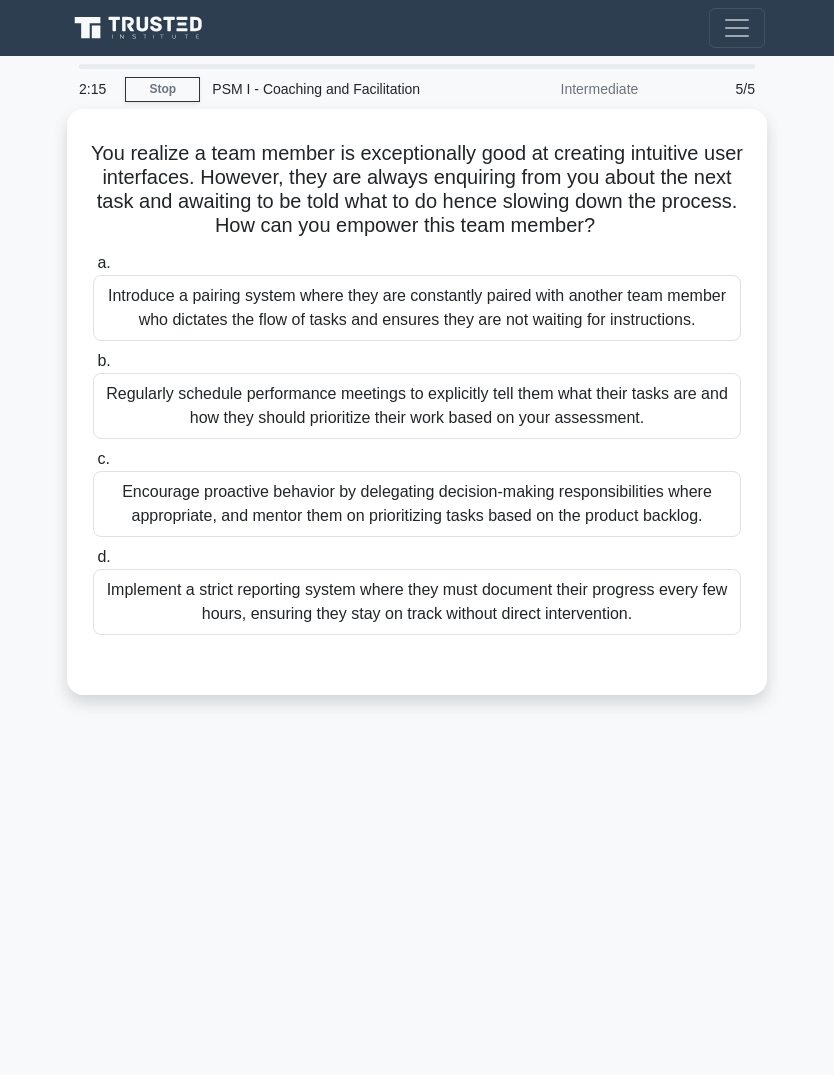 scroll, scrollTop: 75, scrollLeft: 0, axis: vertical 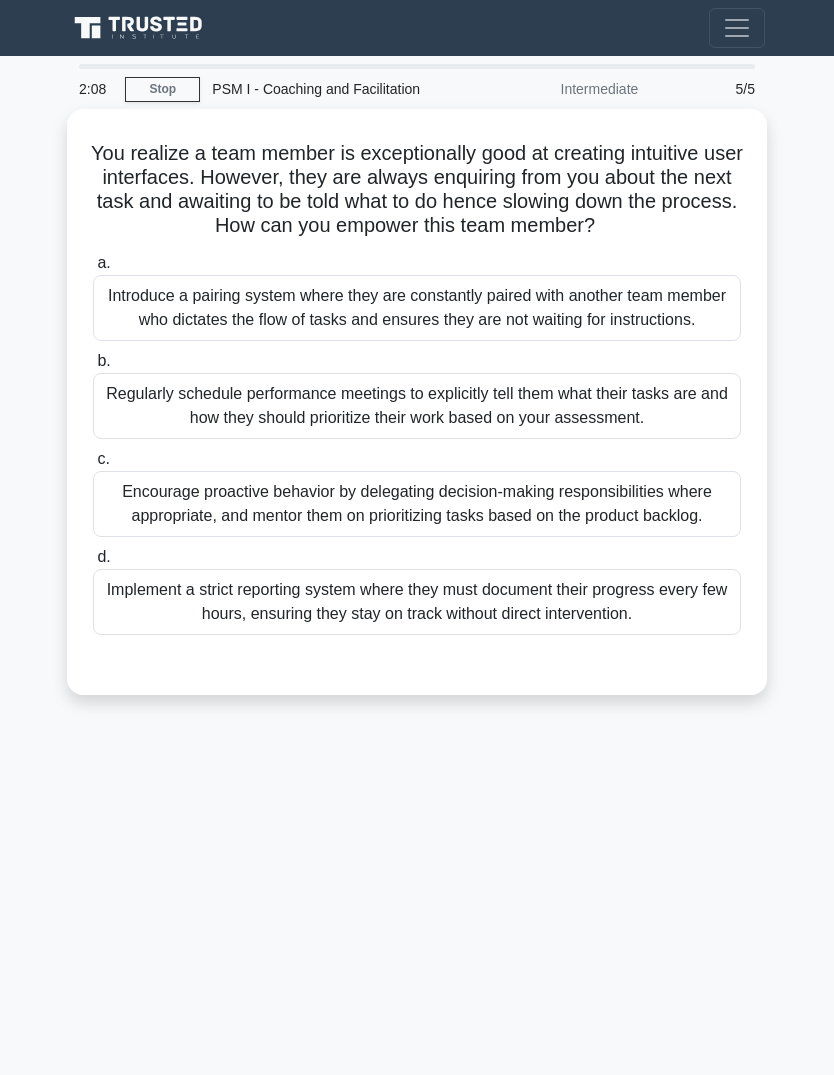 click on "Encourage proactive behavior by delegating decision-making responsibilities where appropriate, and mentor them on prioritizing tasks based on the product backlog." at bounding box center [417, 504] 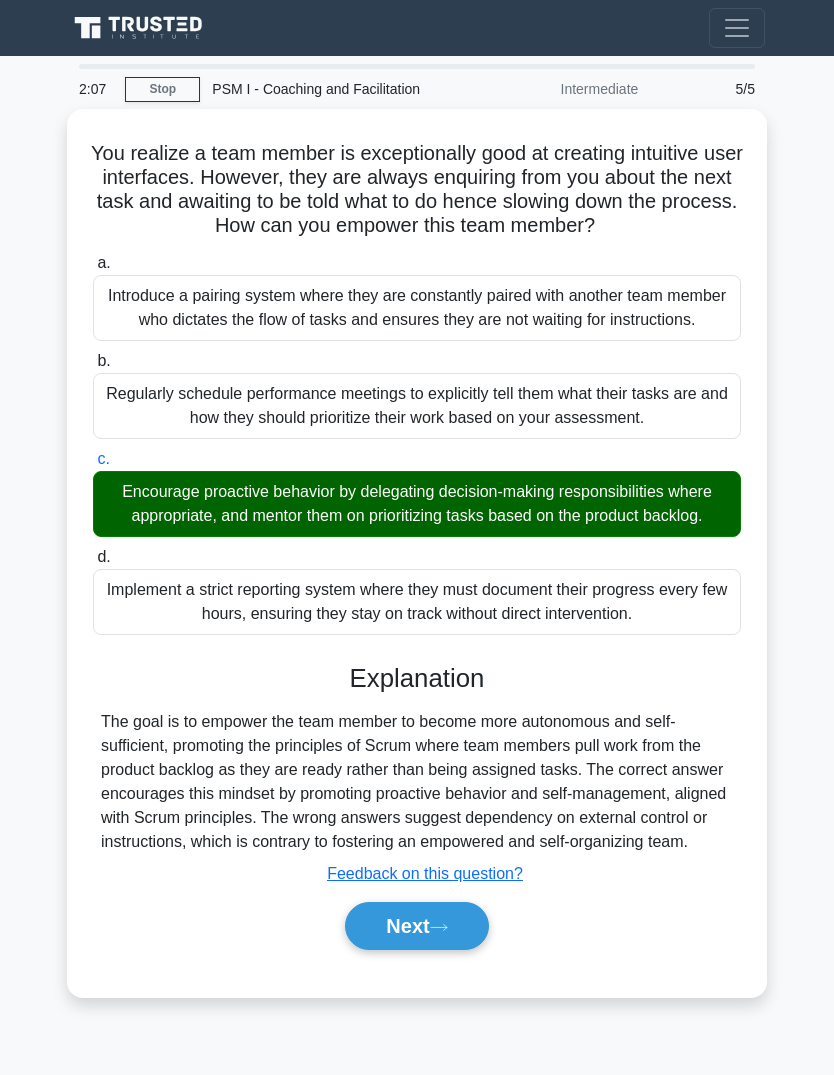 scroll, scrollTop: 100, scrollLeft: 0, axis: vertical 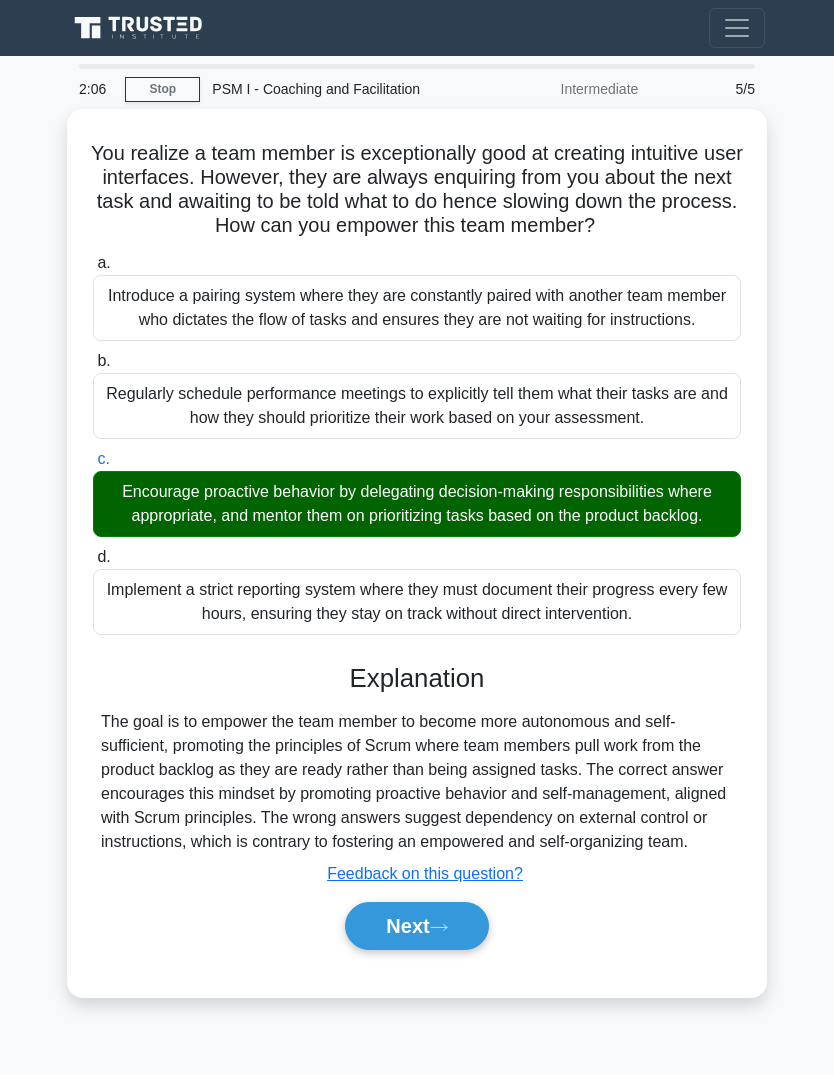 click on "Next" at bounding box center [416, 926] 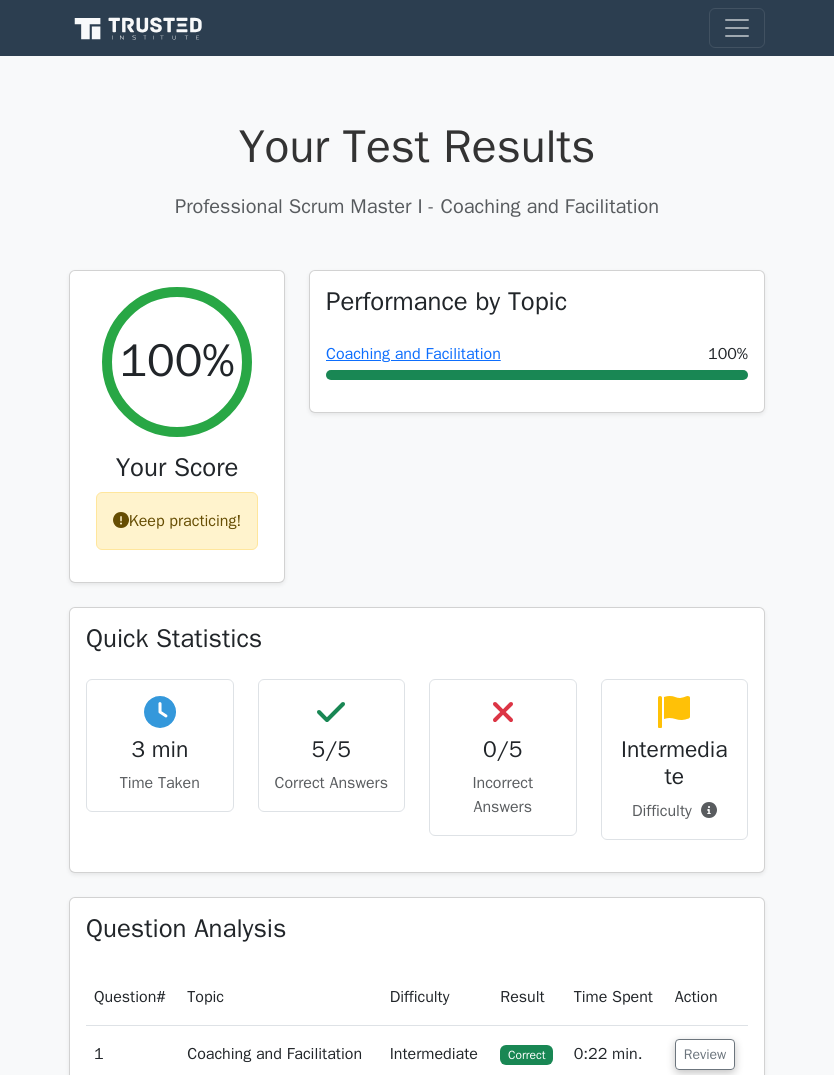scroll, scrollTop: 0, scrollLeft: 0, axis: both 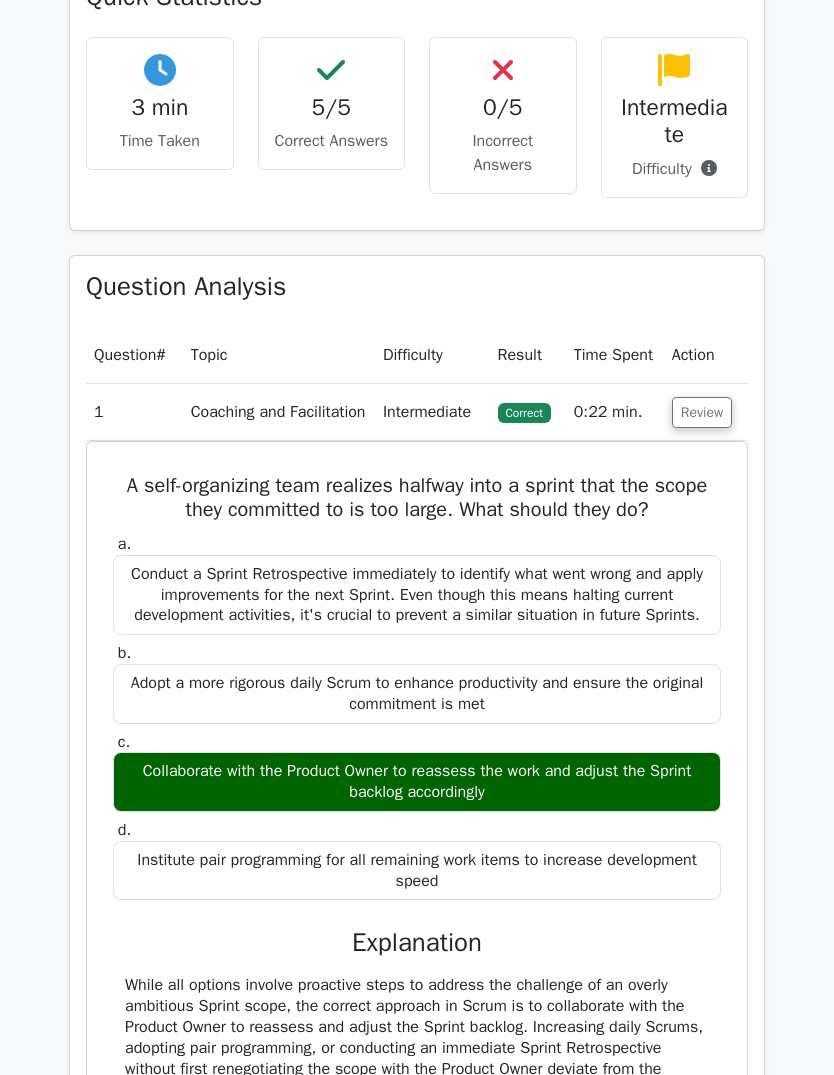 click on "Review" at bounding box center [702, 412] 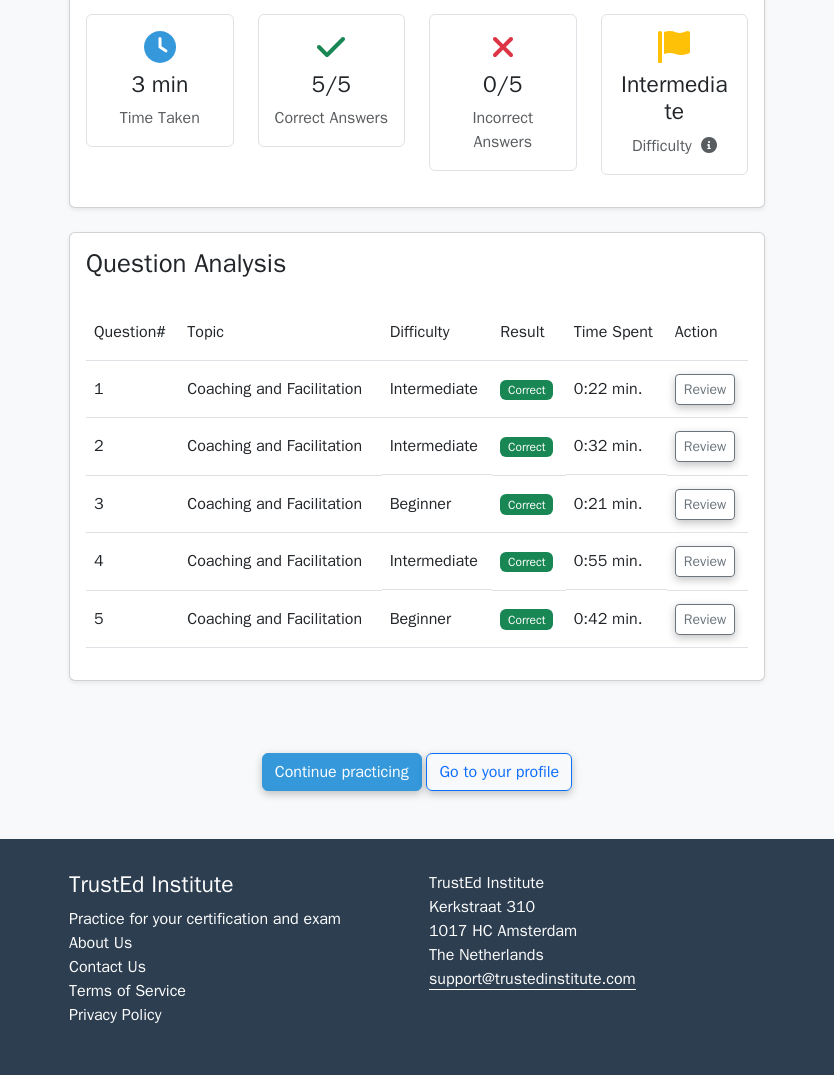 scroll, scrollTop: 720, scrollLeft: 0, axis: vertical 